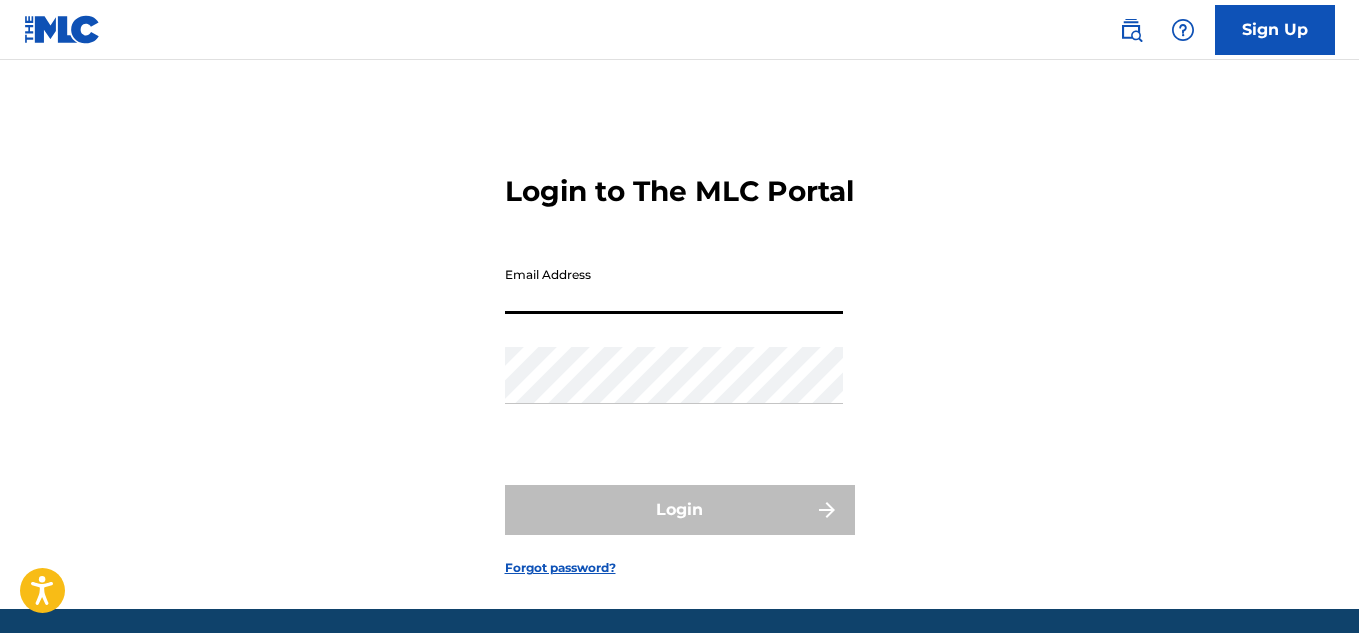 scroll, scrollTop: 0, scrollLeft: 0, axis: both 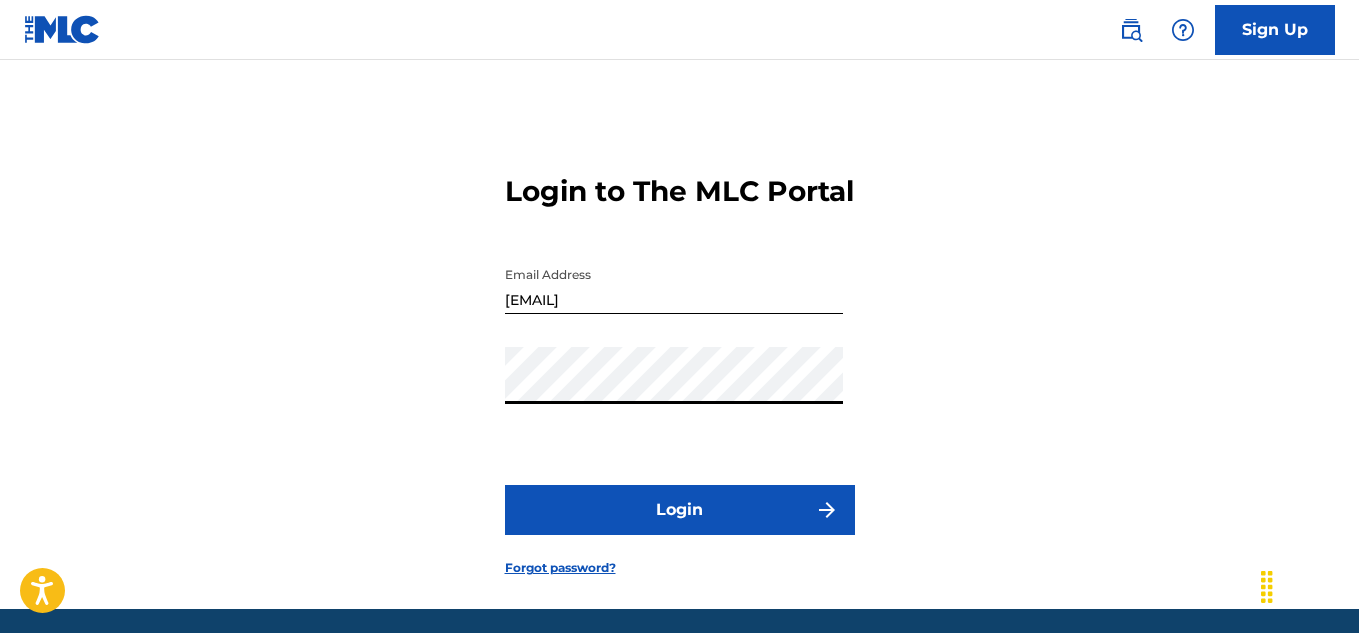 click on "Login" at bounding box center (680, 510) 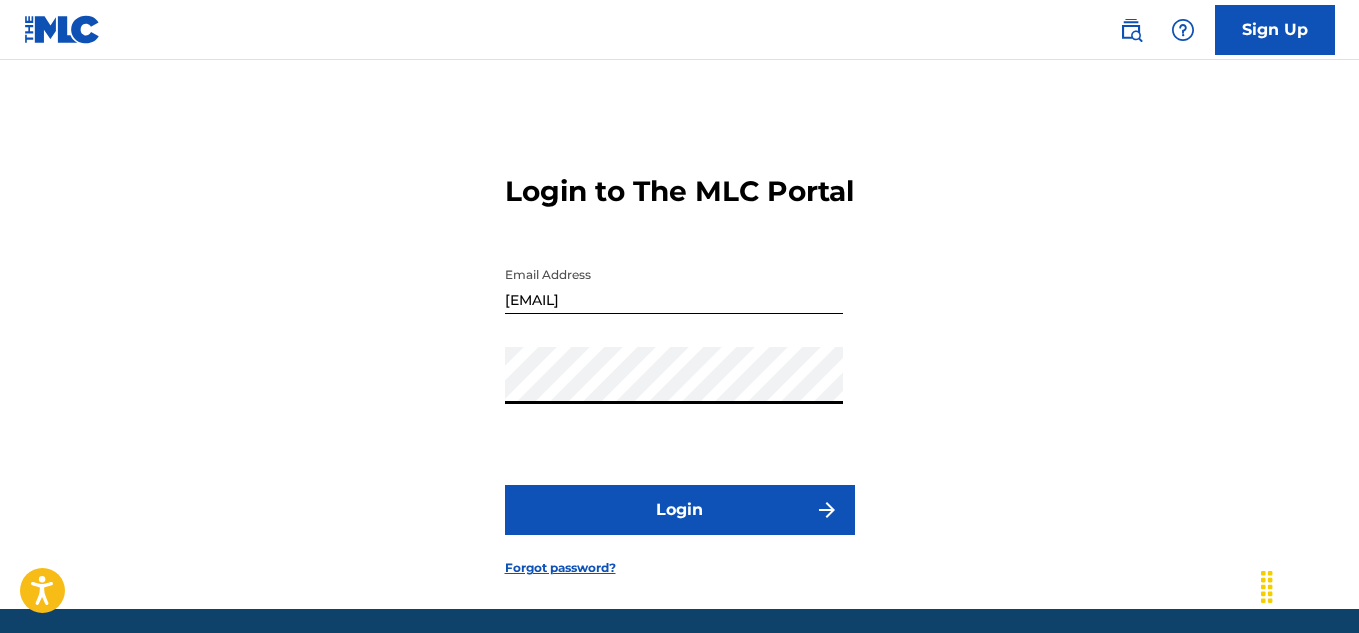 click on "Login to The MLC Portal Email Address [EMAIL] Password Login Forgot password?" at bounding box center (679, 359) 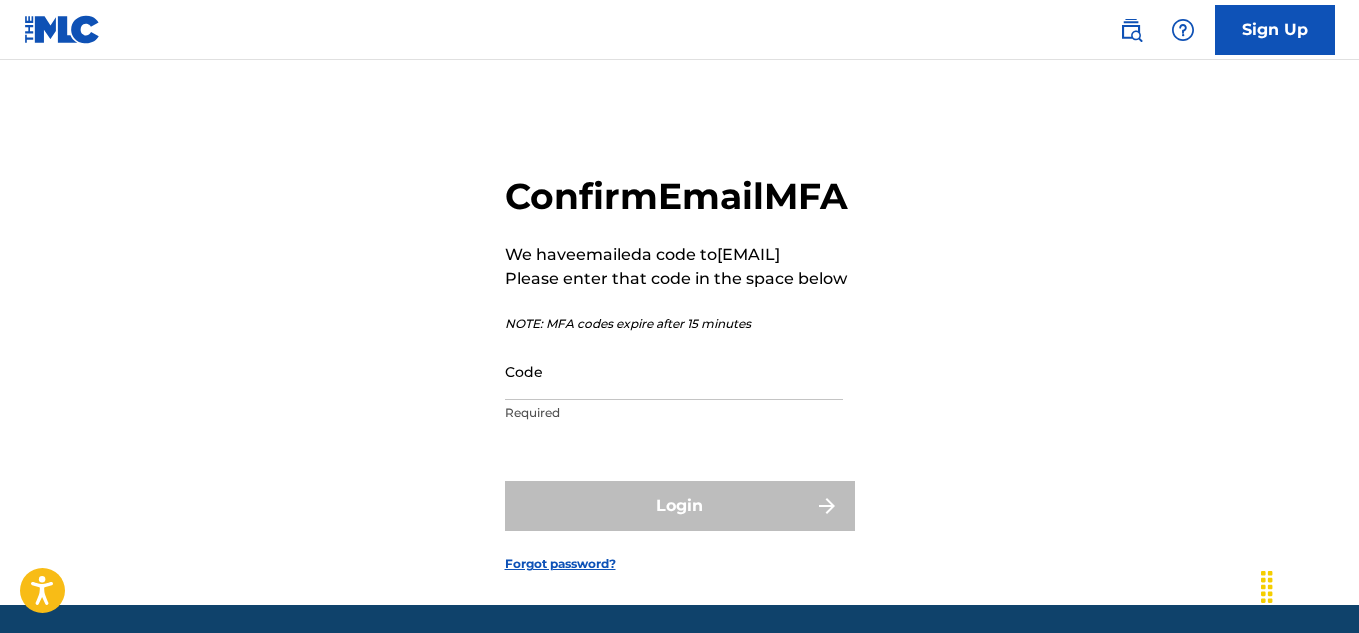 click on "Code" at bounding box center [674, 371] 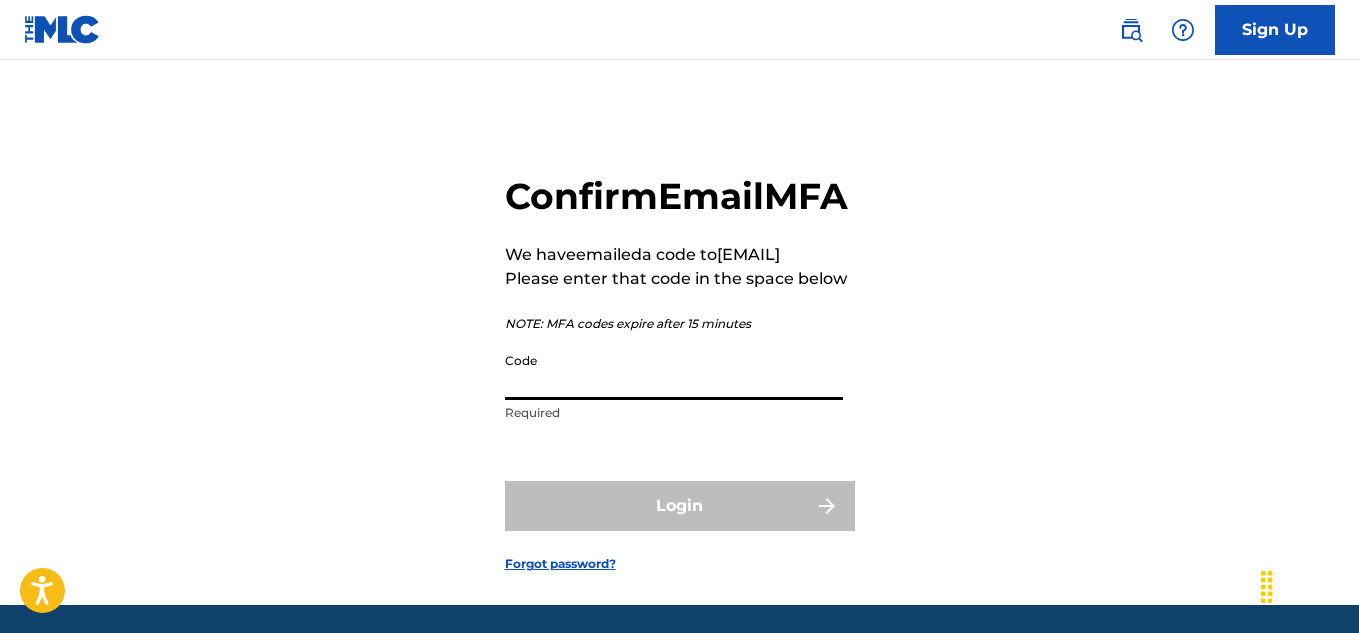 paste on "[NUMBER]" 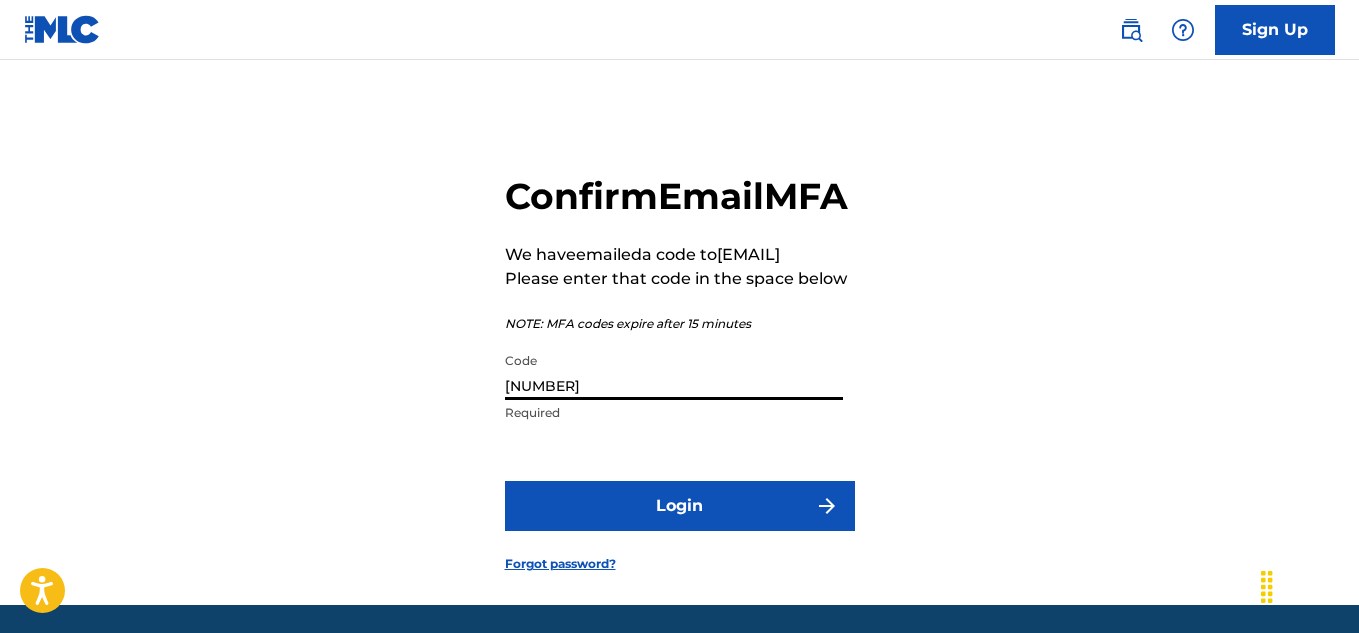 type on "[NUMBER]" 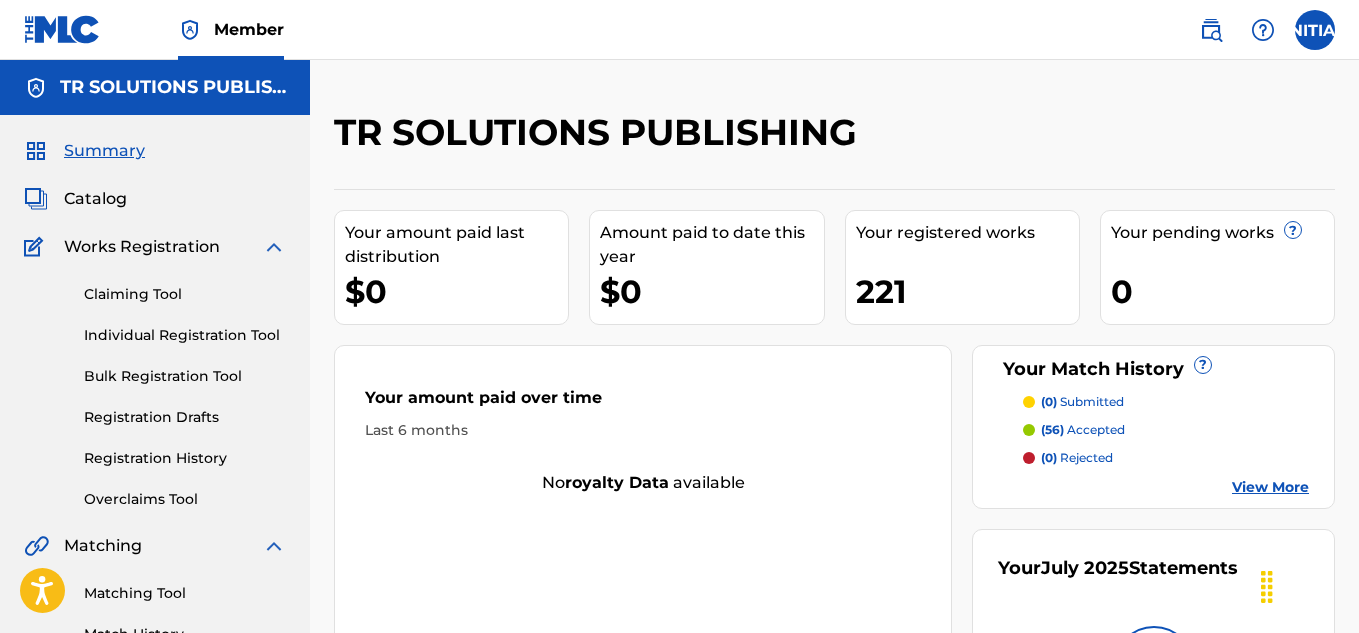 scroll, scrollTop: 0, scrollLeft: 0, axis: both 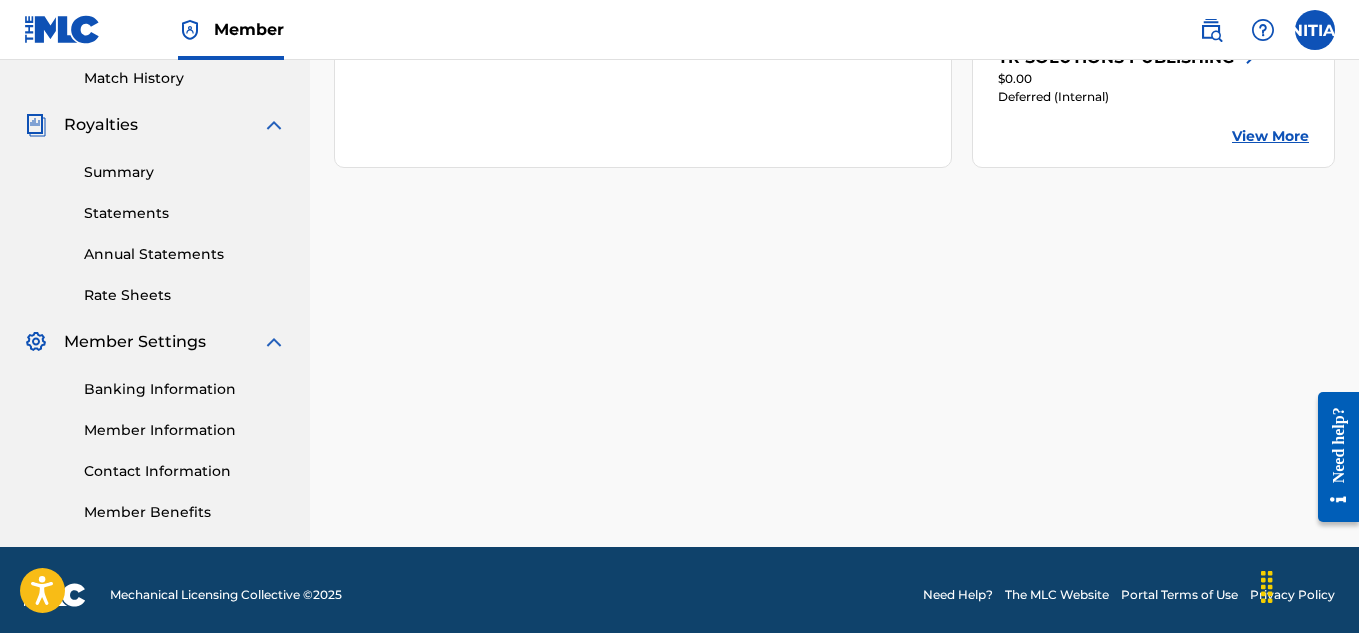 click at bounding box center [274, 342] 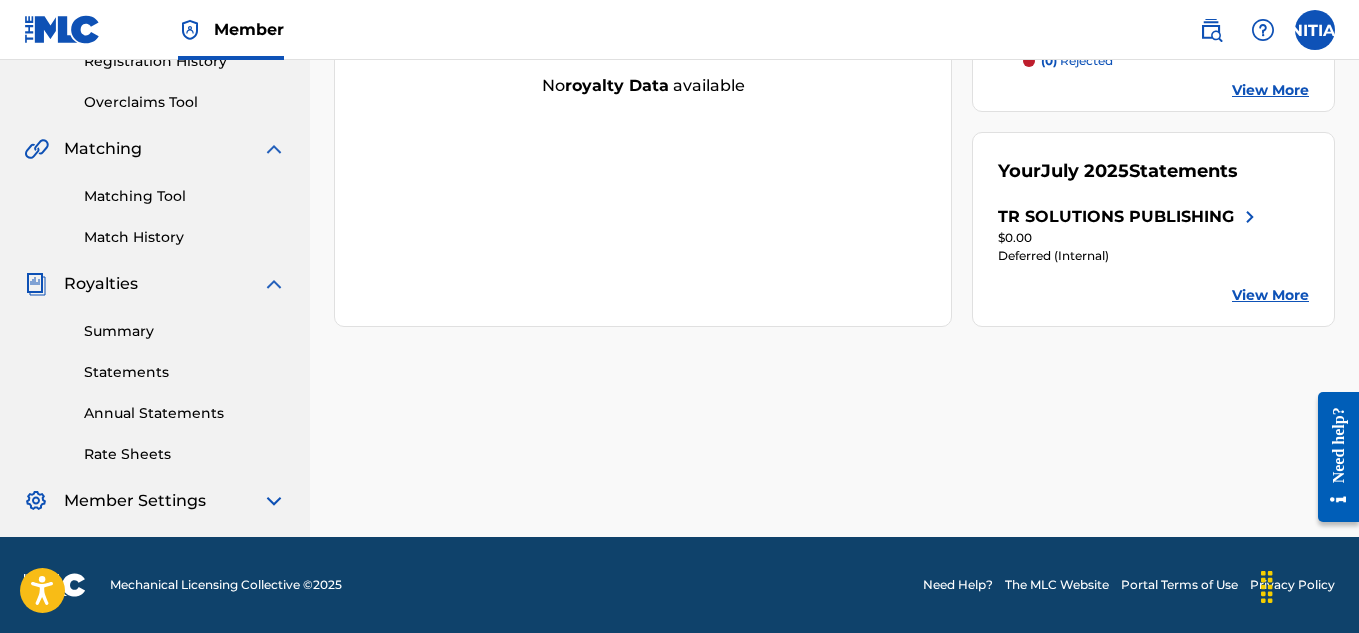 scroll, scrollTop: 397, scrollLeft: 0, axis: vertical 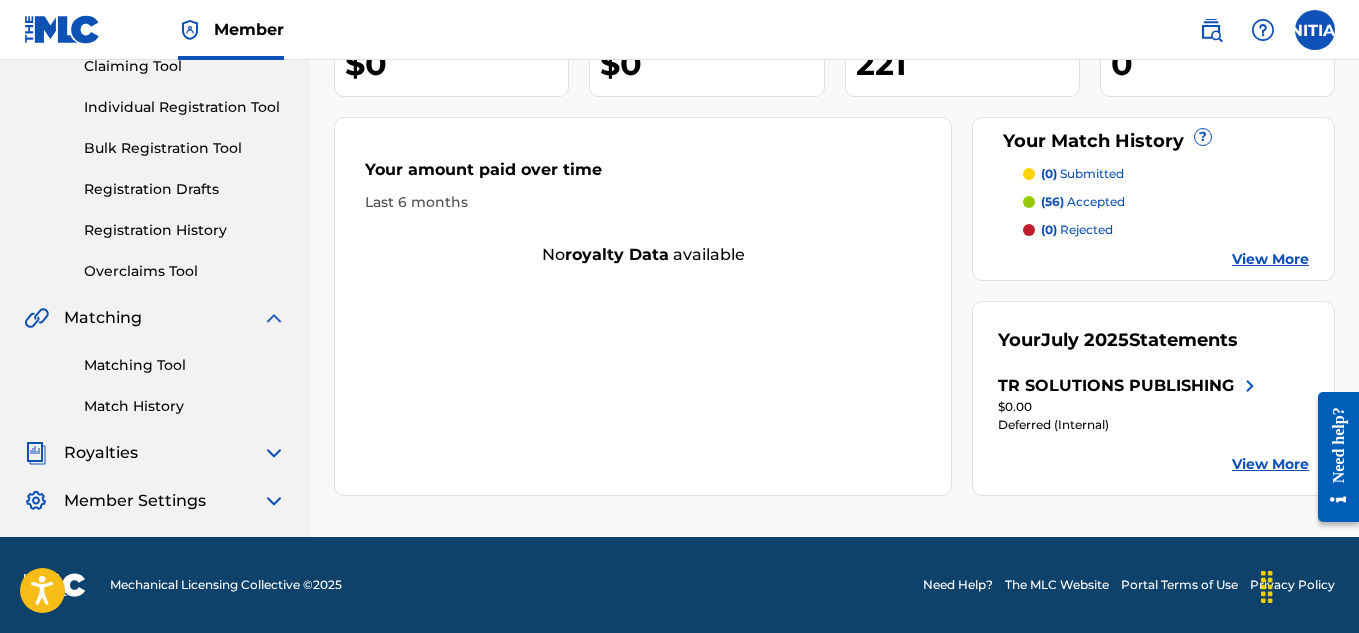 click at bounding box center [274, 318] 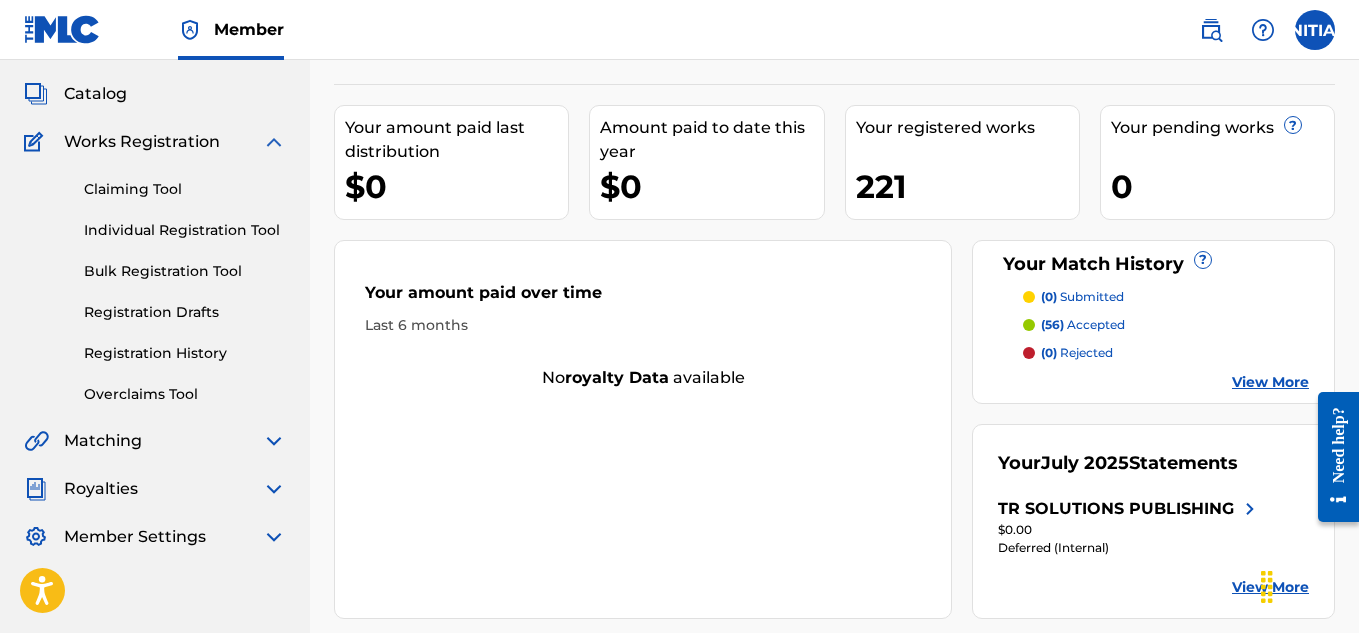 scroll, scrollTop: 62, scrollLeft: 0, axis: vertical 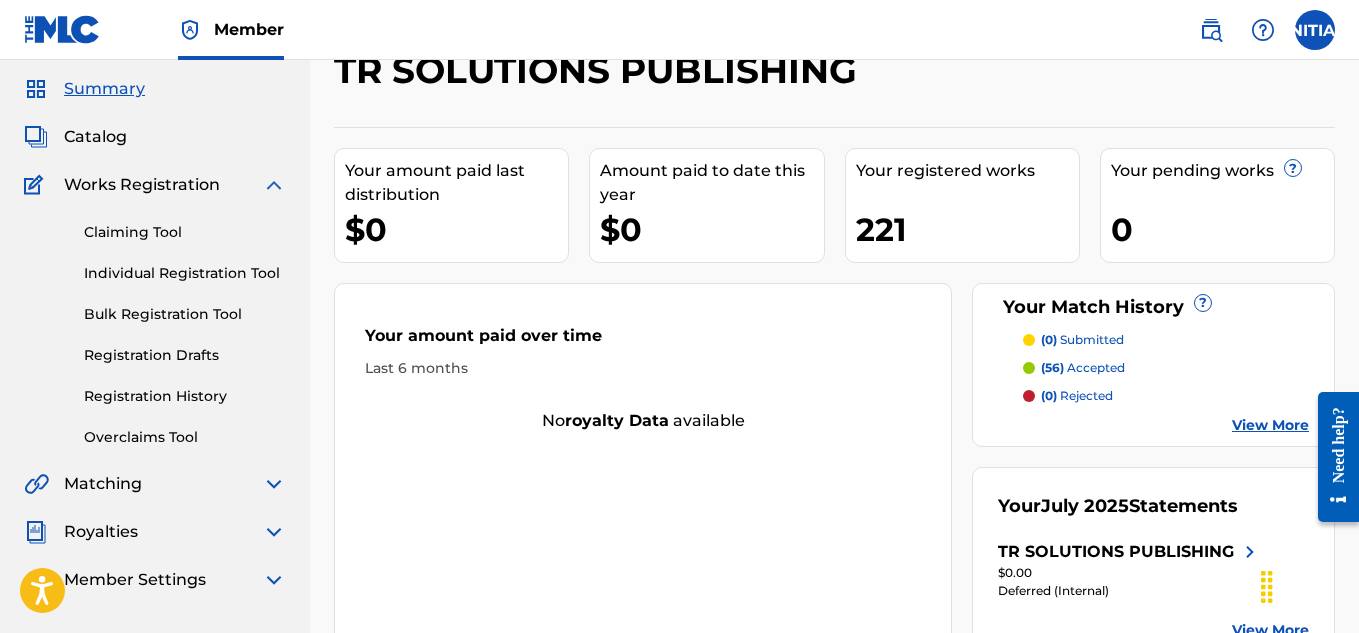click at bounding box center [274, 185] 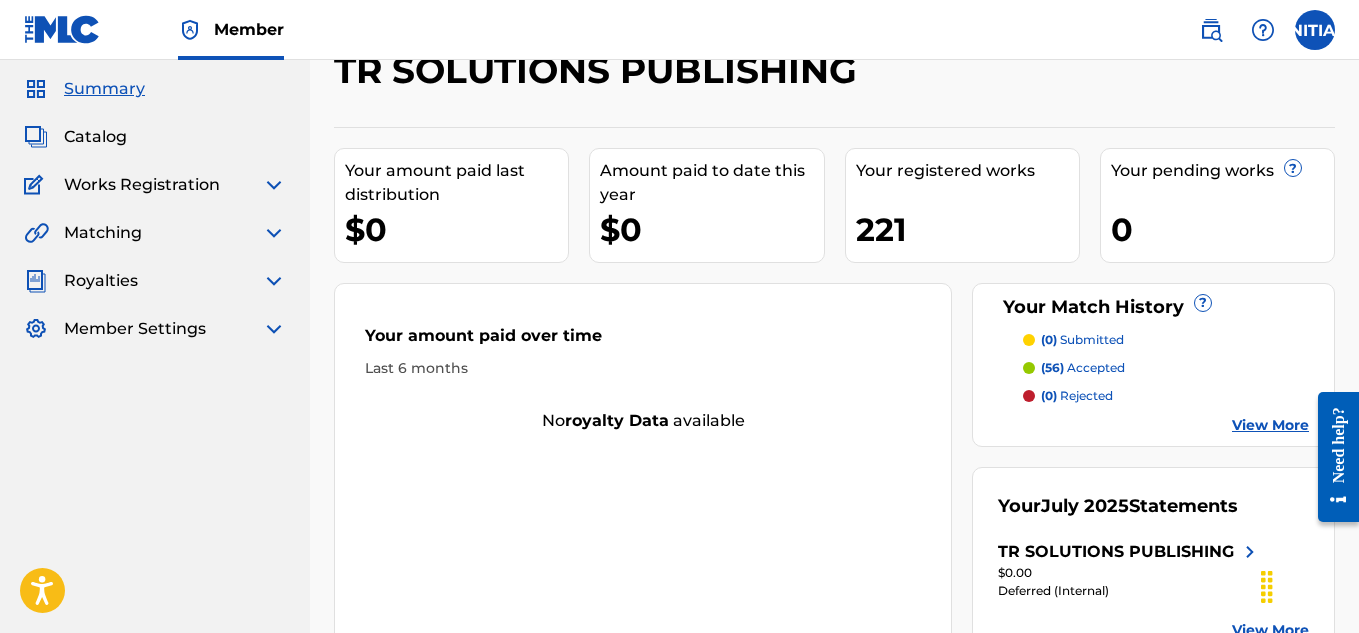 click at bounding box center (274, 281) 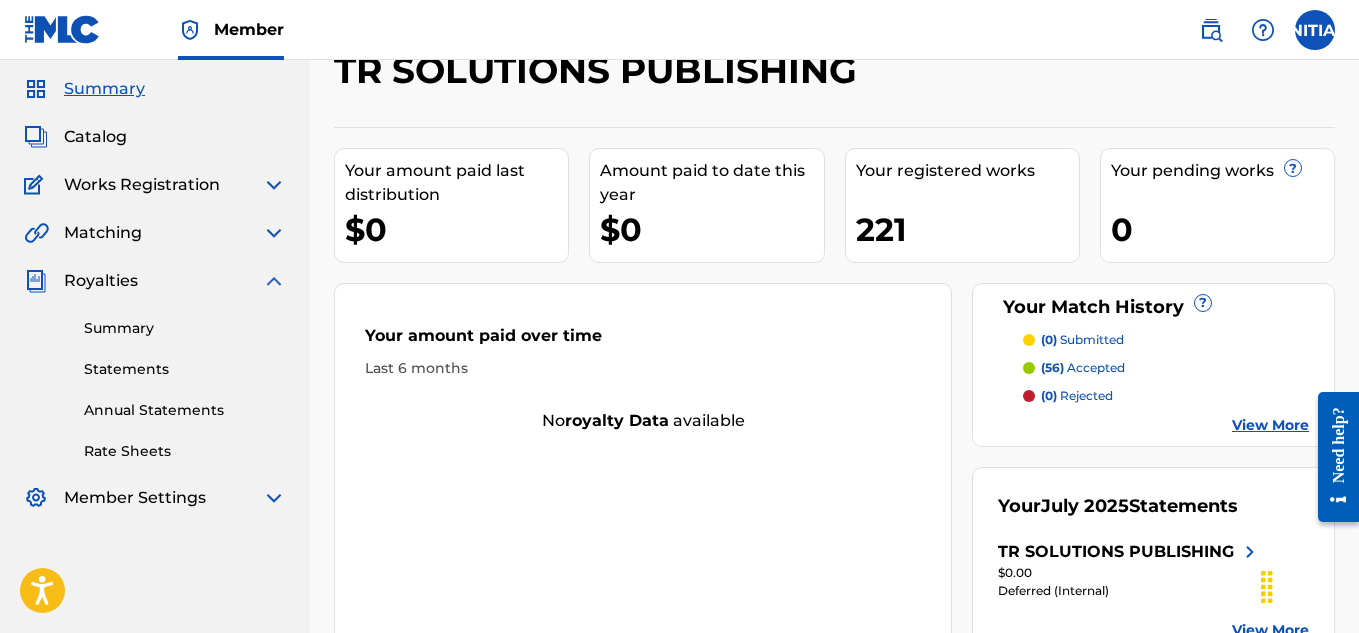 click on "Summary" at bounding box center [185, 328] 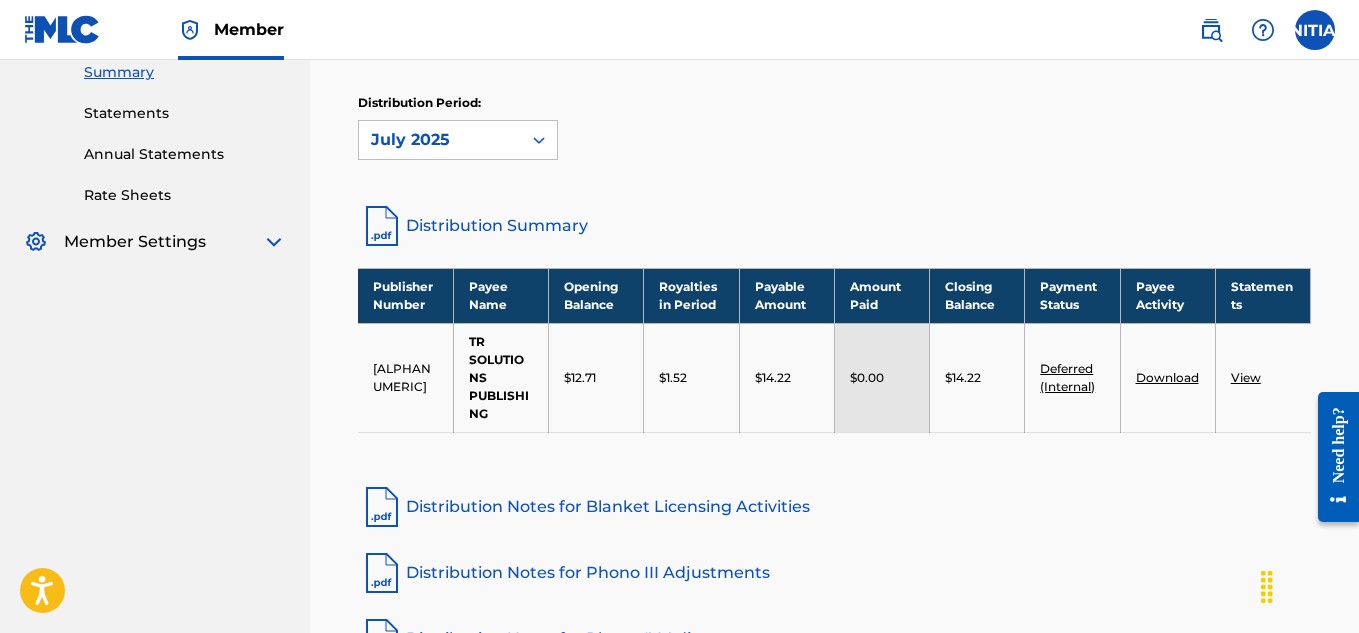 scroll, scrollTop: 315, scrollLeft: 0, axis: vertical 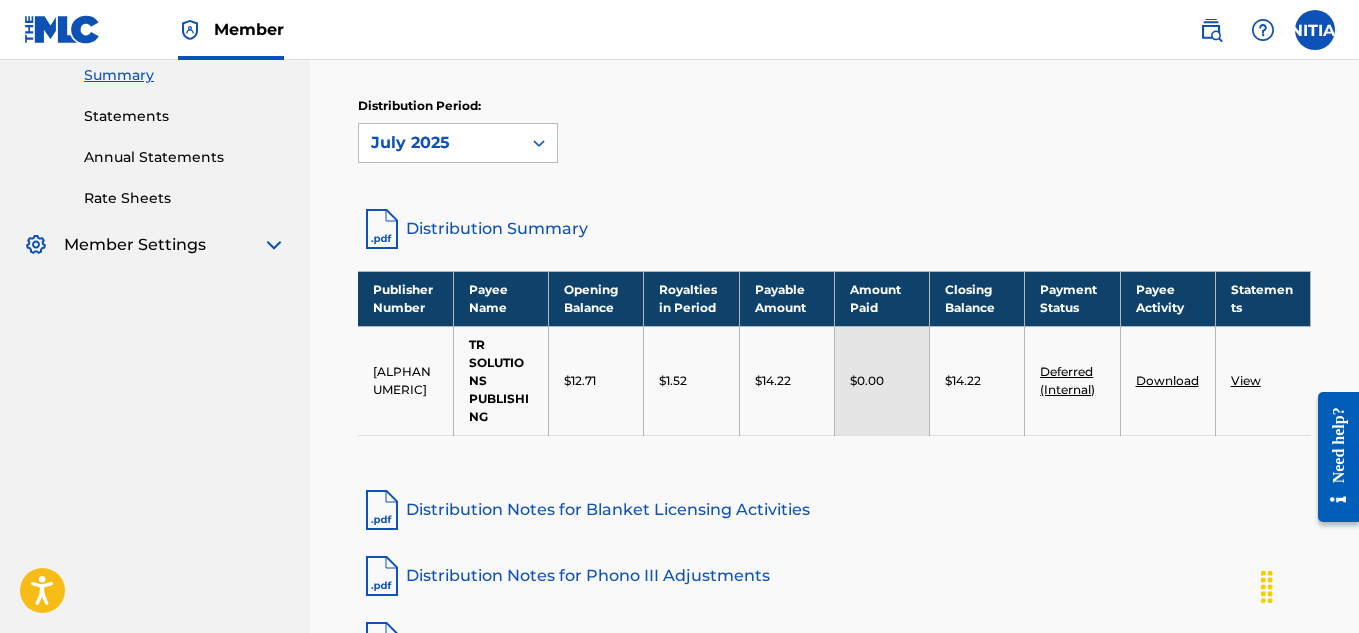 click at bounding box center (274, 245) 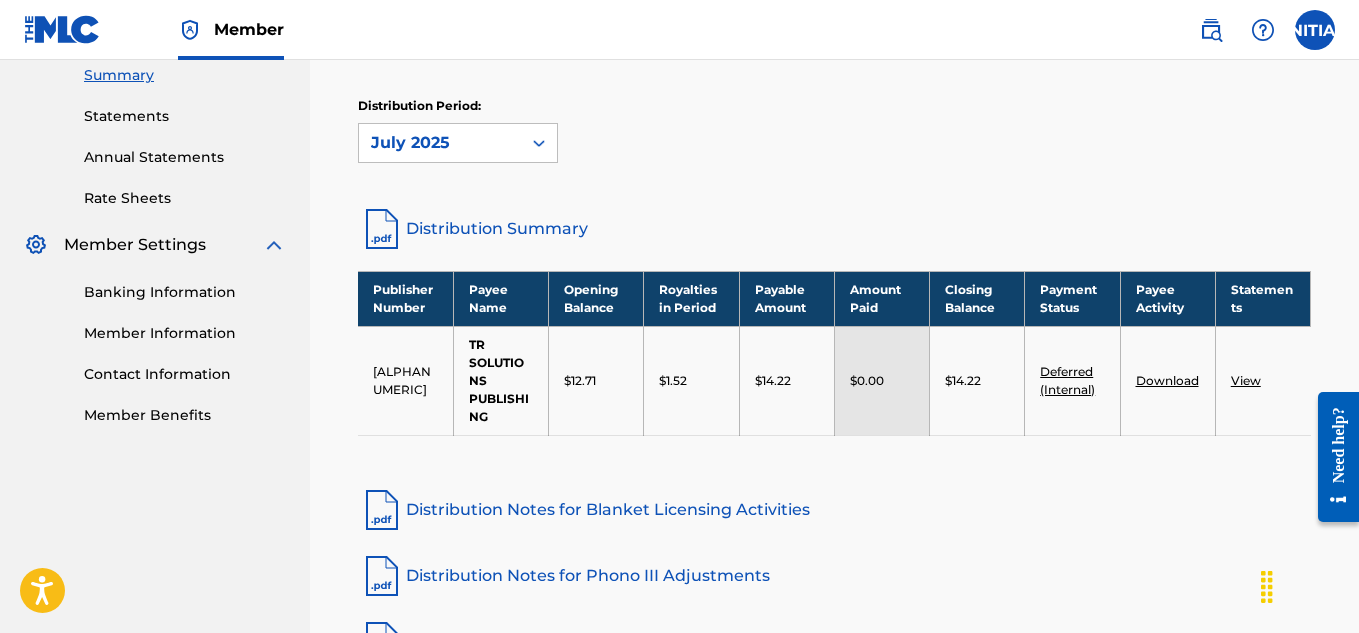 click on "Deferred (Internal)" at bounding box center (1067, 380) 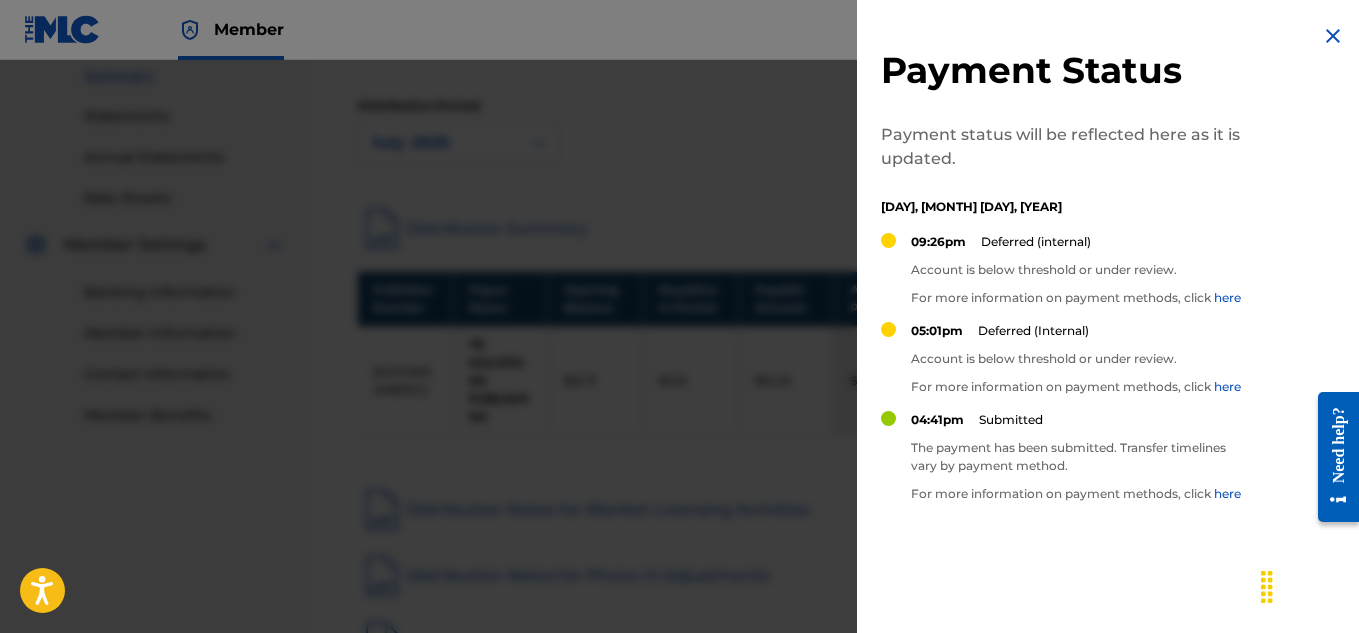 click at bounding box center [1333, 36] 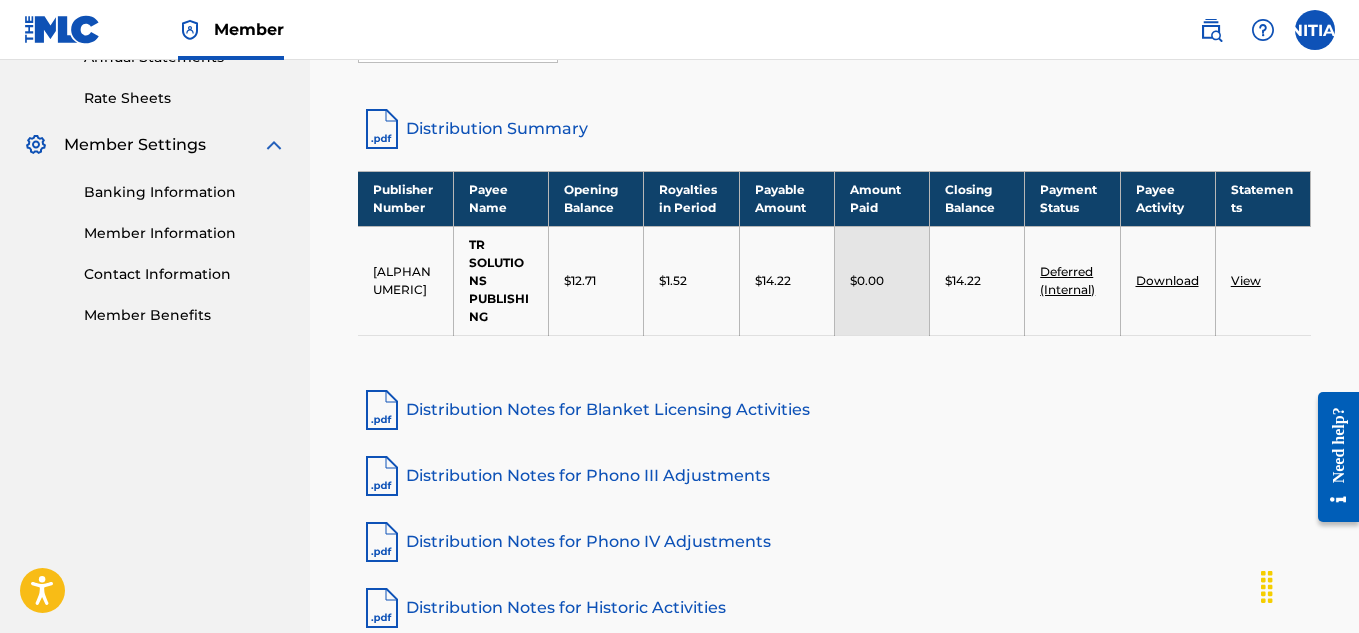 scroll, scrollTop: 397, scrollLeft: 0, axis: vertical 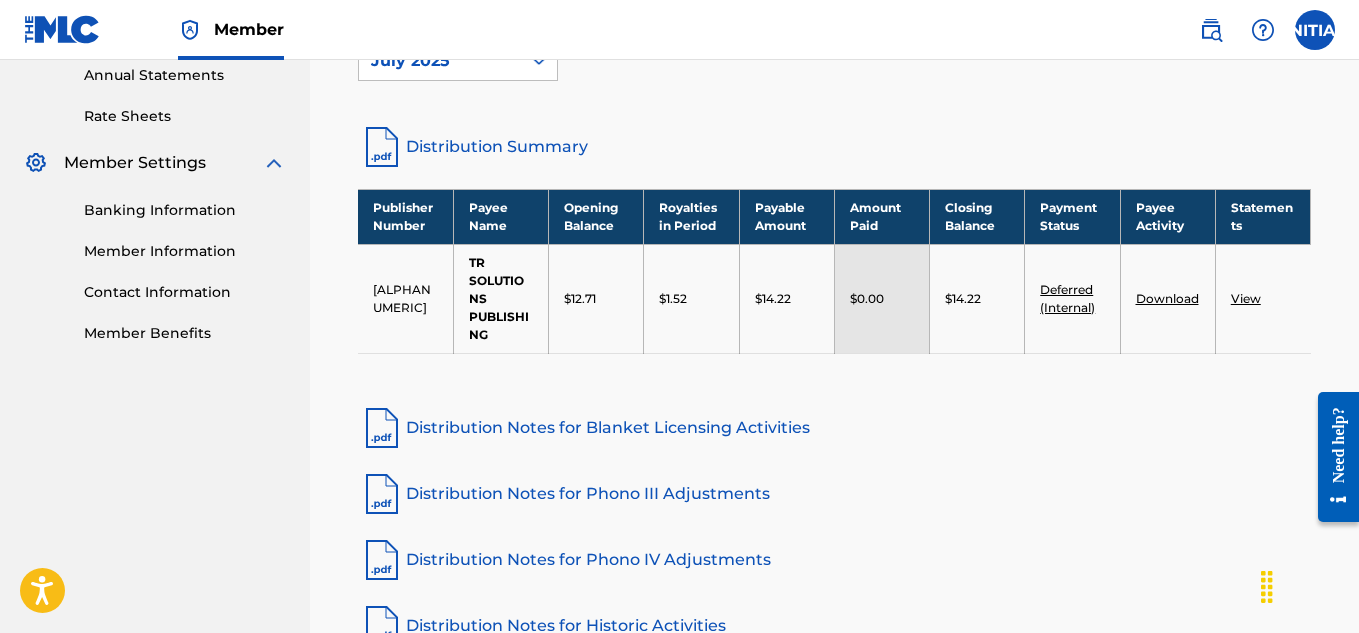 click on "Banking Information" at bounding box center (185, 210) 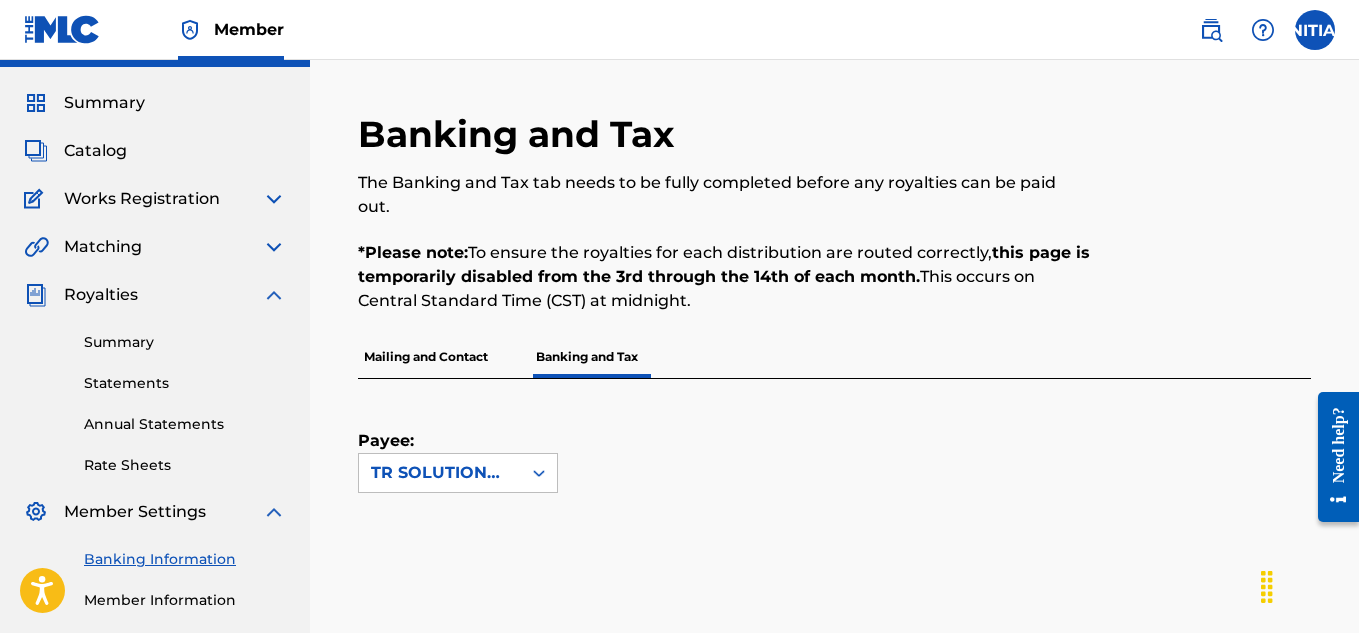 scroll, scrollTop: 46, scrollLeft: 0, axis: vertical 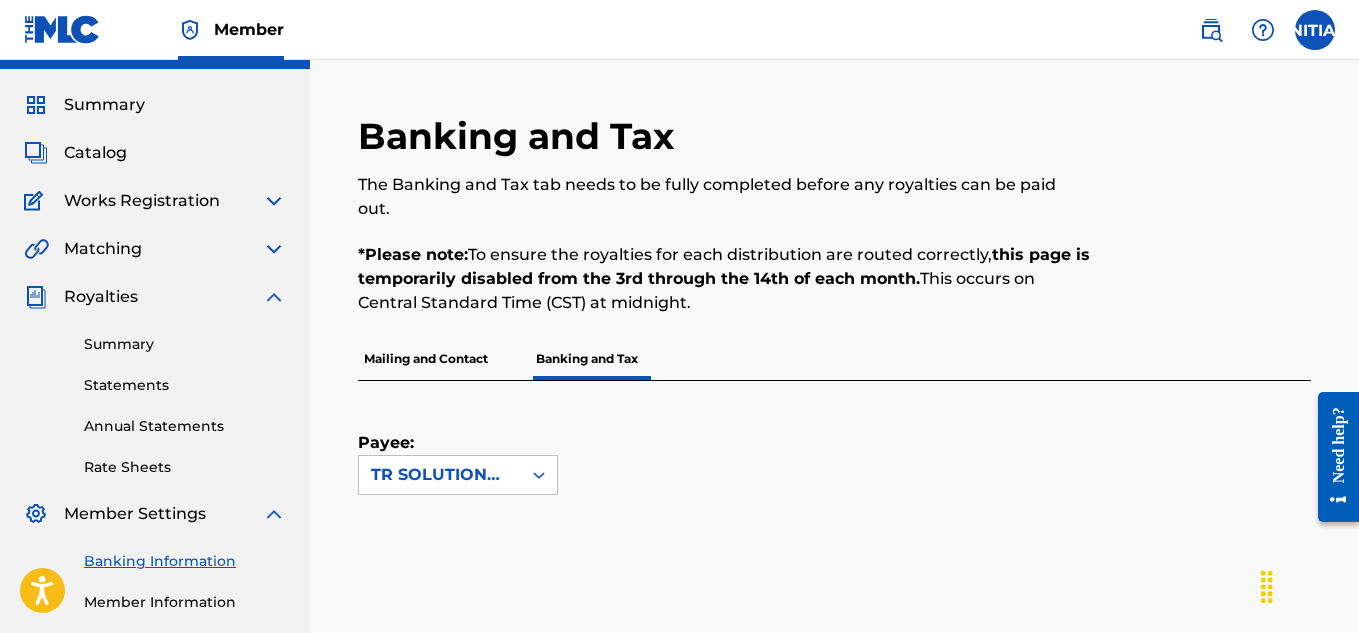 click on "Mailing and Contact" at bounding box center (426, 359) 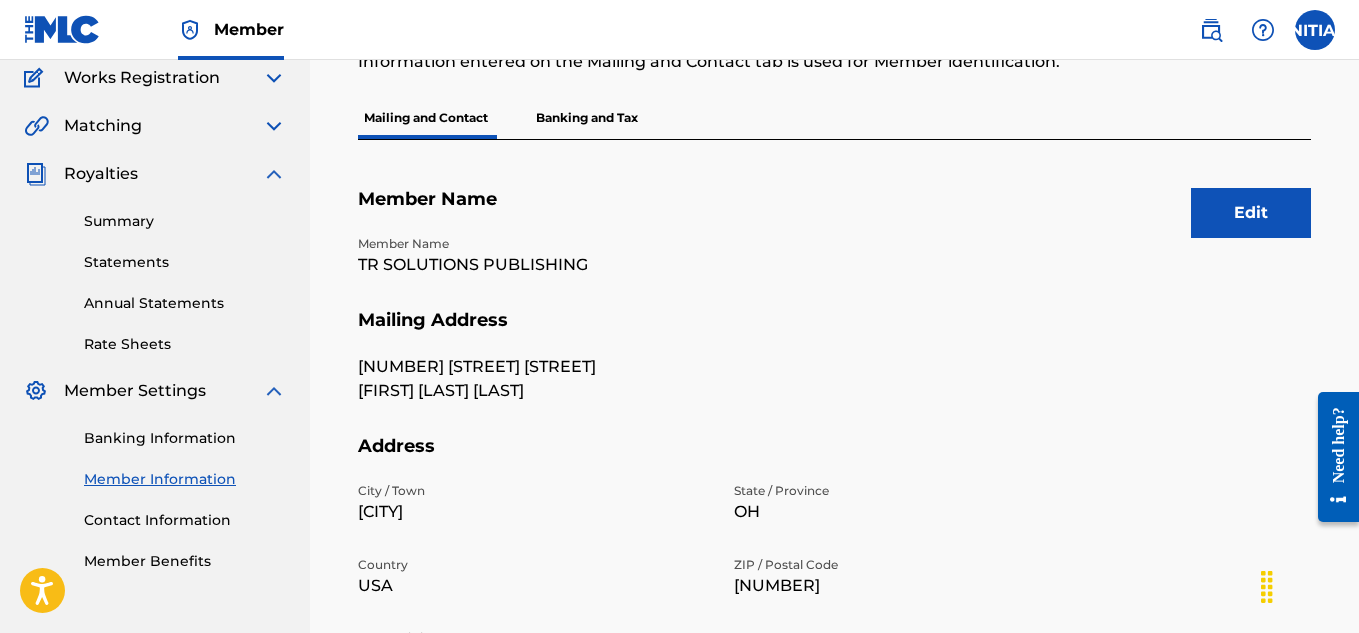 scroll, scrollTop: 0, scrollLeft: 0, axis: both 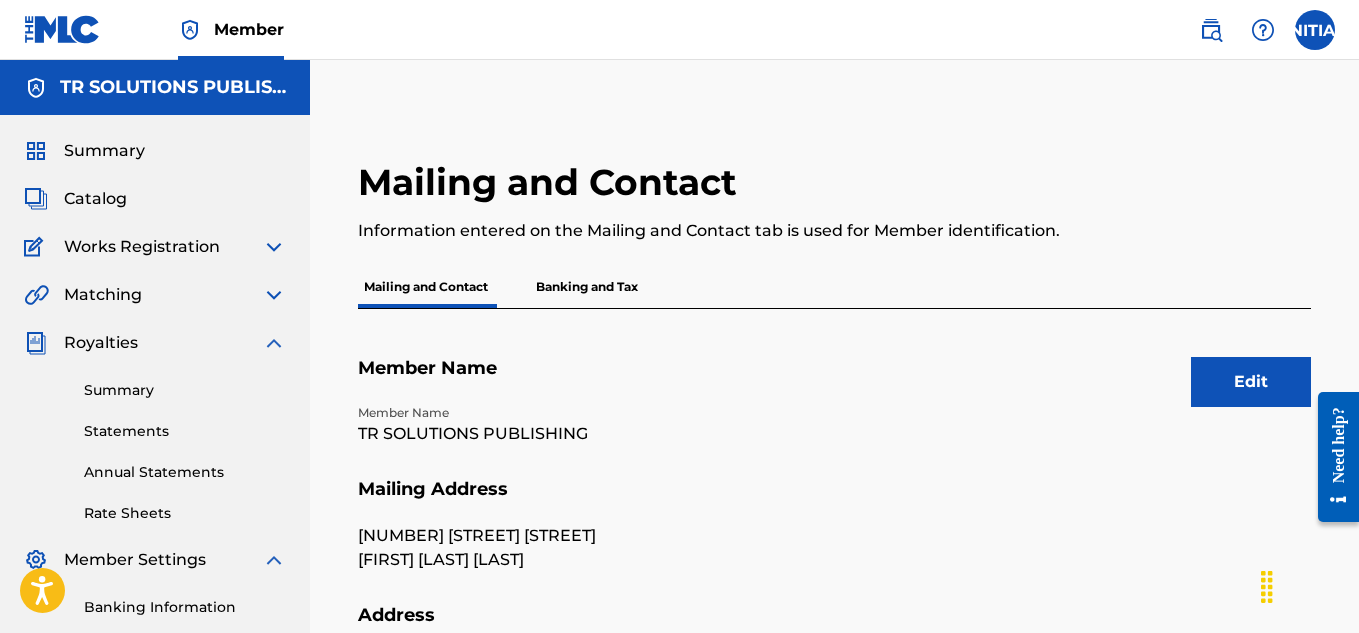 click on "Banking and Tax" at bounding box center (587, 287) 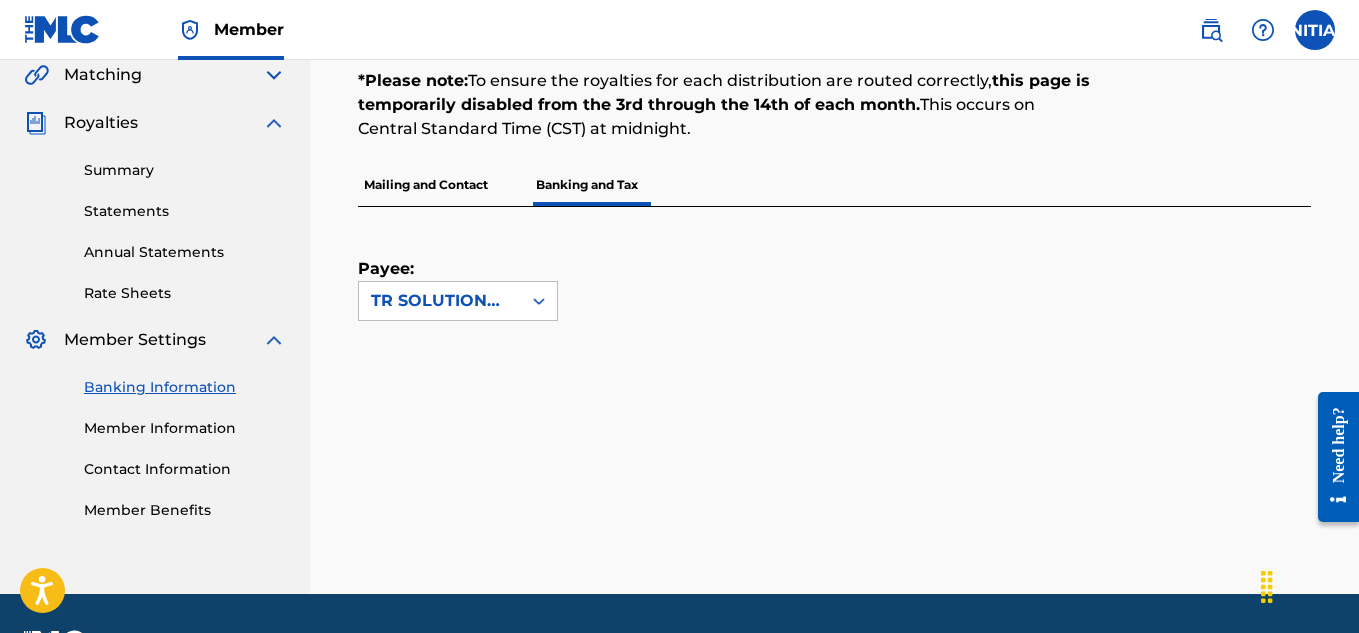 scroll, scrollTop: 218, scrollLeft: 0, axis: vertical 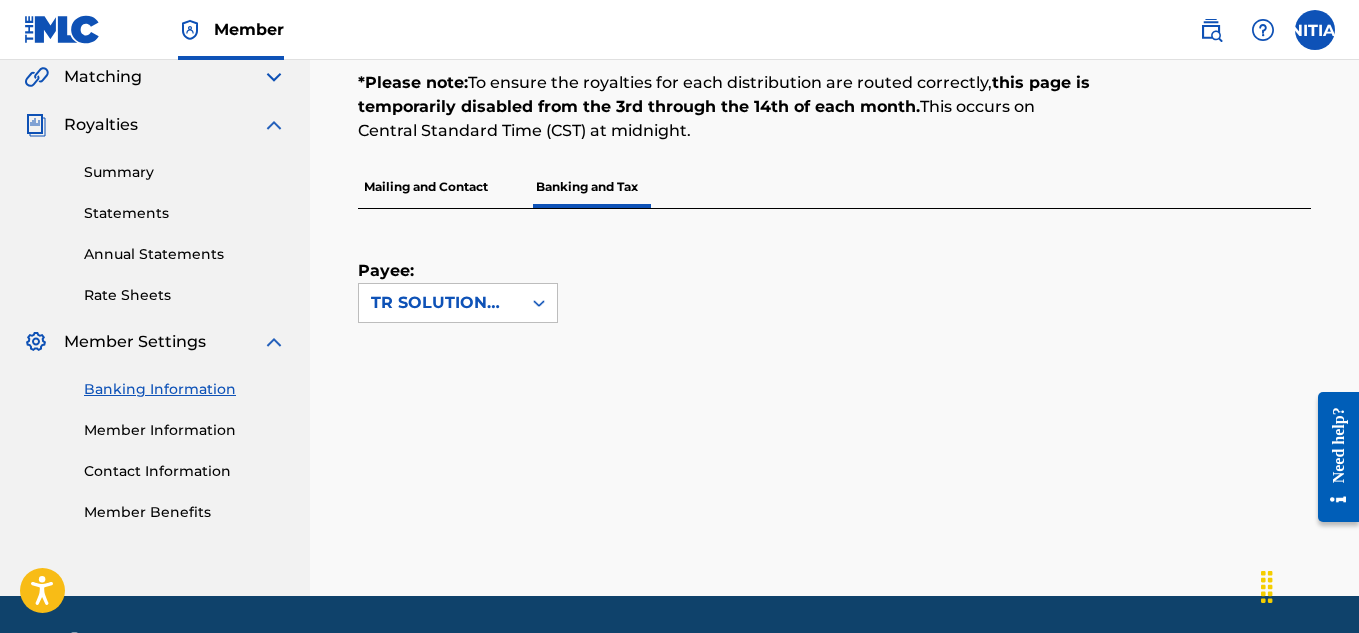 click on "Mailing and Contact" at bounding box center [426, 187] 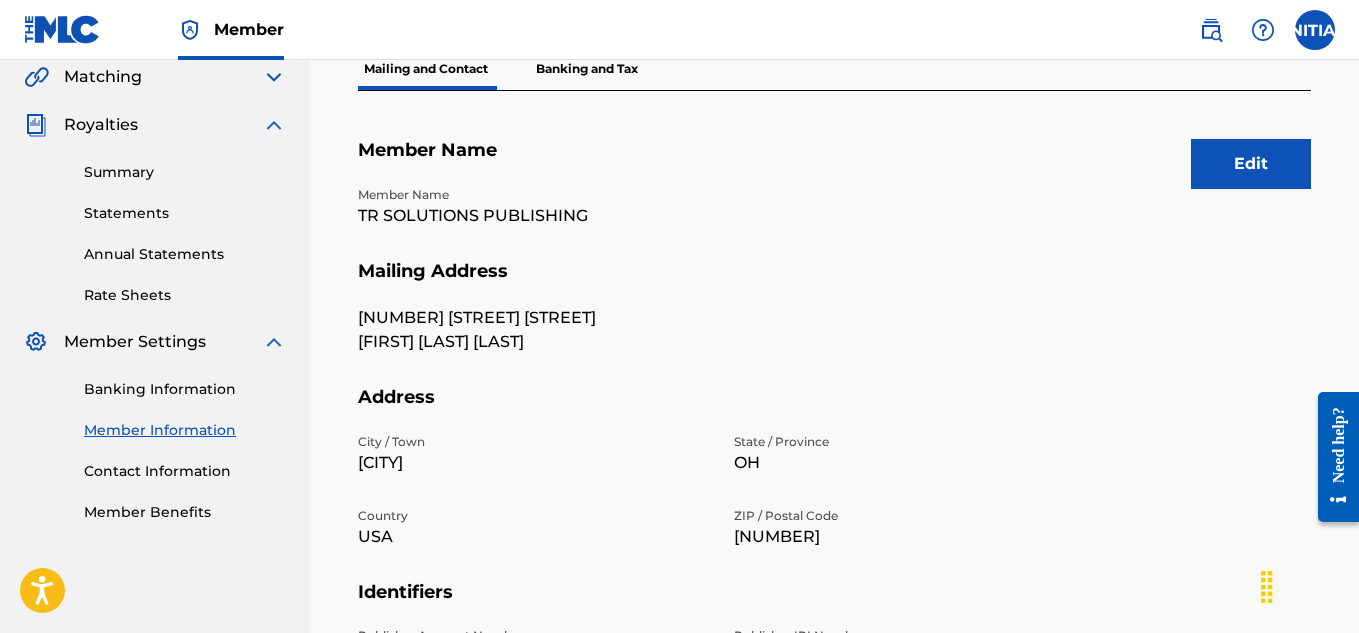 scroll, scrollTop: 0, scrollLeft: 0, axis: both 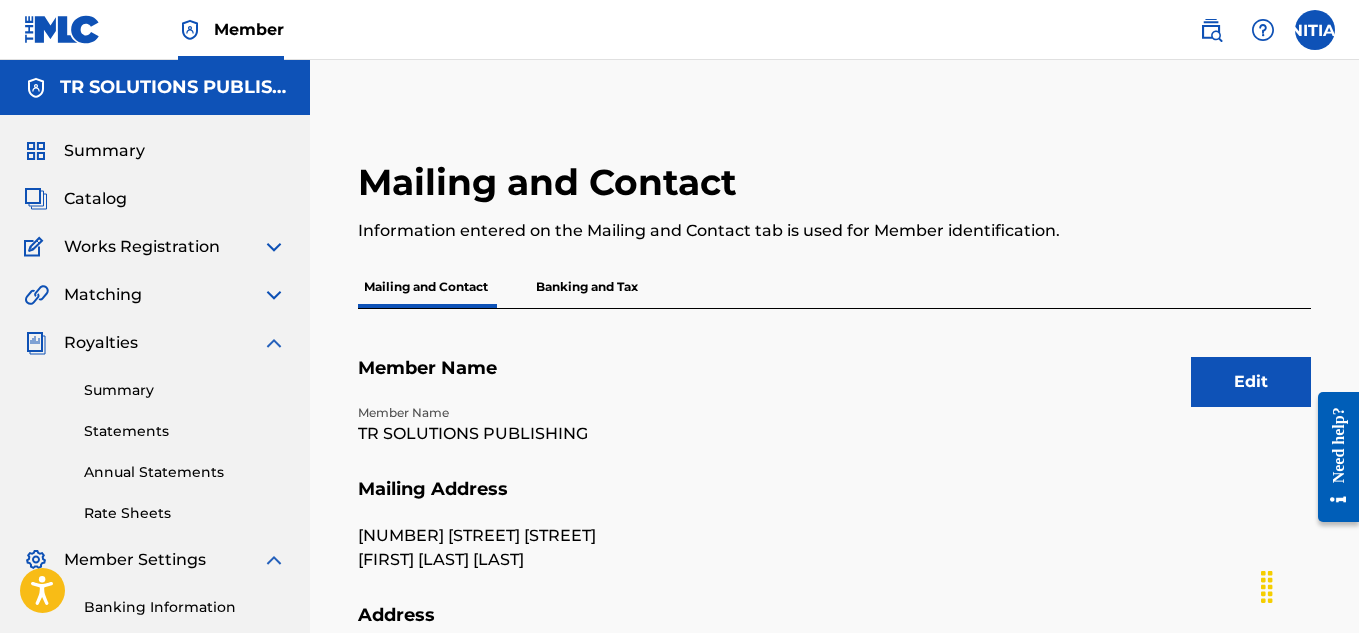 click on "Edit" at bounding box center (1251, 382) 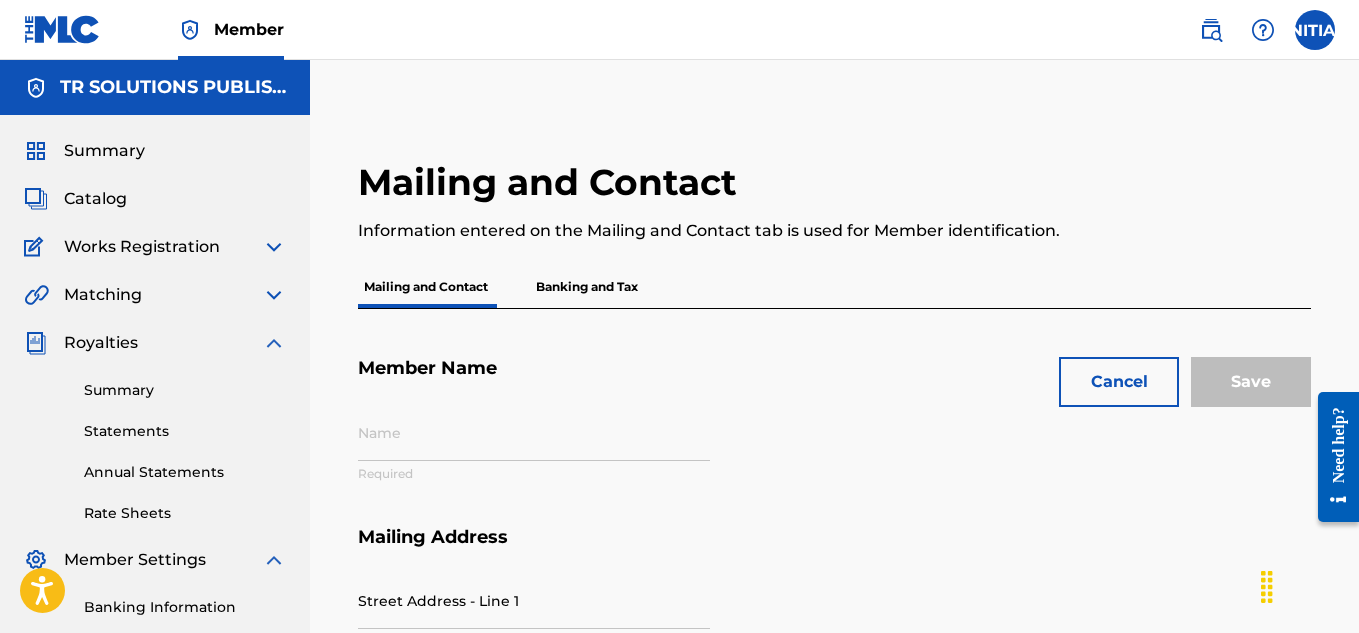 type on "TR SOLUTIONS PUBLISHING" 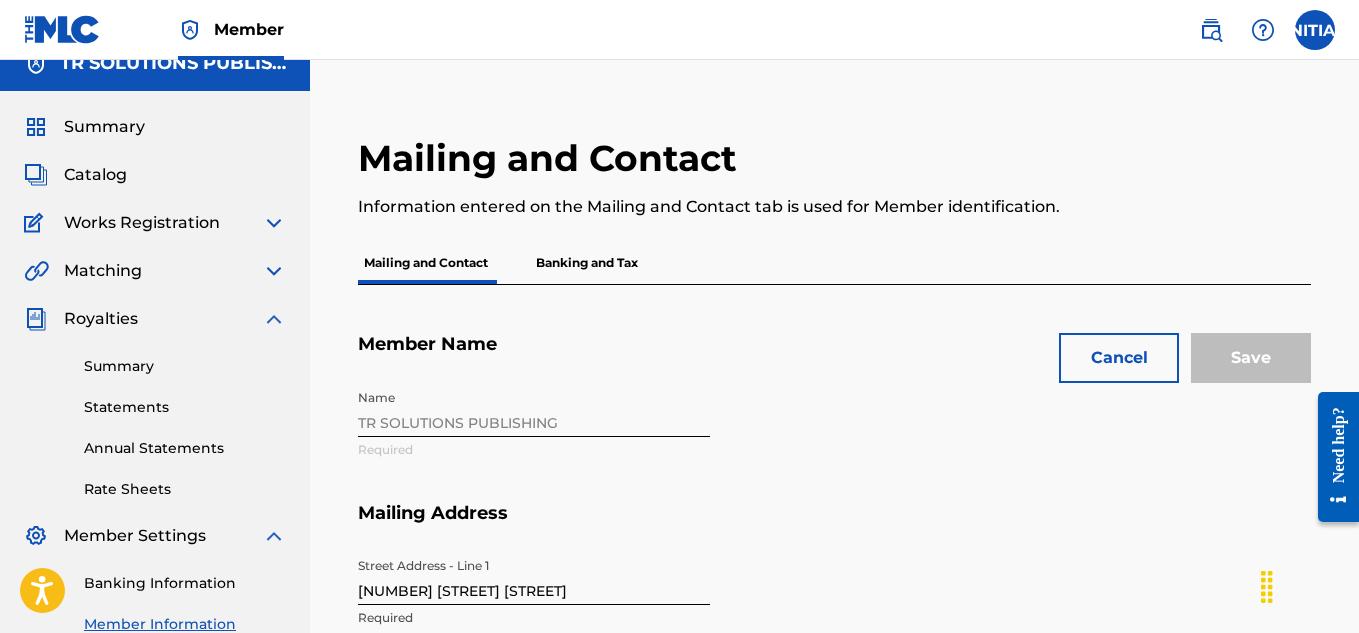 scroll, scrollTop: 272, scrollLeft: 0, axis: vertical 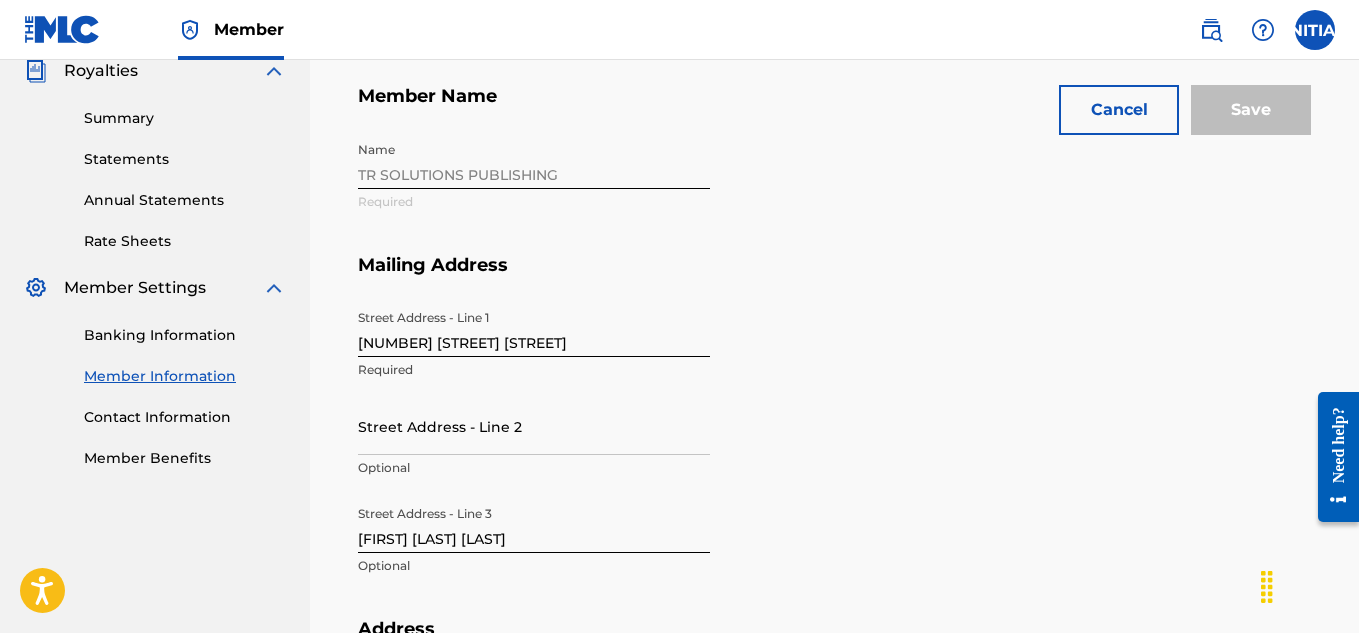 click on "Name TR SOLUTIONS PUBLISHING Required" at bounding box center (722, 193) 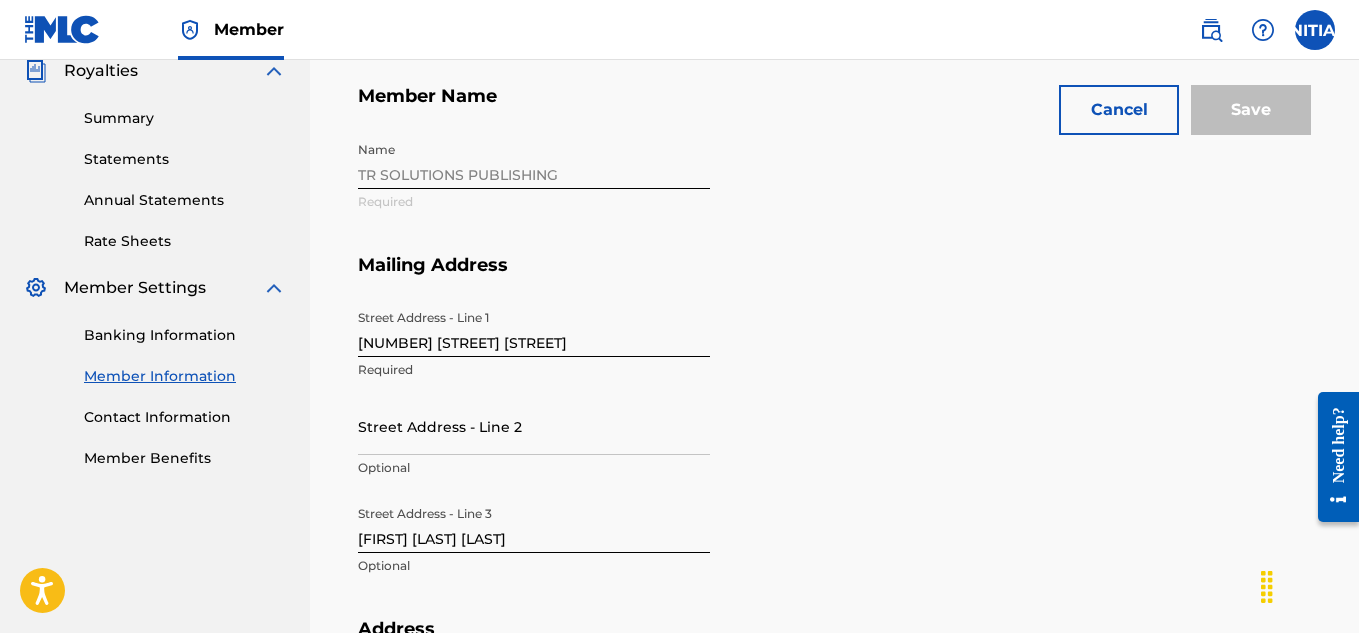 click on "[FIRST] [LAST] [LAST]" at bounding box center (534, 524) 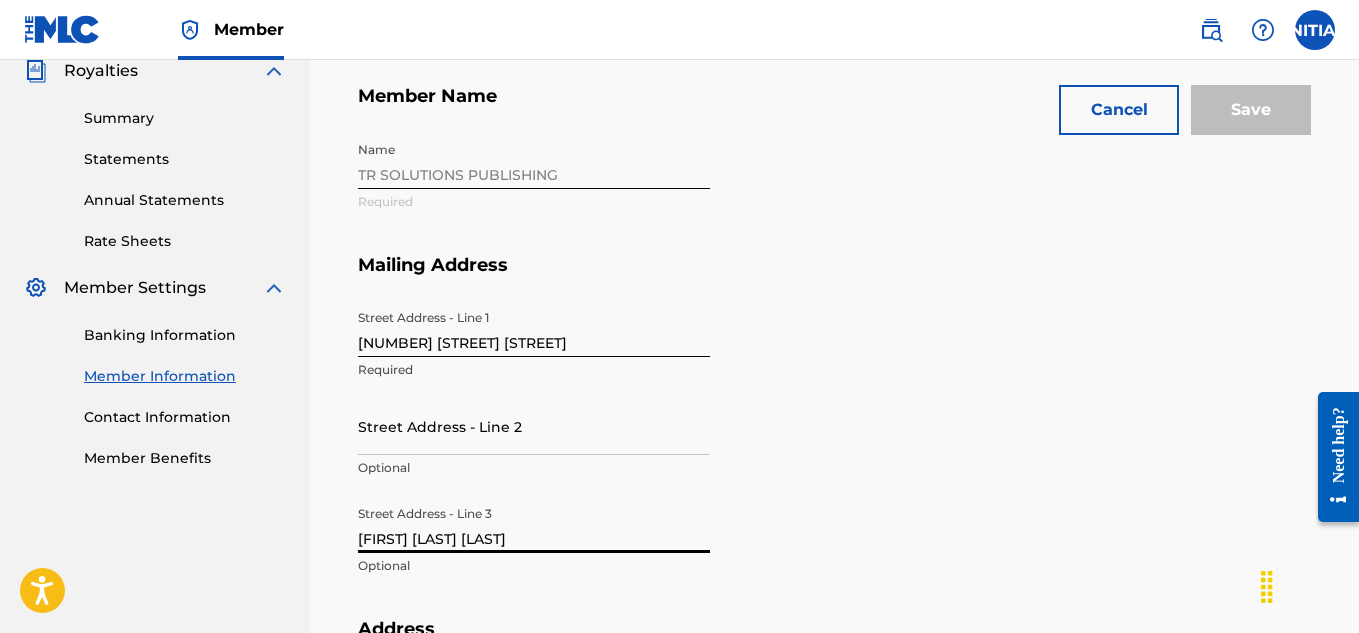 click on "[FIRST] [LAST] [LAST]" at bounding box center (534, 524) 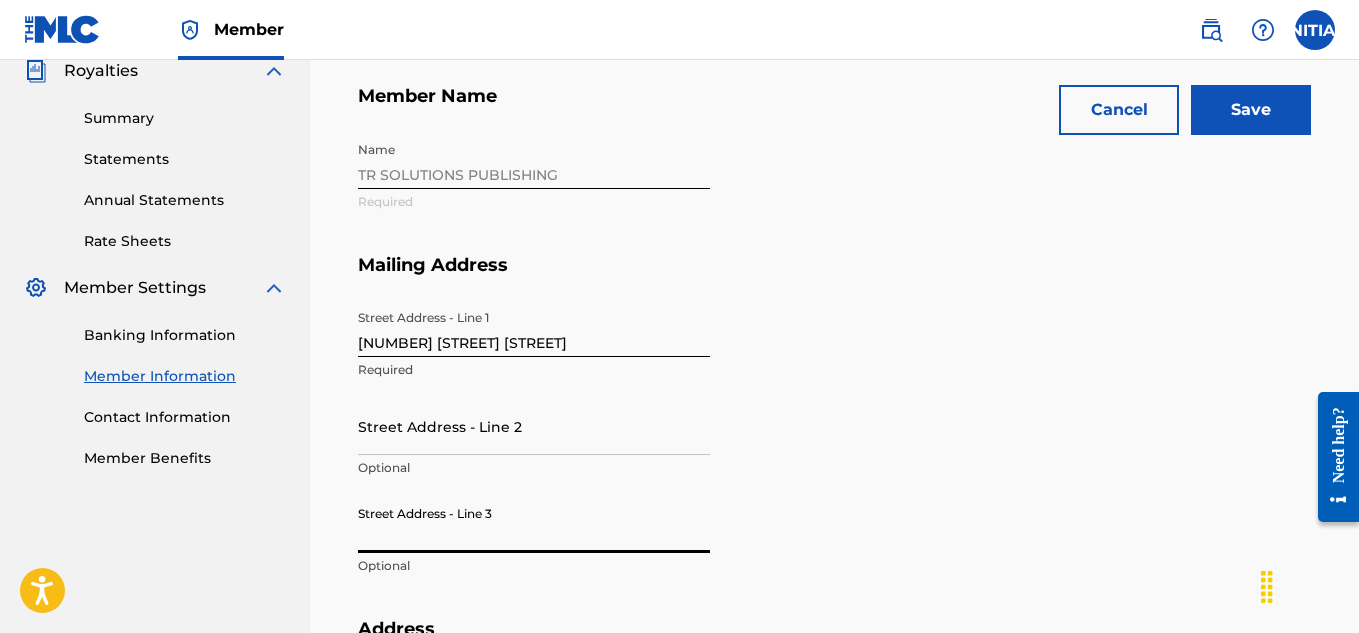 type 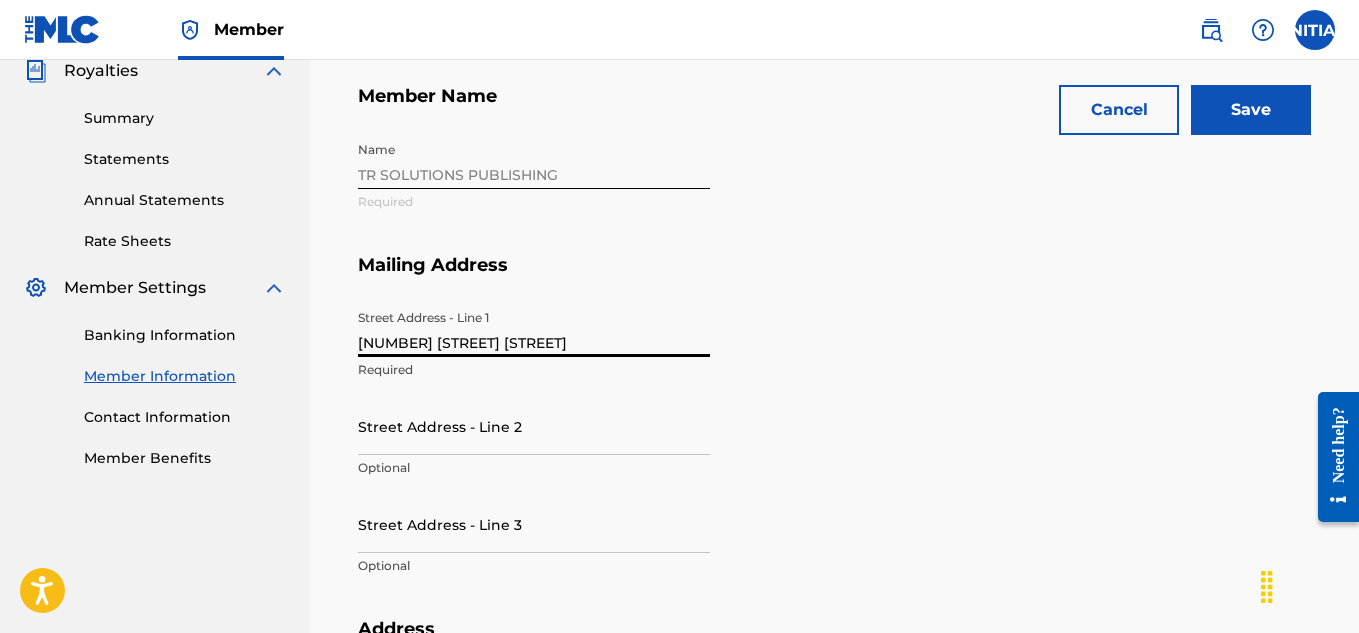 click on "[NUMBER] [STREET] [STREET]" at bounding box center (534, 328) 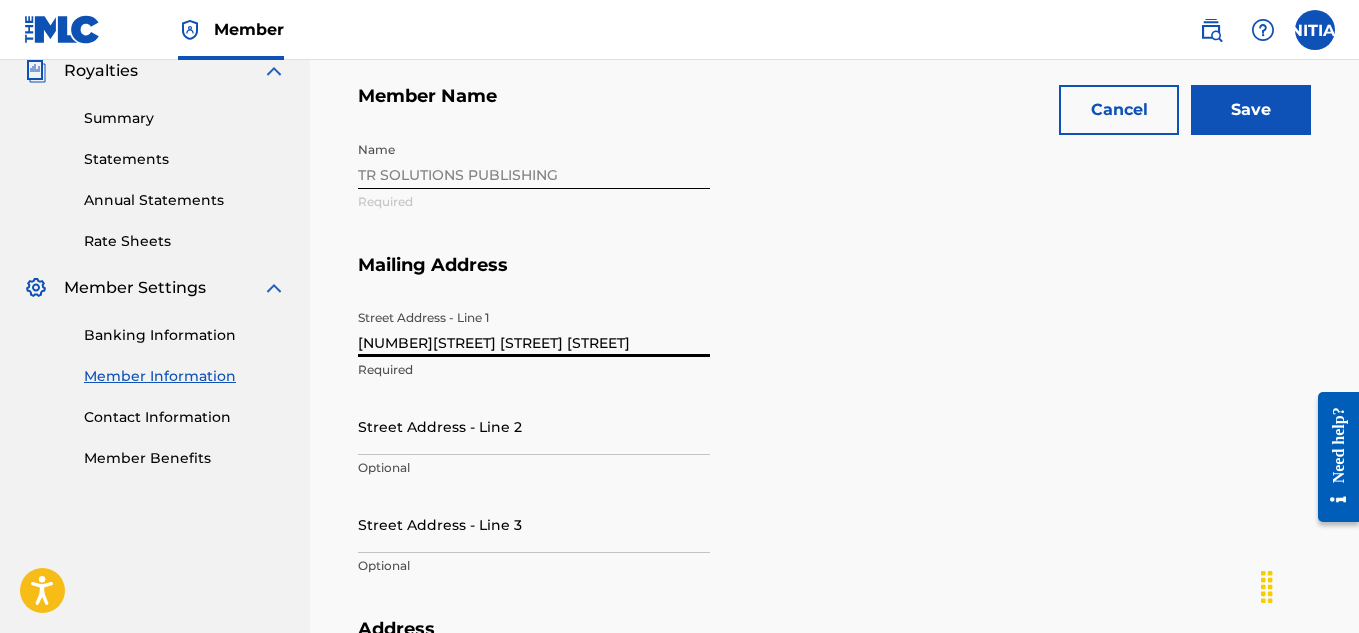 type on "[NUMBER][STREET] [STREET] [STREET]" 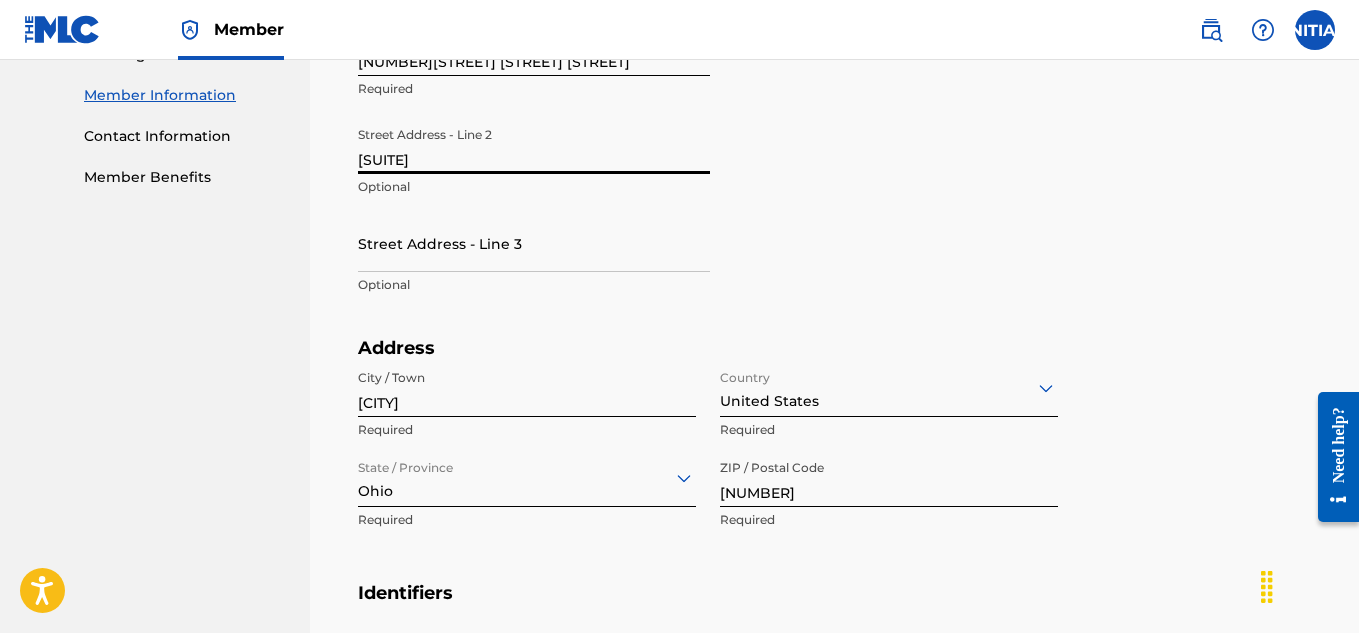 scroll, scrollTop: 554, scrollLeft: 0, axis: vertical 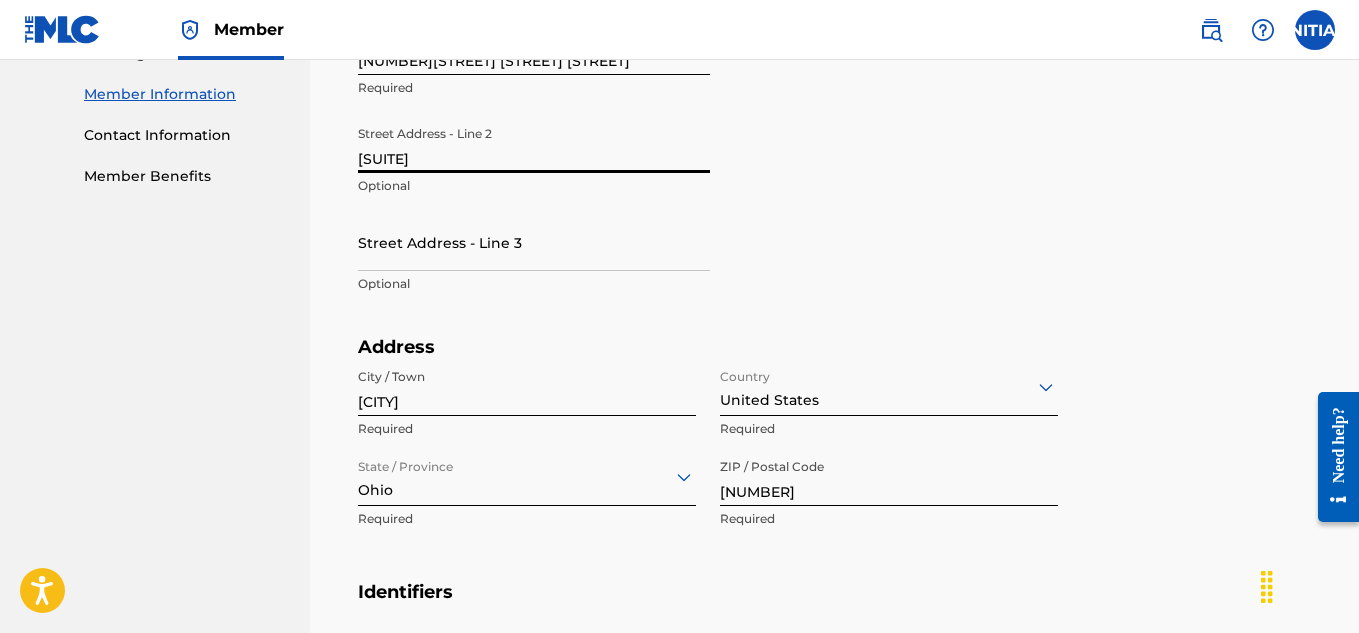 type on "[SUITE]" 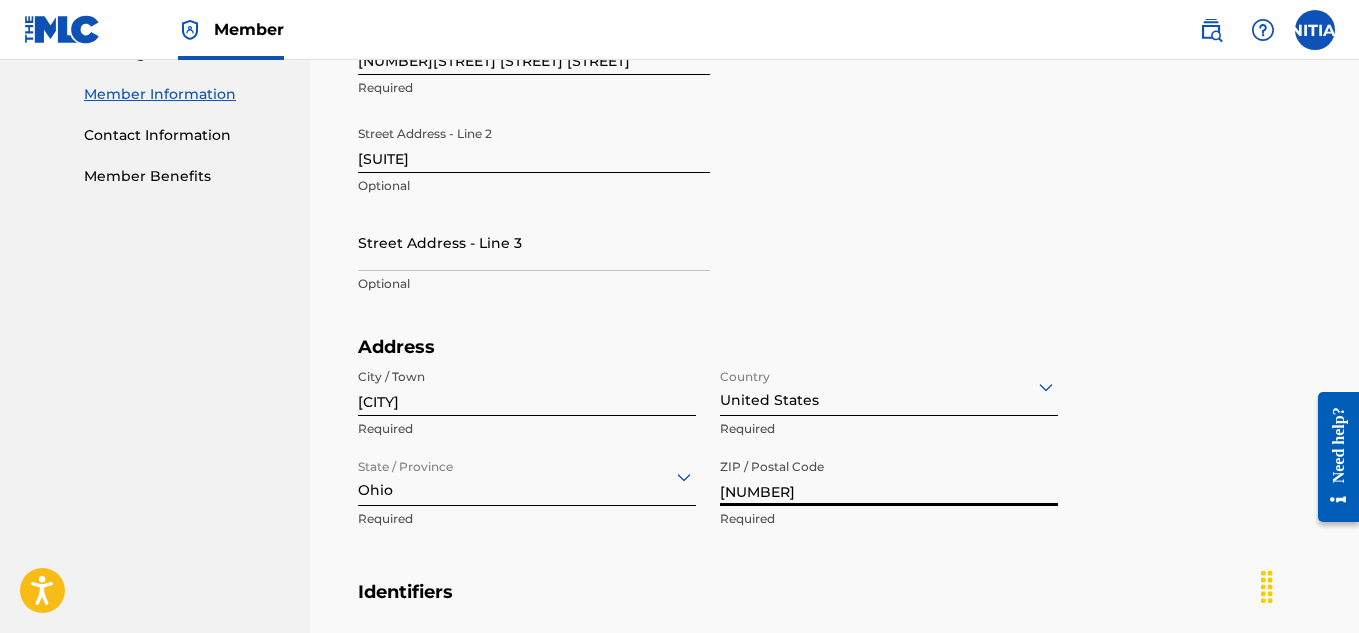 type on "[NUMBER]" 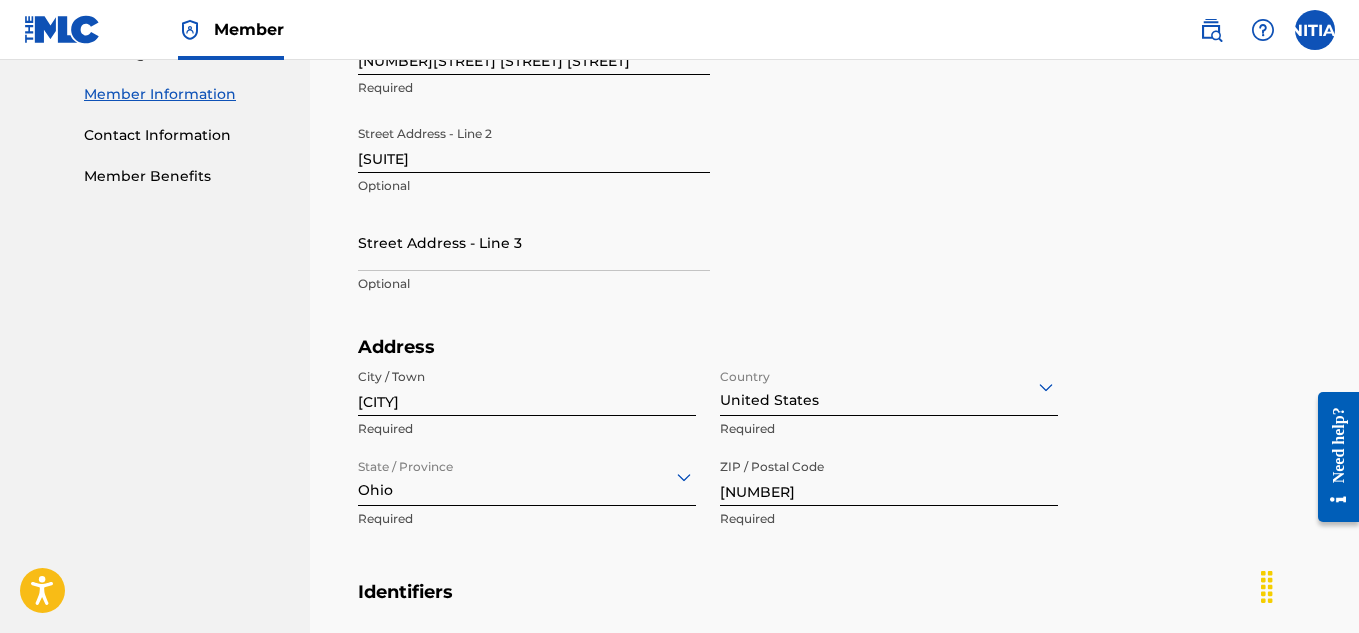 click on "Street Address - Line 1 [NUMBER][STREET] [STREET] [STREET] Required Street Address - Line 2 [SUITE] Optional Street Address - Line 3 Optional" at bounding box center (722, 177) 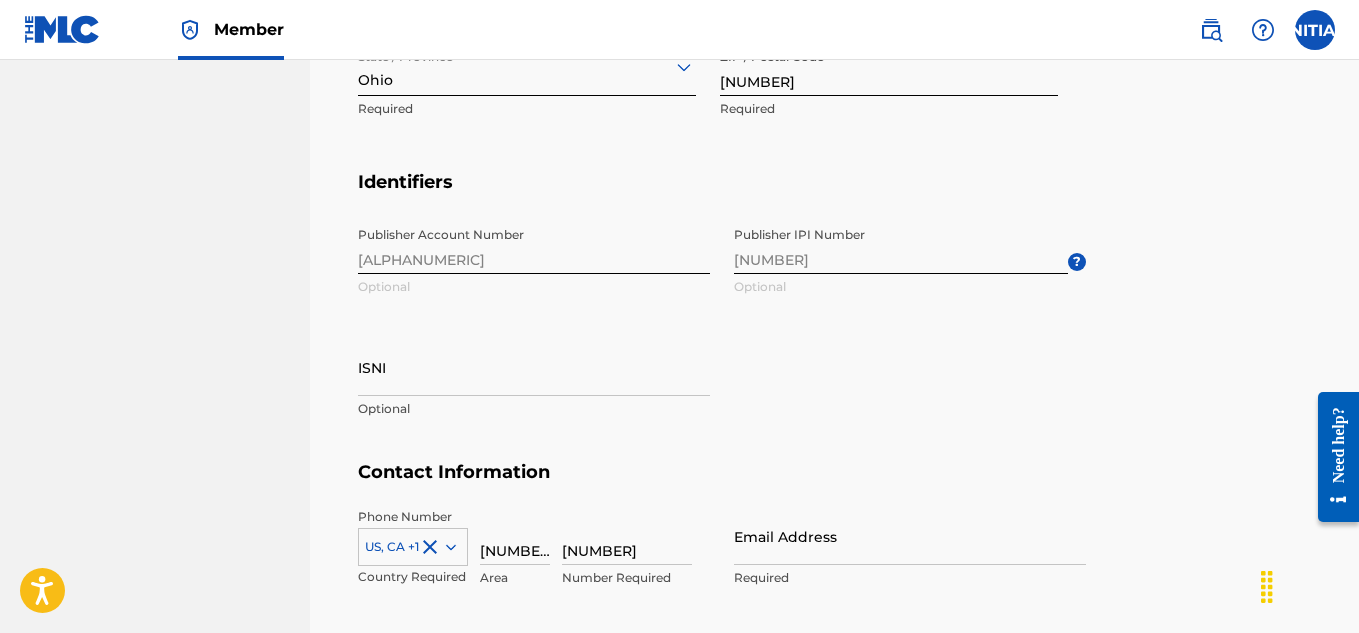 scroll, scrollTop: 1105, scrollLeft: 0, axis: vertical 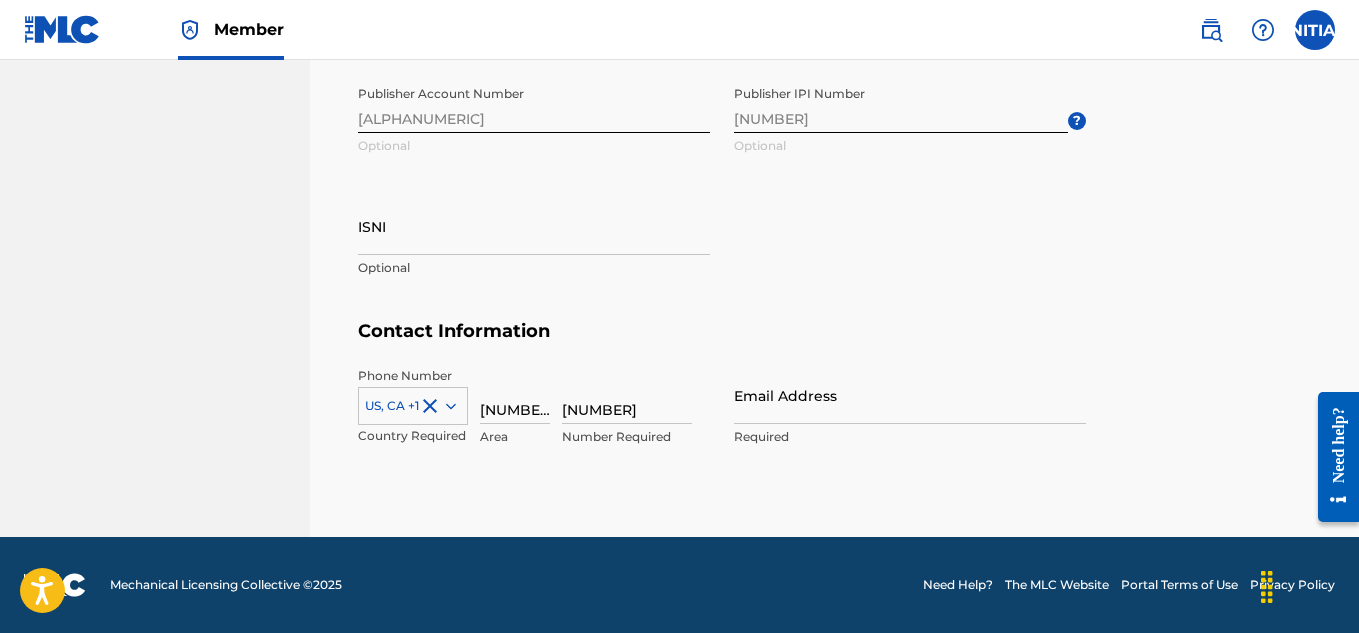 click on "Email Address" at bounding box center (910, 395) 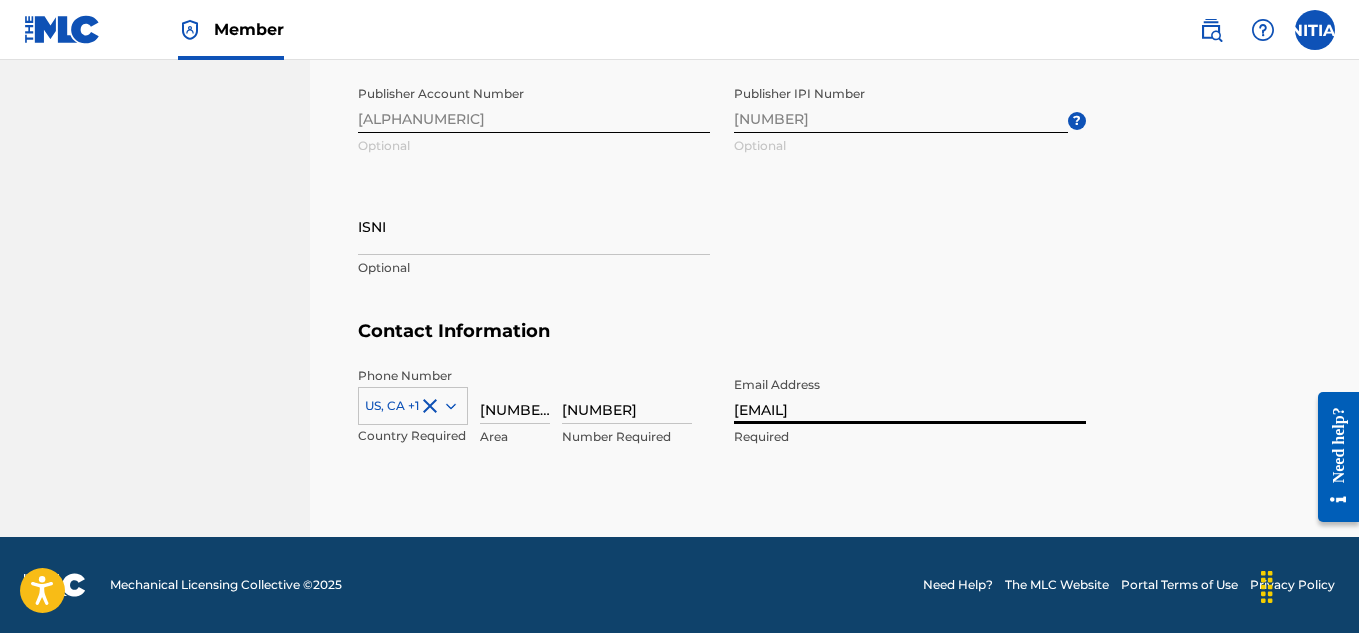 type on "[EMAIL]" 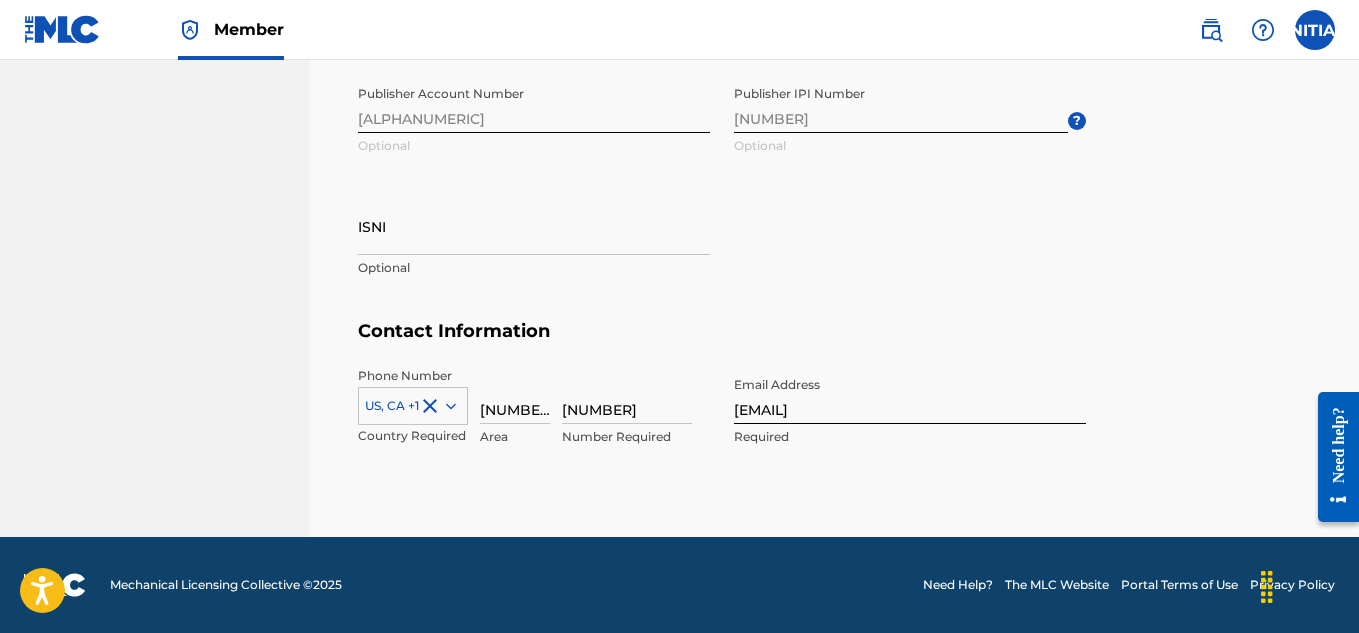click on "Identifiers Publisher Account Number [ALPHANUMERIC] Optional Publisher IPI Number [NUMBER] Optional ? ISNI Optional" at bounding box center (834, 175) 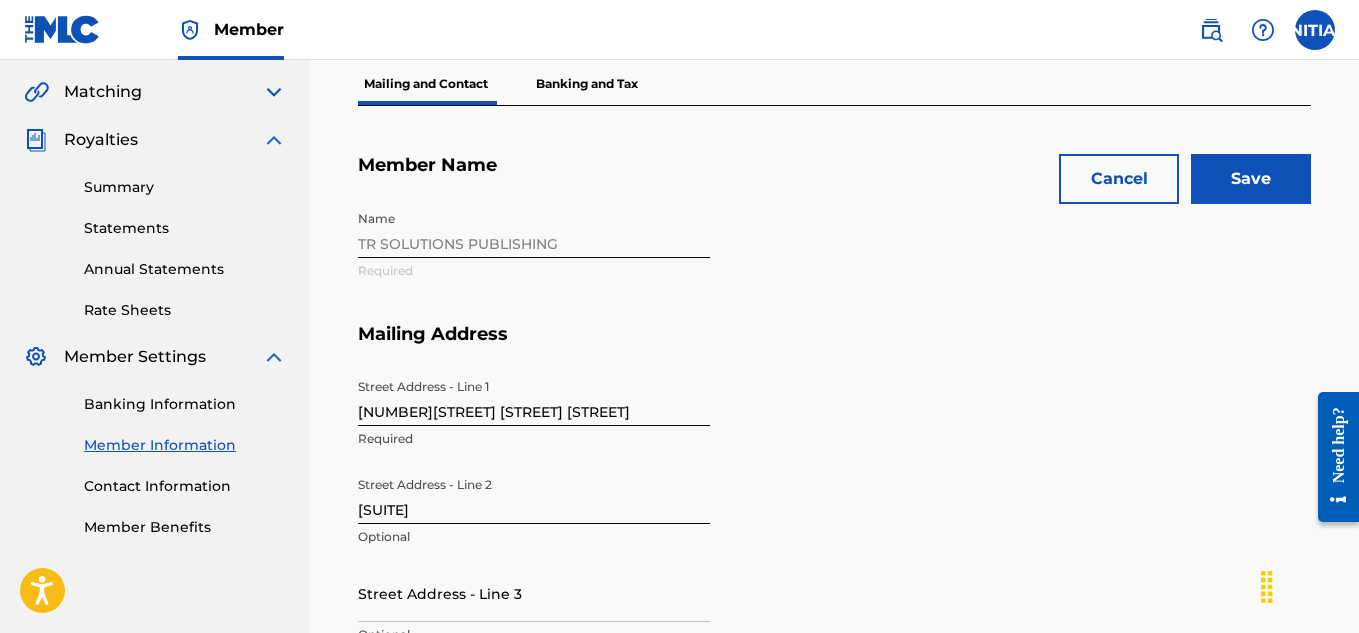 scroll, scrollTop: 0, scrollLeft: 0, axis: both 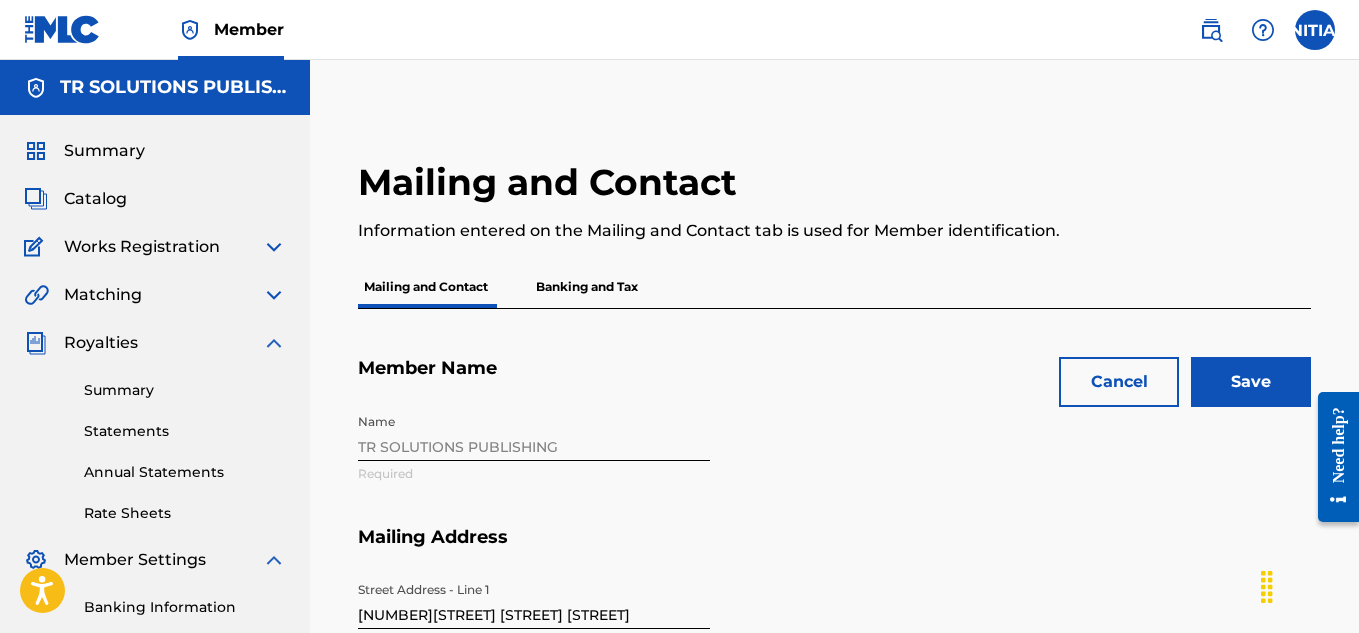click on "Save" at bounding box center (1251, 382) 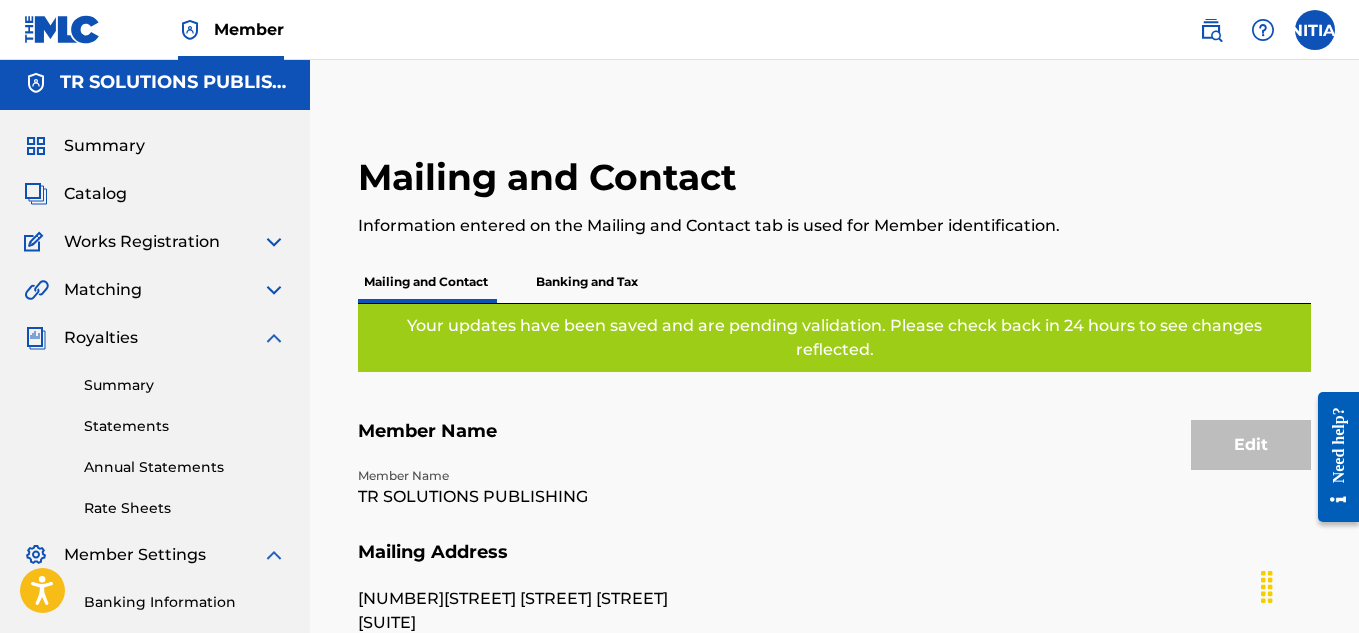 scroll, scrollTop: 0, scrollLeft: 0, axis: both 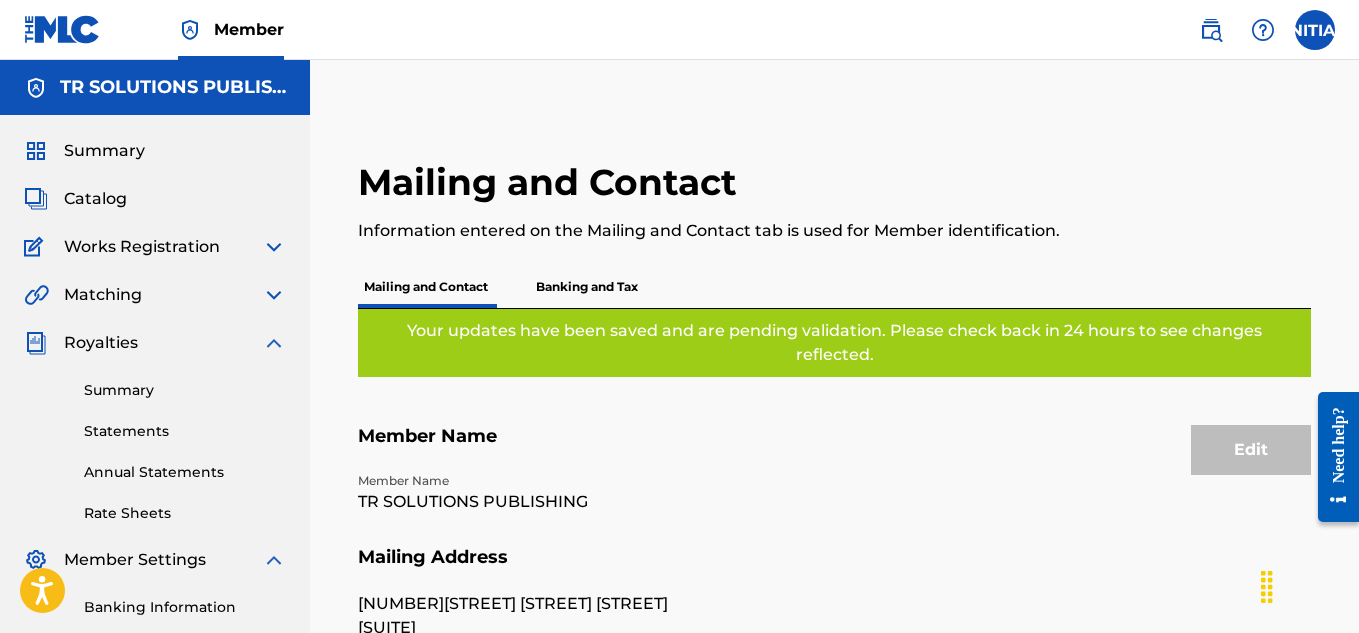click on "Summary" at bounding box center (155, 151) 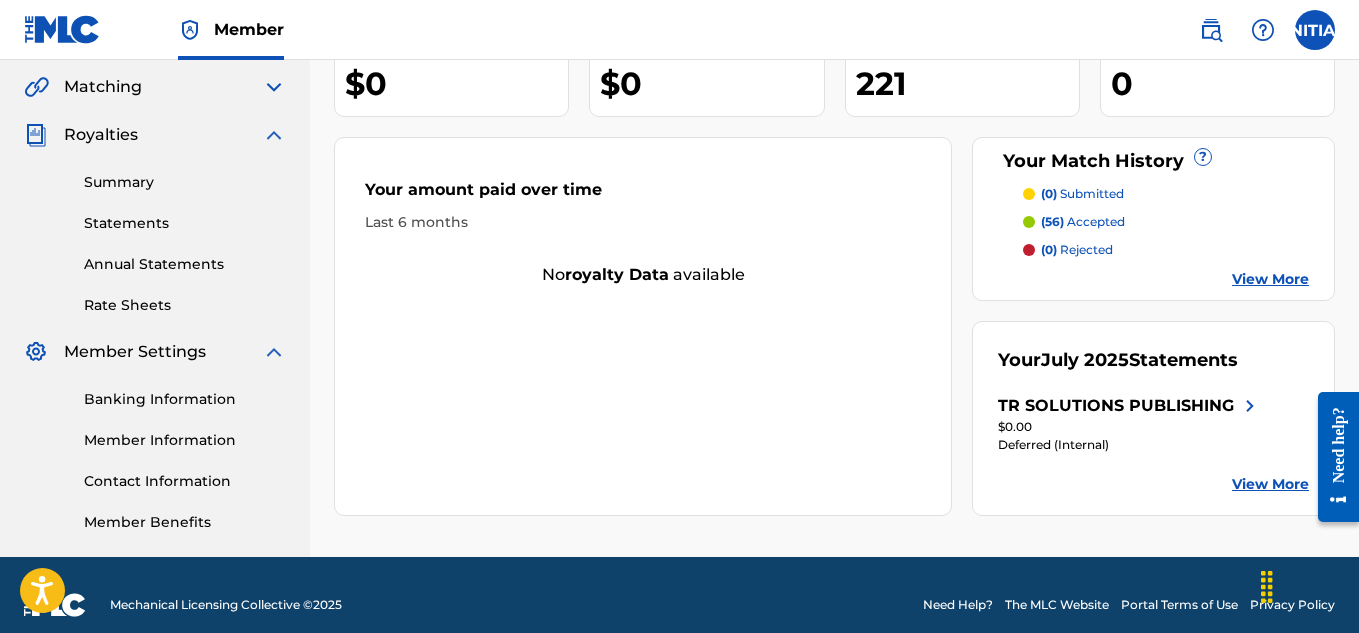 scroll, scrollTop: 198, scrollLeft: 0, axis: vertical 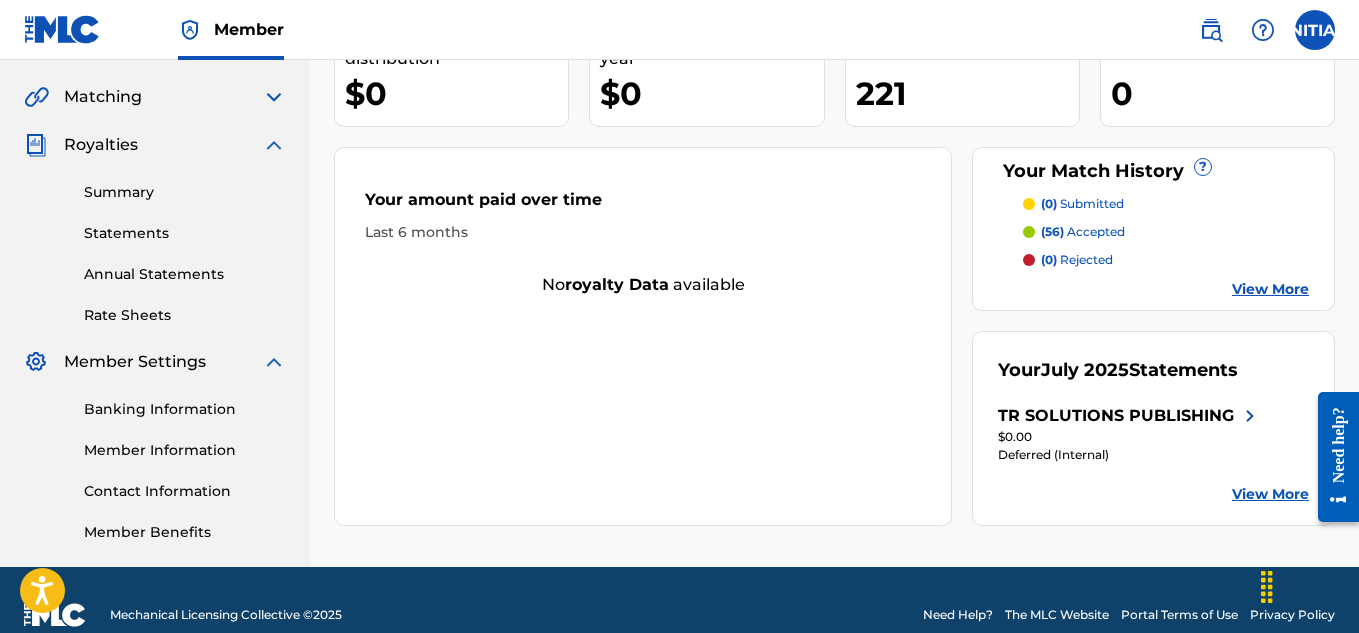 click on "Banking Information" at bounding box center (185, 409) 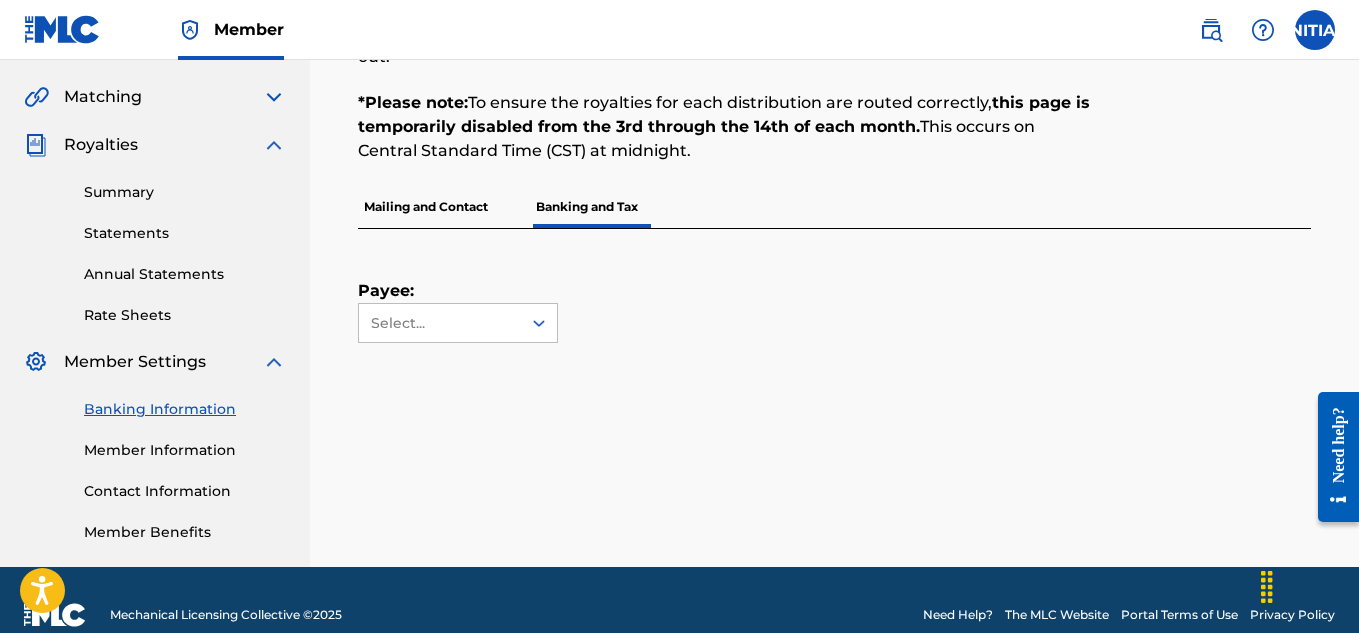 scroll, scrollTop: 0, scrollLeft: 0, axis: both 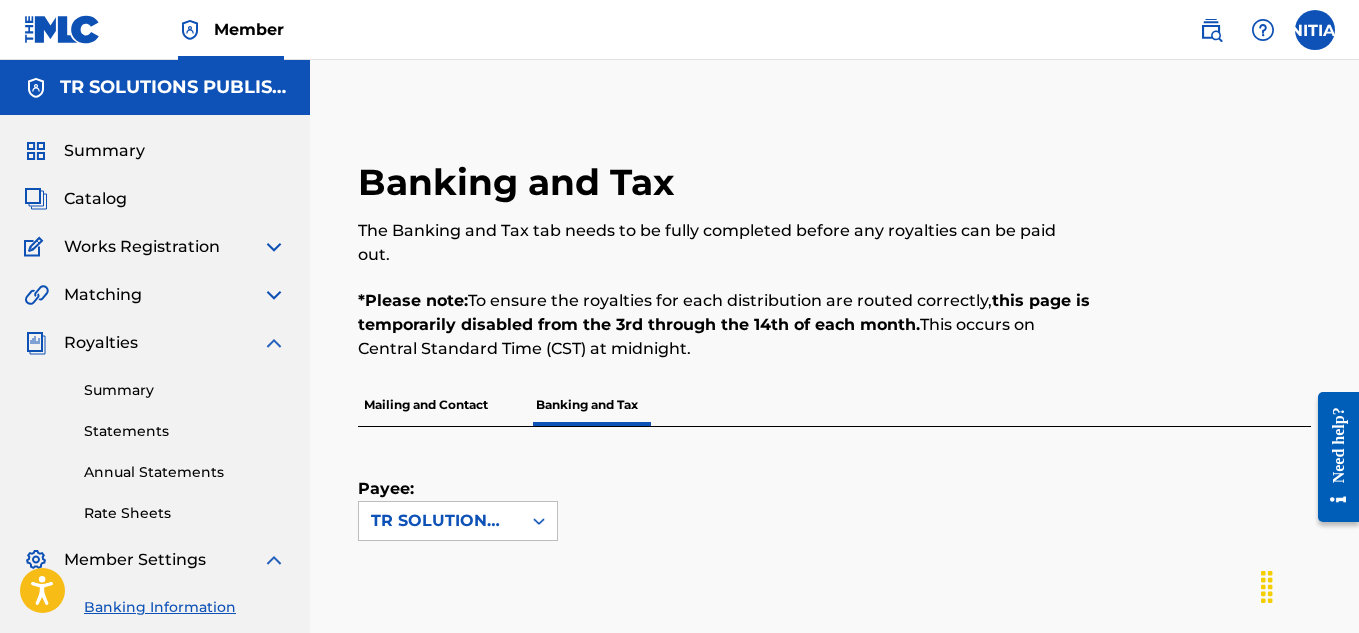 click on "Mailing and Contact" at bounding box center [426, 405] 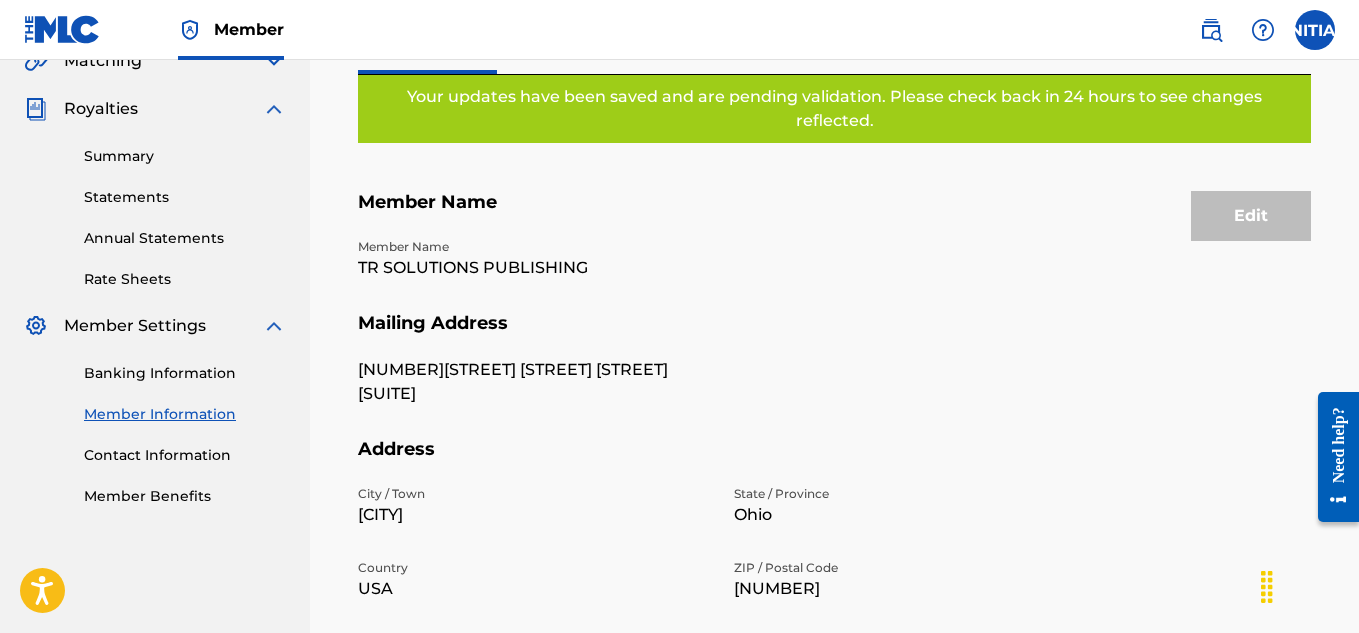 scroll, scrollTop: 0, scrollLeft: 0, axis: both 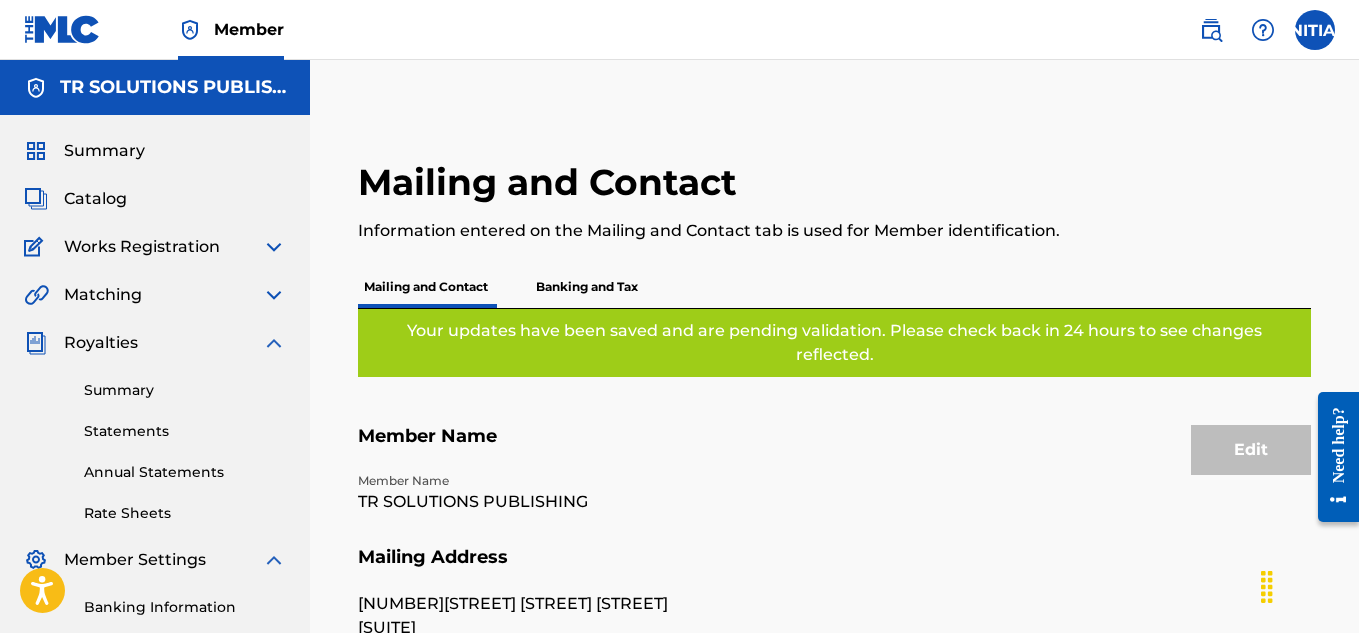 click on "Banking and Tax" at bounding box center (587, 287) 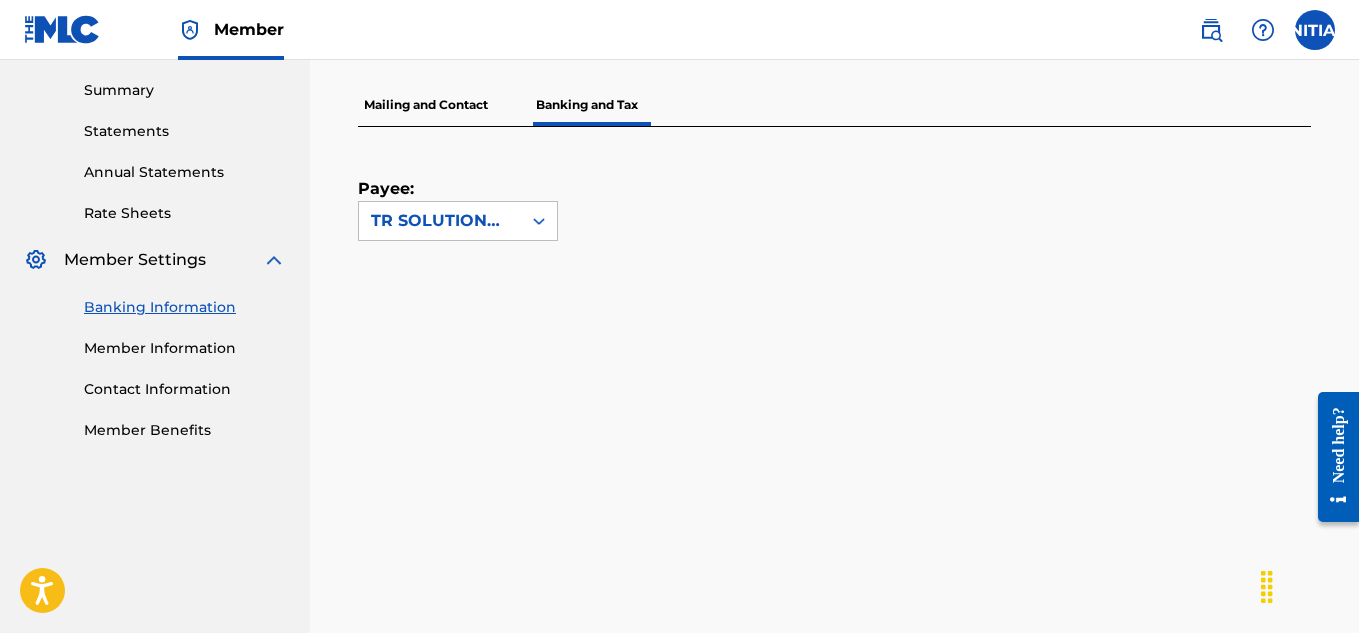 scroll, scrollTop: 298, scrollLeft: 0, axis: vertical 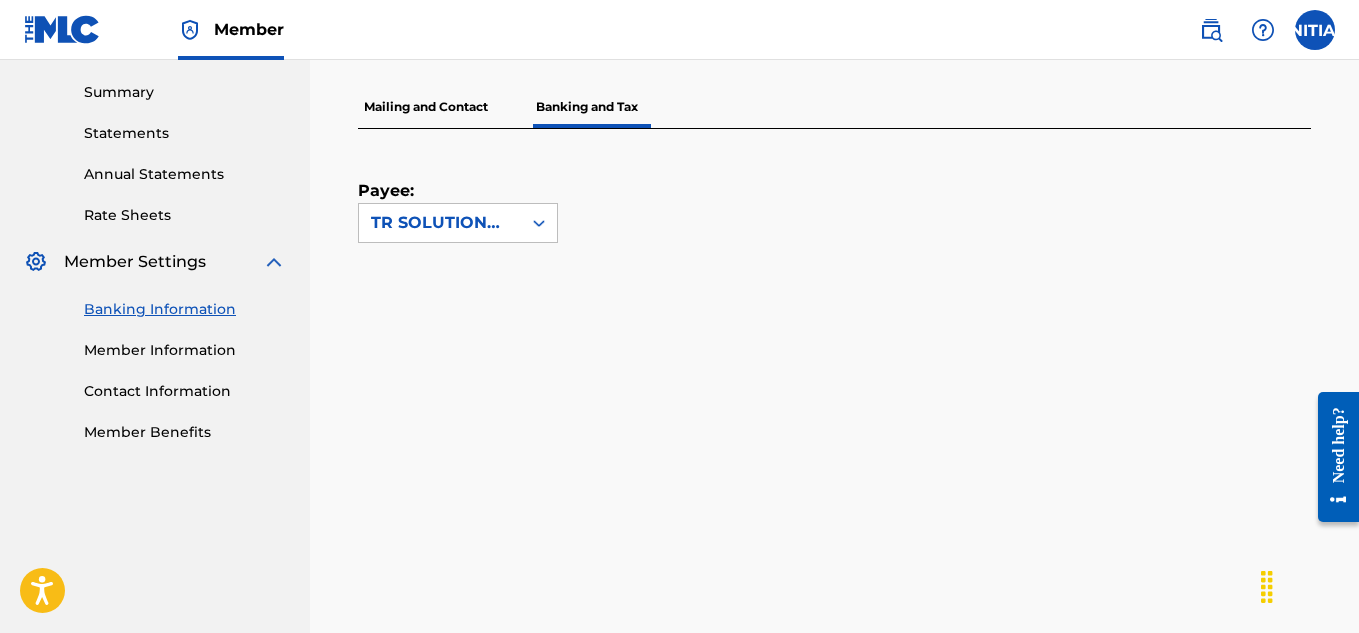 click on "Member Information" at bounding box center (185, 350) 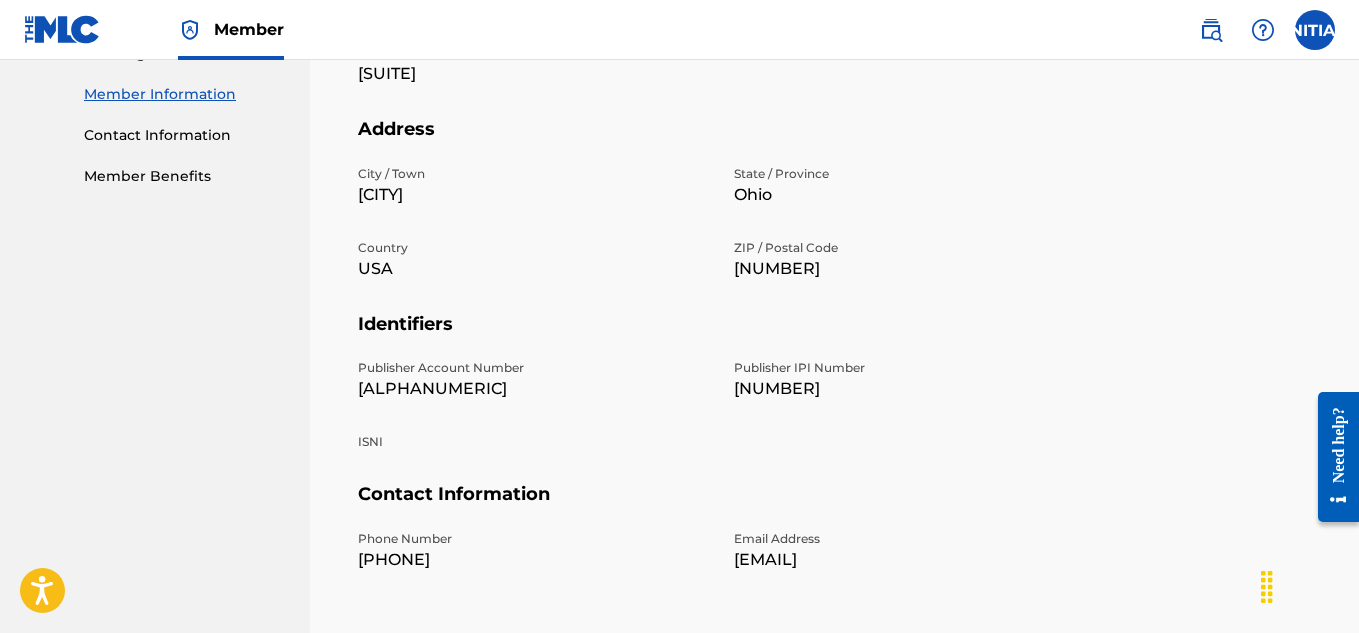 scroll, scrollTop: 295, scrollLeft: 0, axis: vertical 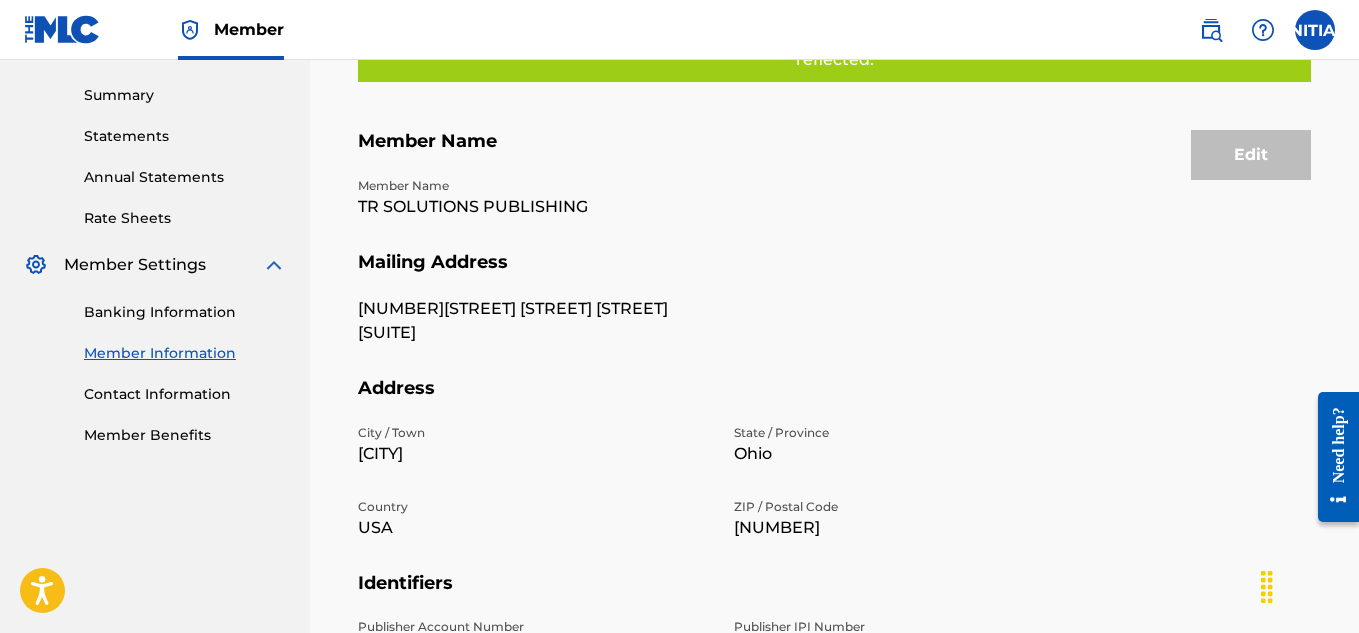 click on "Banking Information" at bounding box center (185, 312) 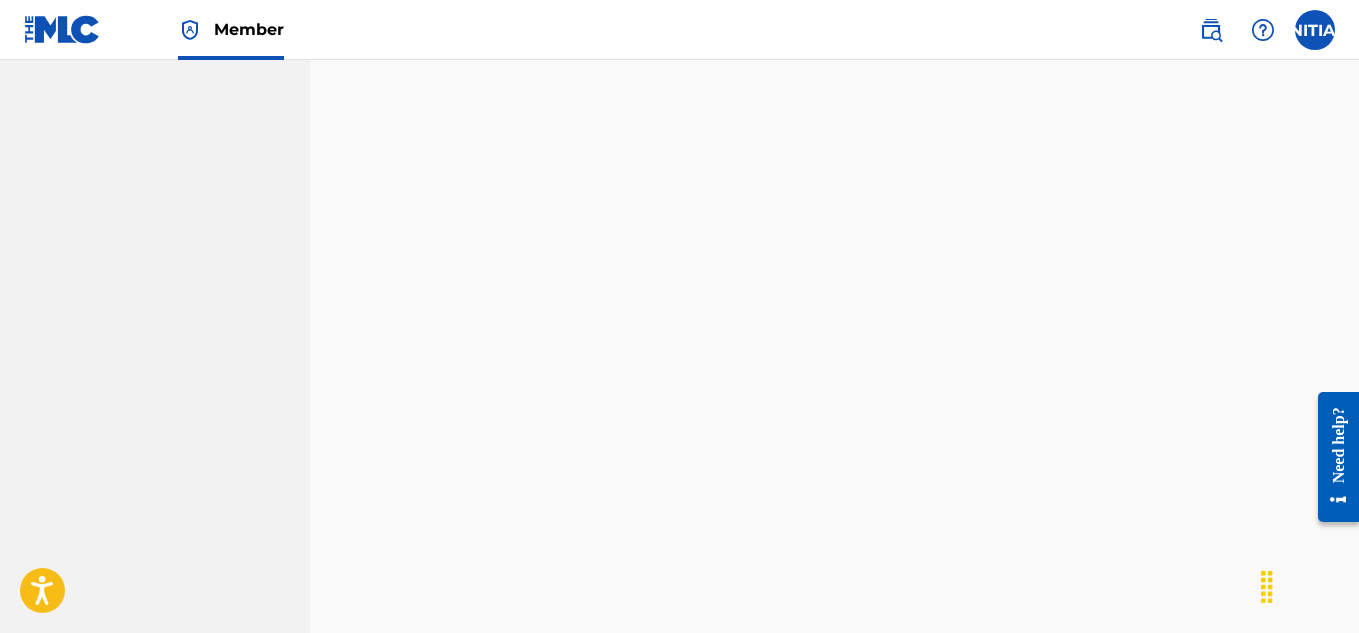 scroll, scrollTop: 410, scrollLeft: 0, axis: vertical 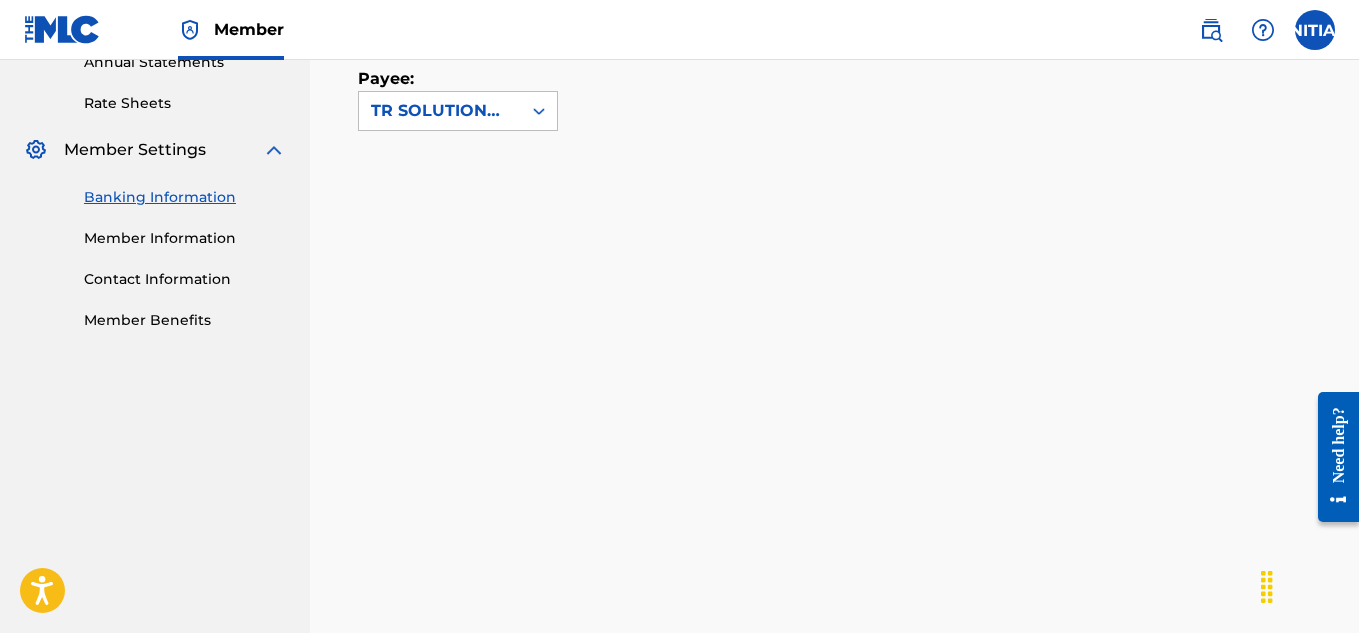 click on "Contact Information" at bounding box center [185, 279] 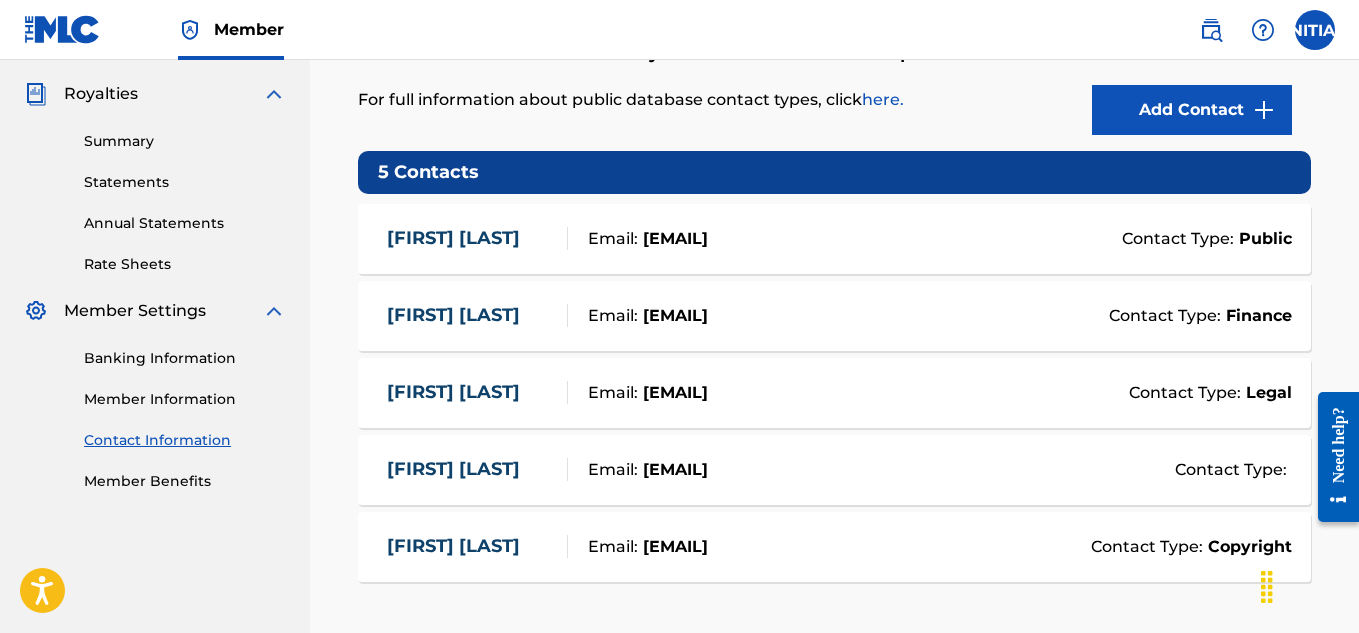 scroll, scrollTop: 150, scrollLeft: 0, axis: vertical 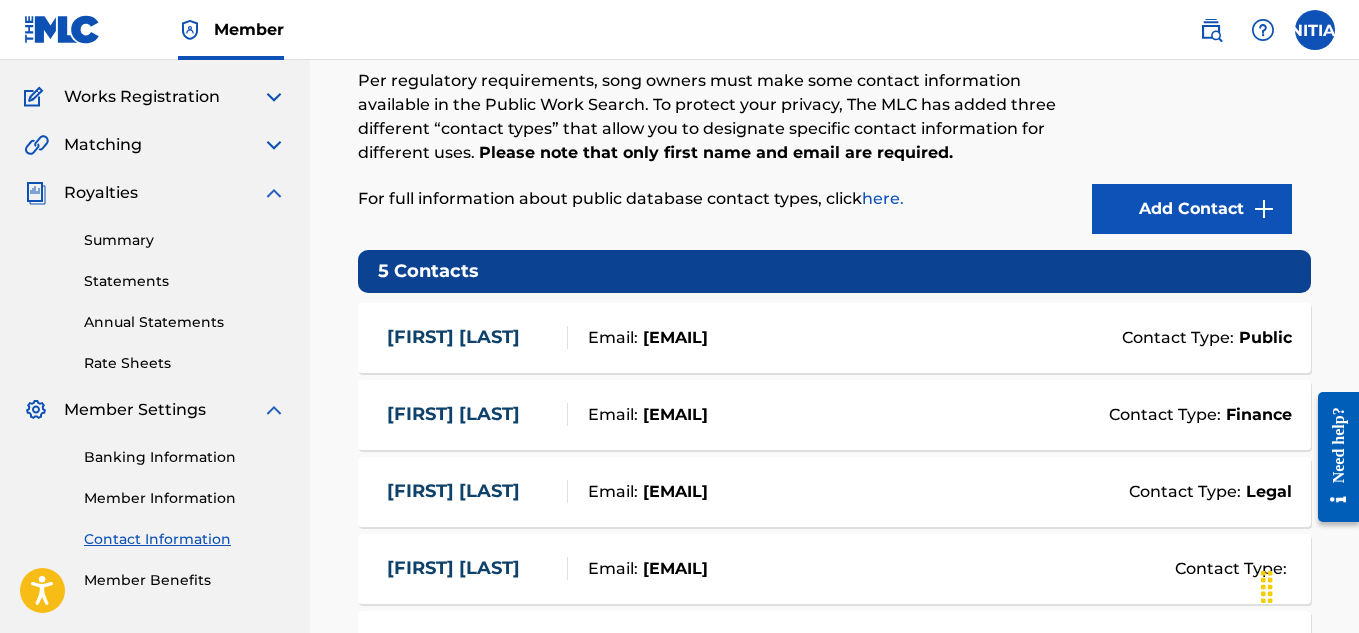 click at bounding box center (1264, 209) 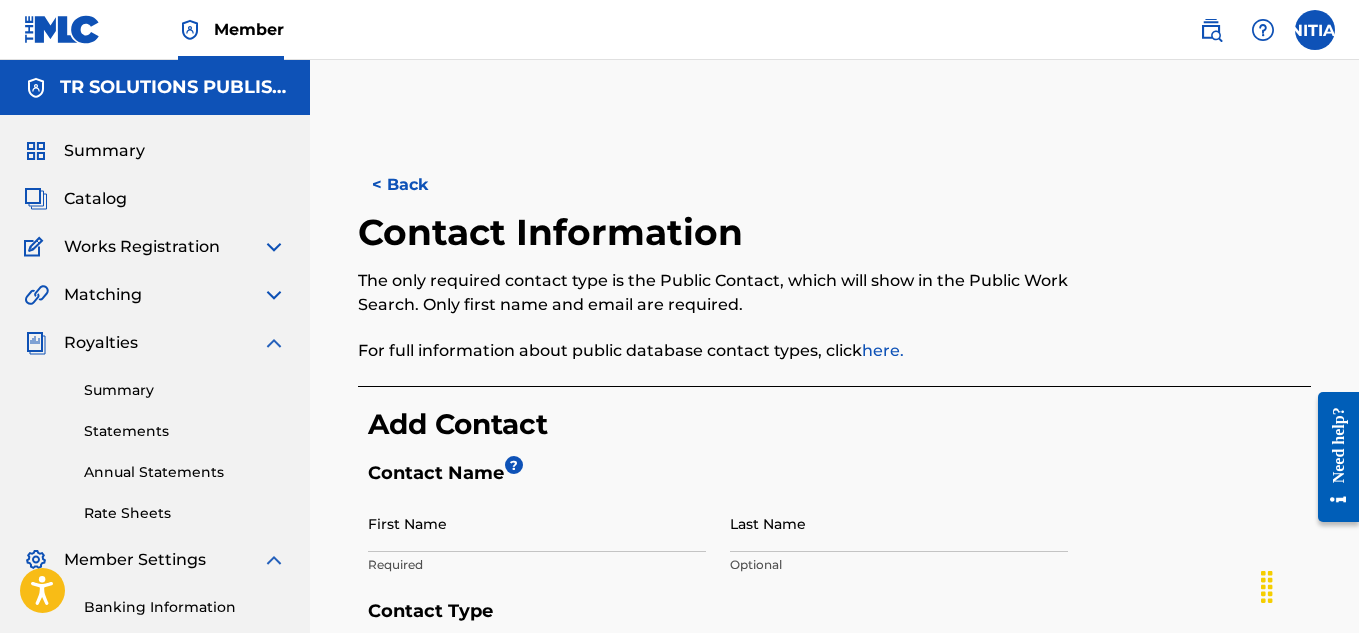 scroll, scrollTop: 643, scrollLeft: 0, axis: vertical 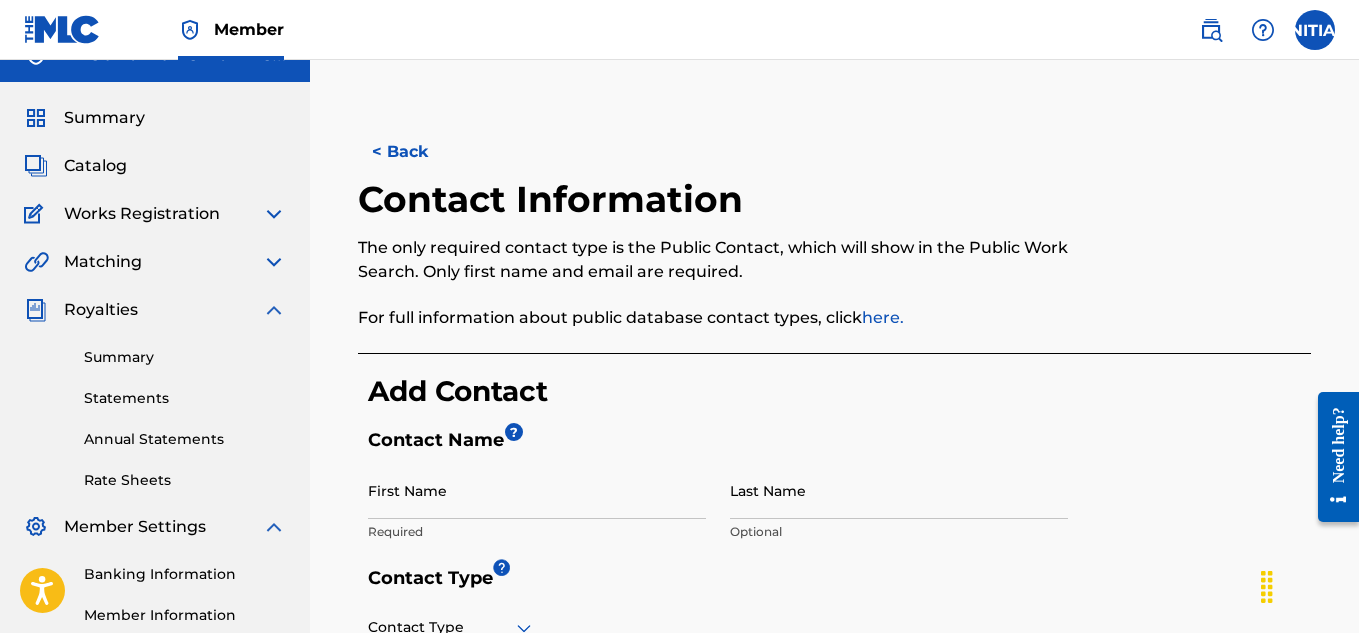 click on "< Back" at bounding box center (418, 152) 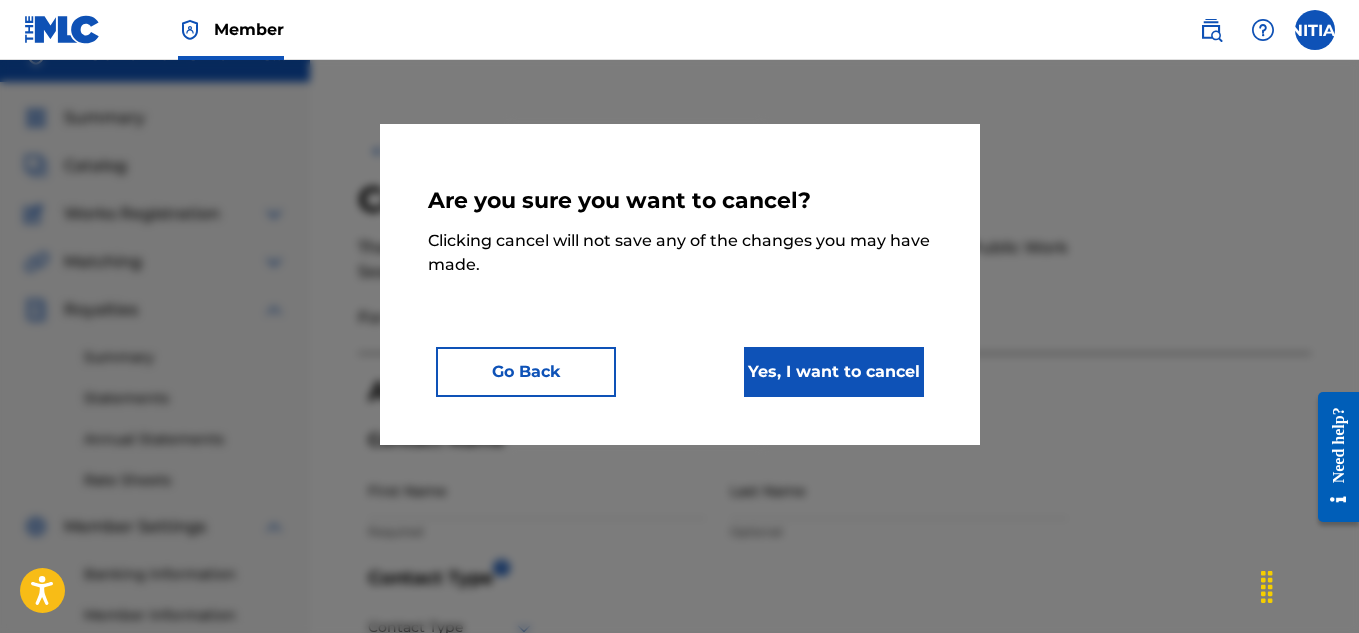 click on "Yes, I want to cancel" at bounding box center [834, 372] 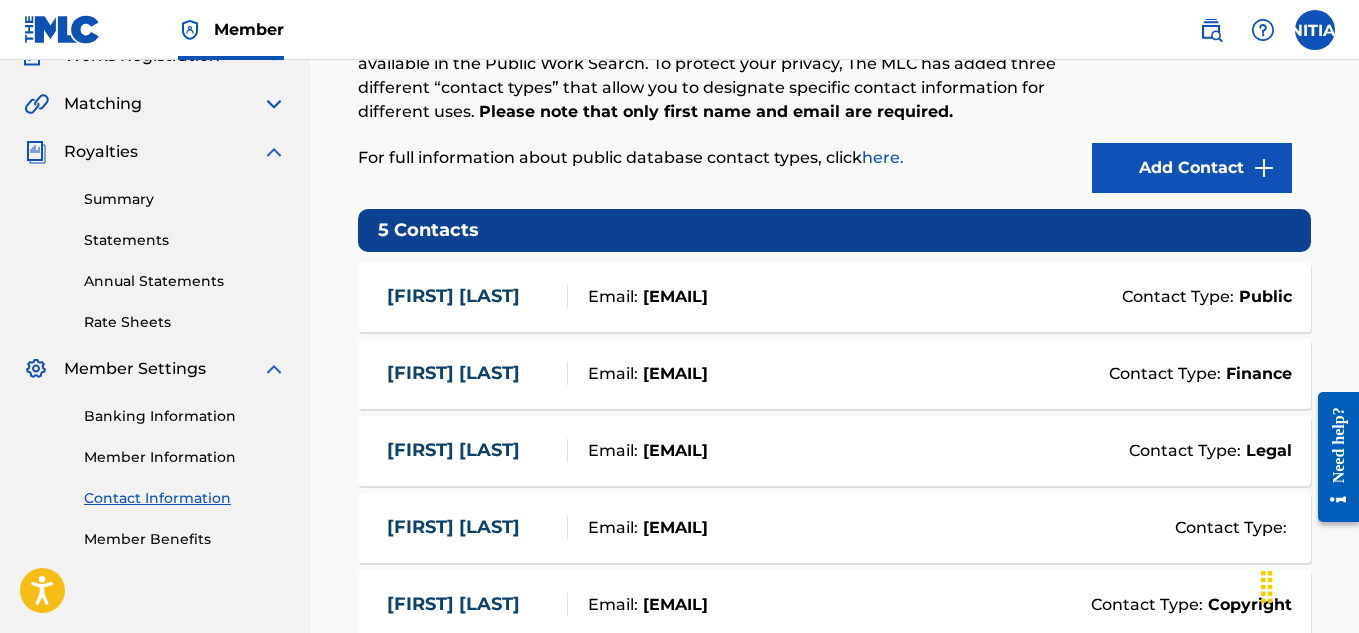 scroll, scrollTop: 154, scrollLeft: 0, axis: vertical 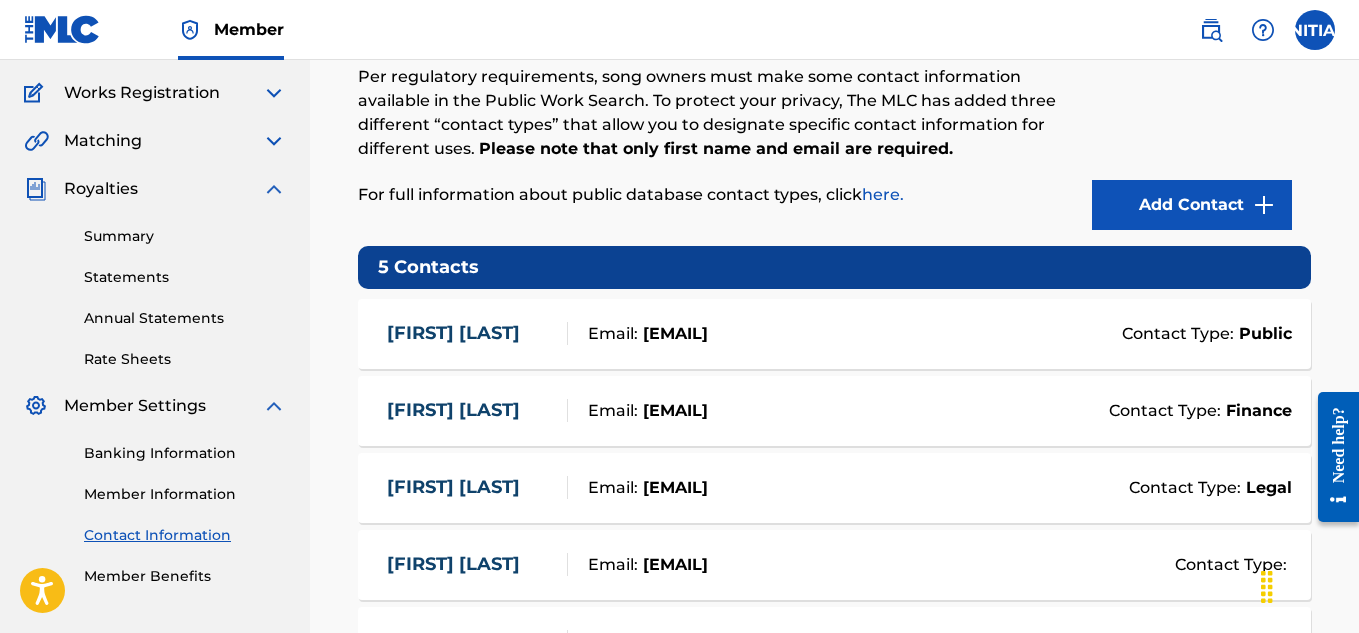 drag, startPoint x: 158, startPoint y: 355, endPoint x: 197, endPoint y: 367, distance: 40.804413 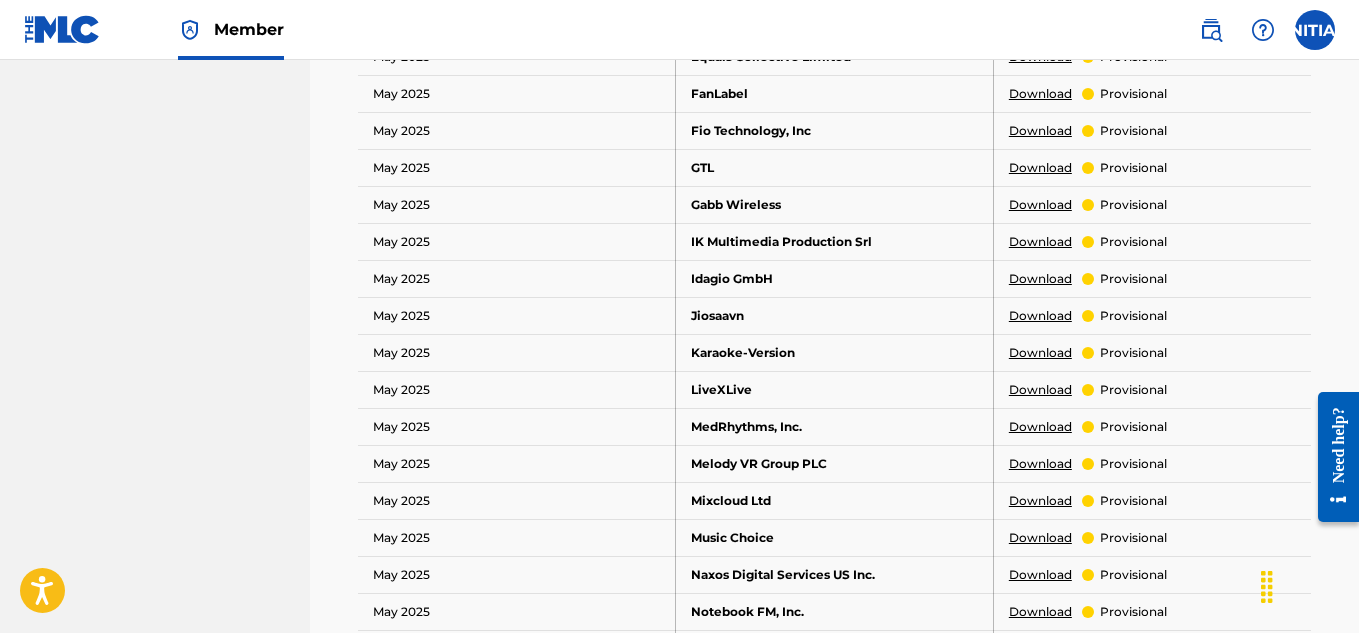 scroll, scrollTop: 228, scrollLeft: 0, axis: vertical 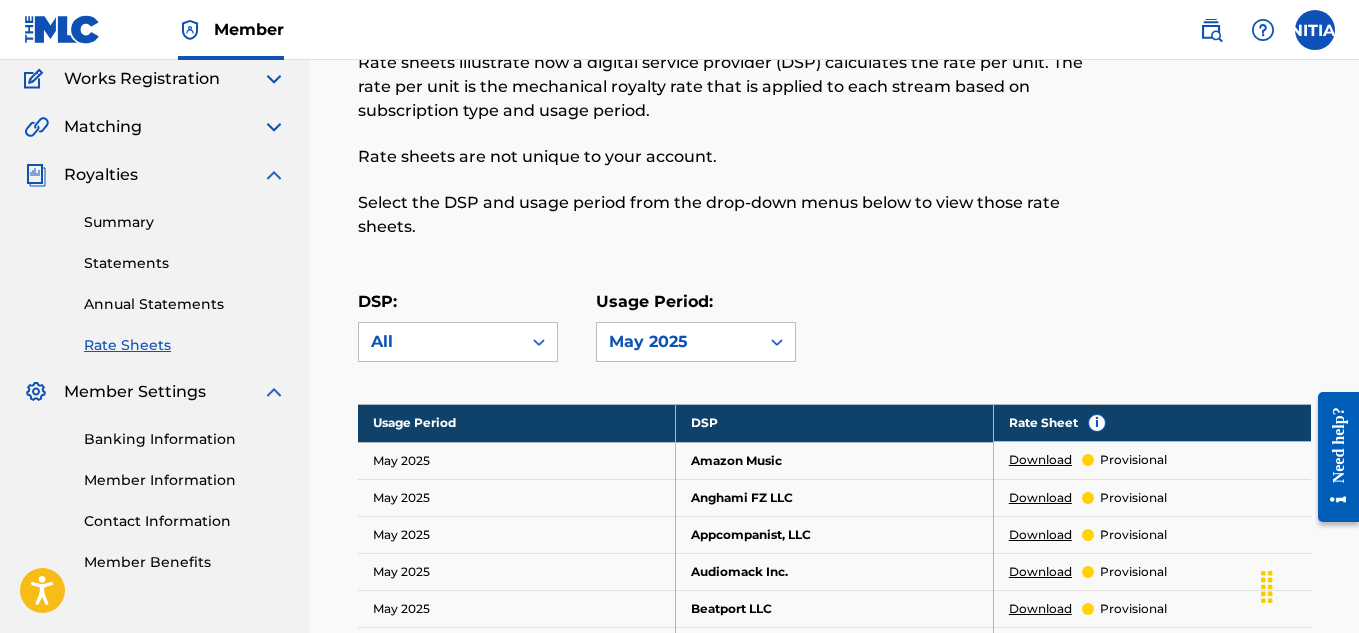 click on "Annual Statements" at bounding box center [185, 304] 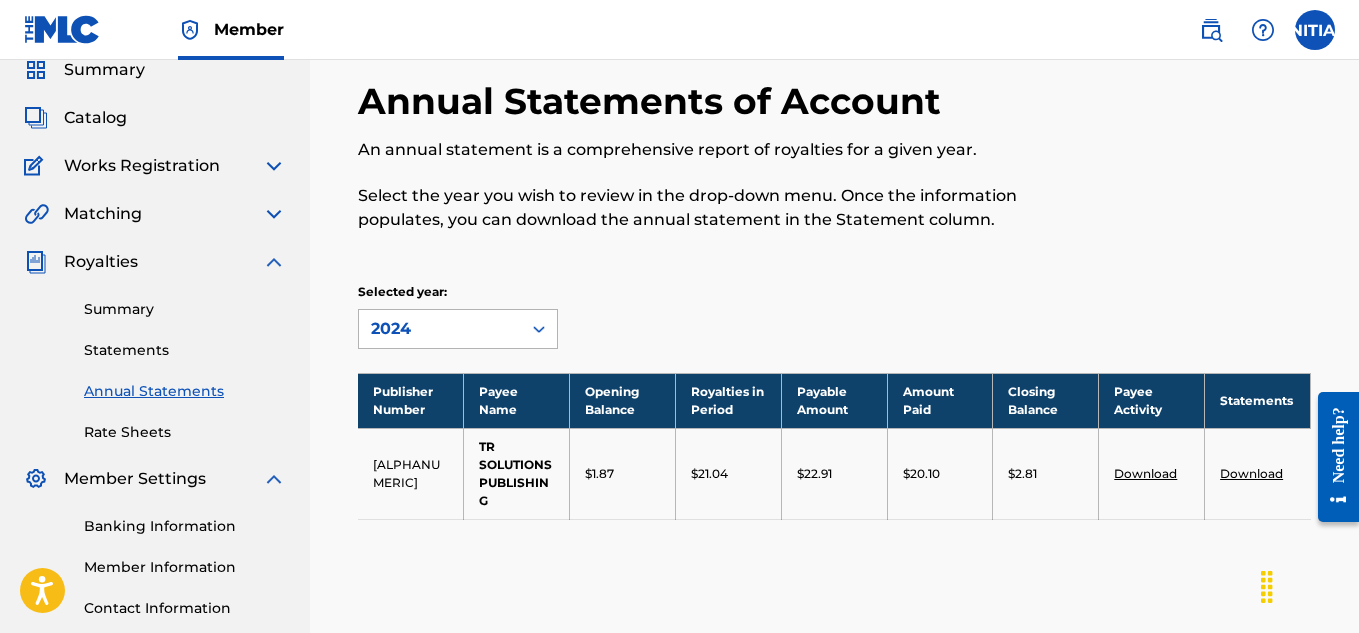 click on "2024" at bounding box center (440, 329) 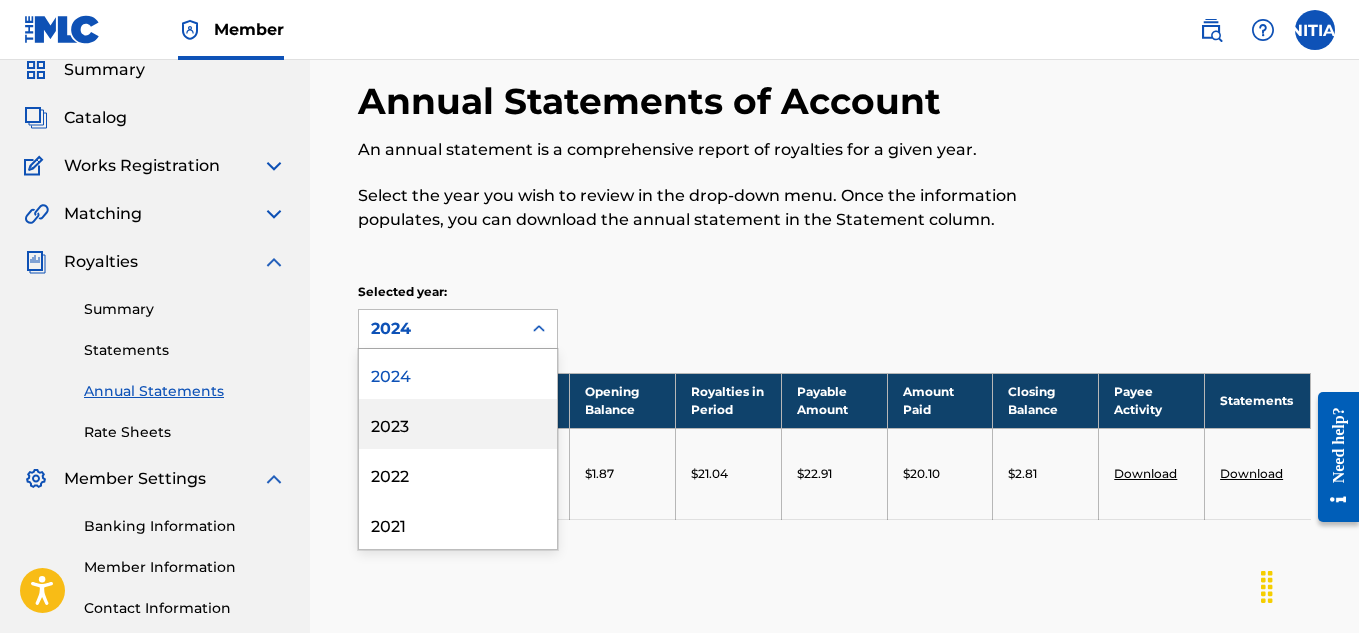 click on "2023" at bounding box center [458, 424] 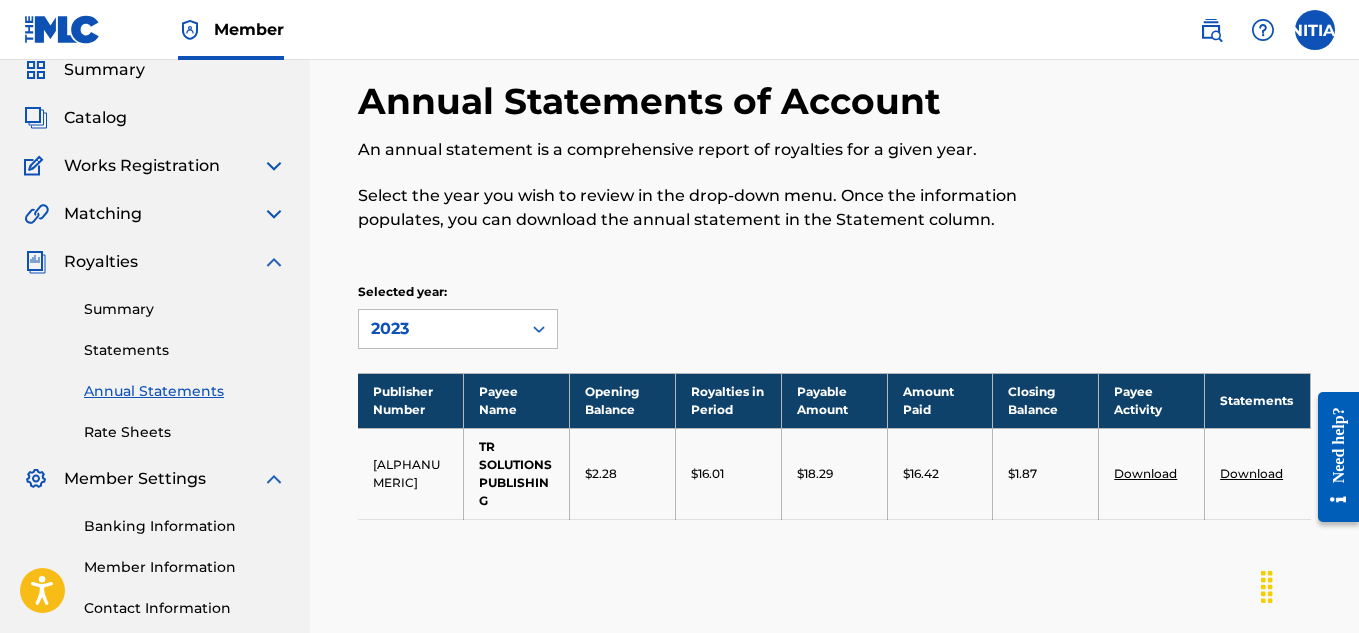 click on "2023" at bounding box center [440, 329] 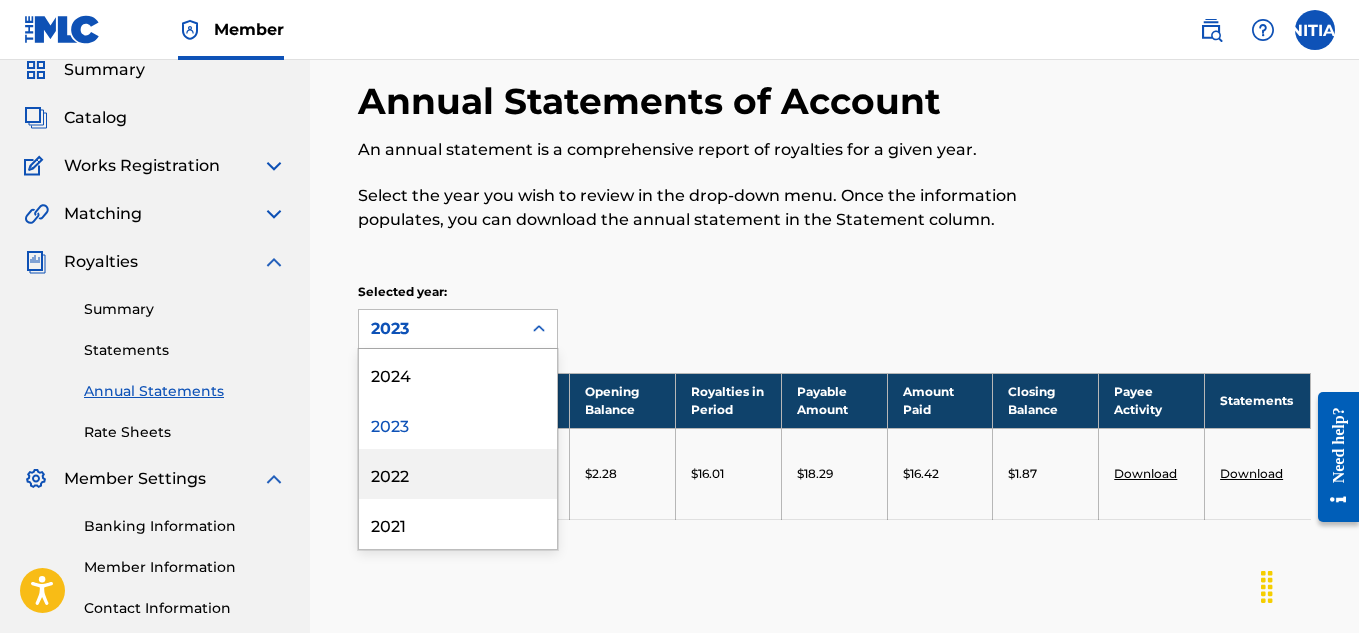 click on "2022" at bounding box center [458, 474] 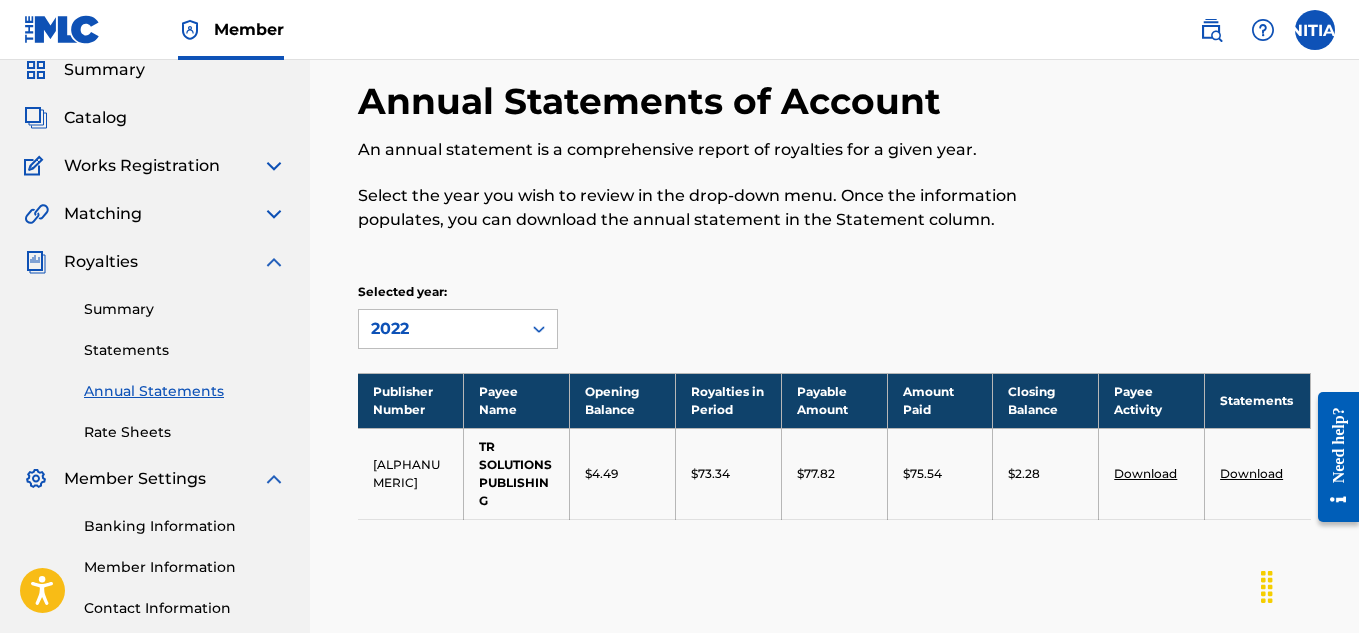 click on "2022" at bounding box center (440, 329) 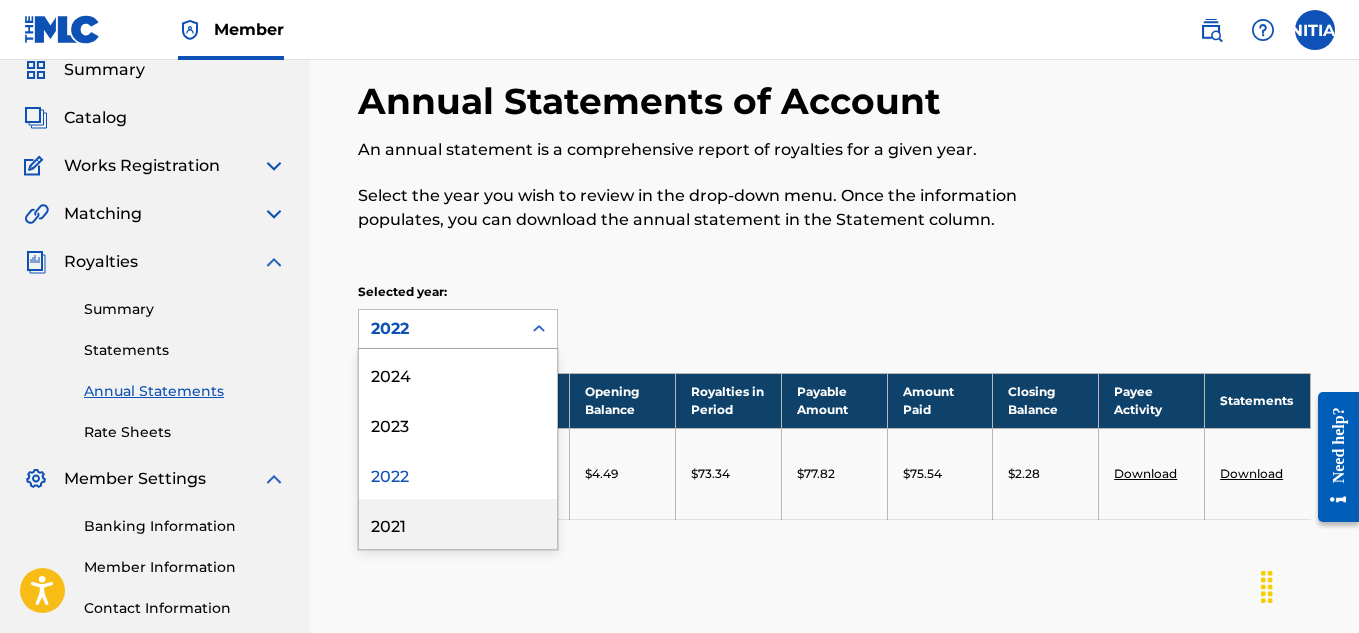 click on "2021" at bounding box center [458, 524] 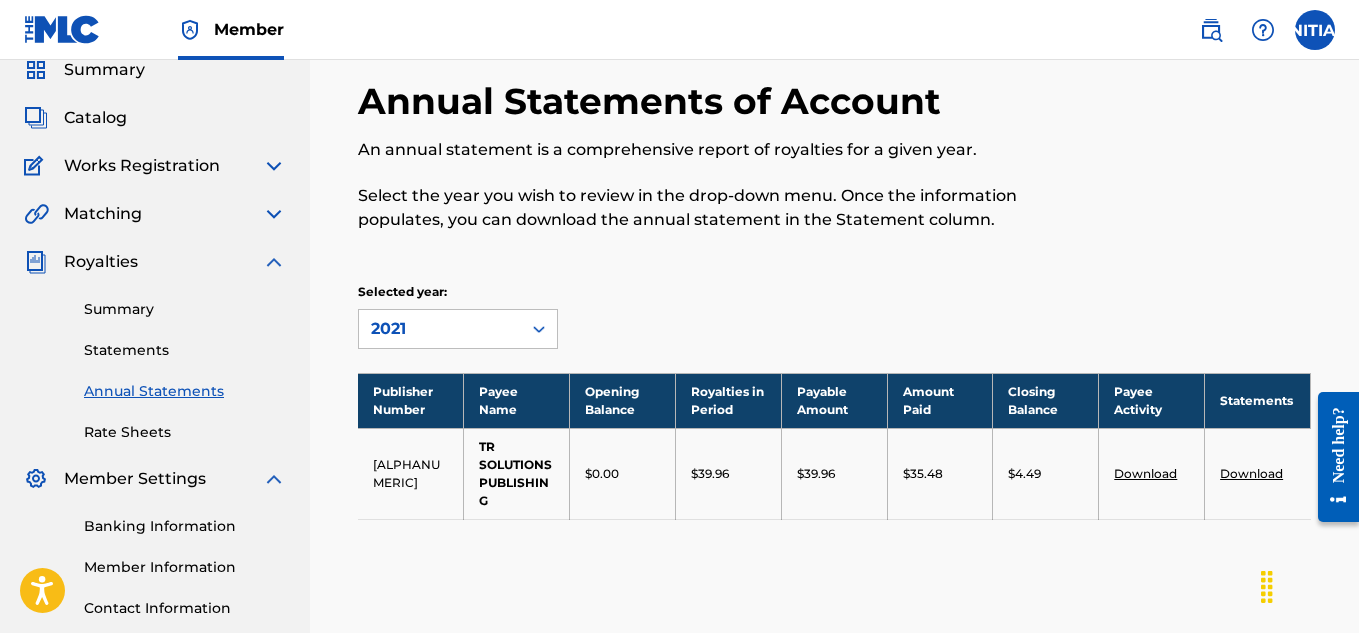 click on "2021" at bounding box center (440, 329) 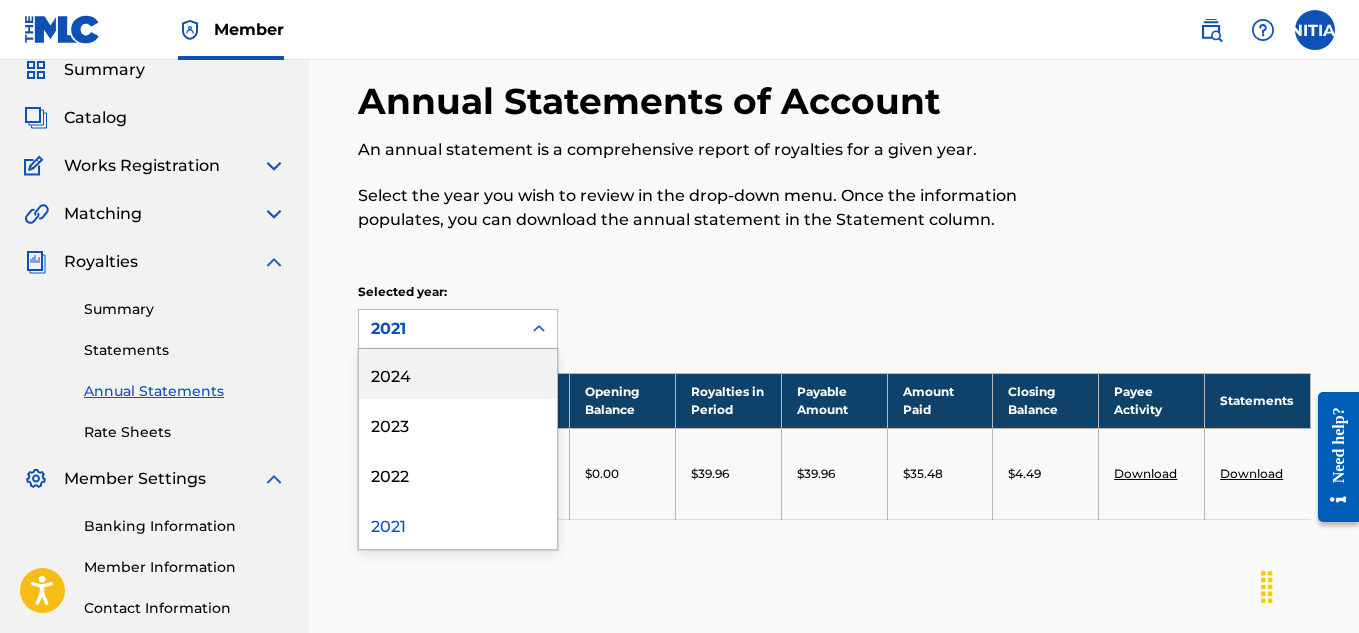 click on "2024" at bounding box center [458, 374] 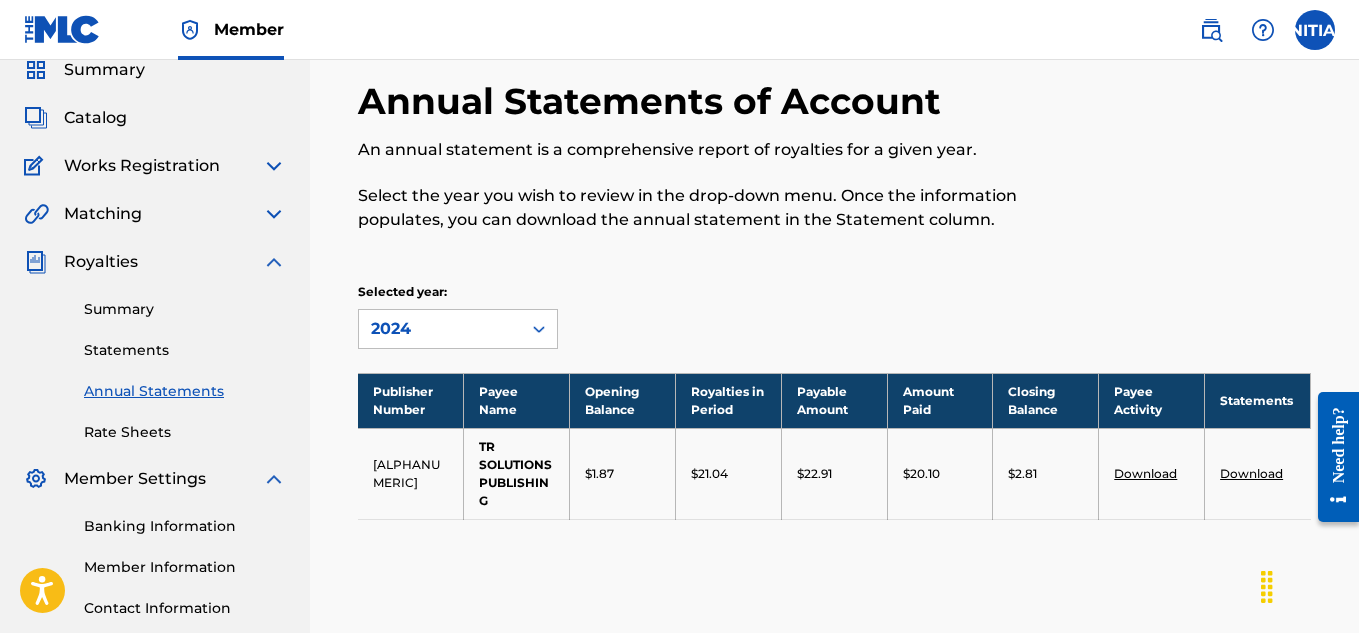 click on "Statements" at bounding box center (185, 350) 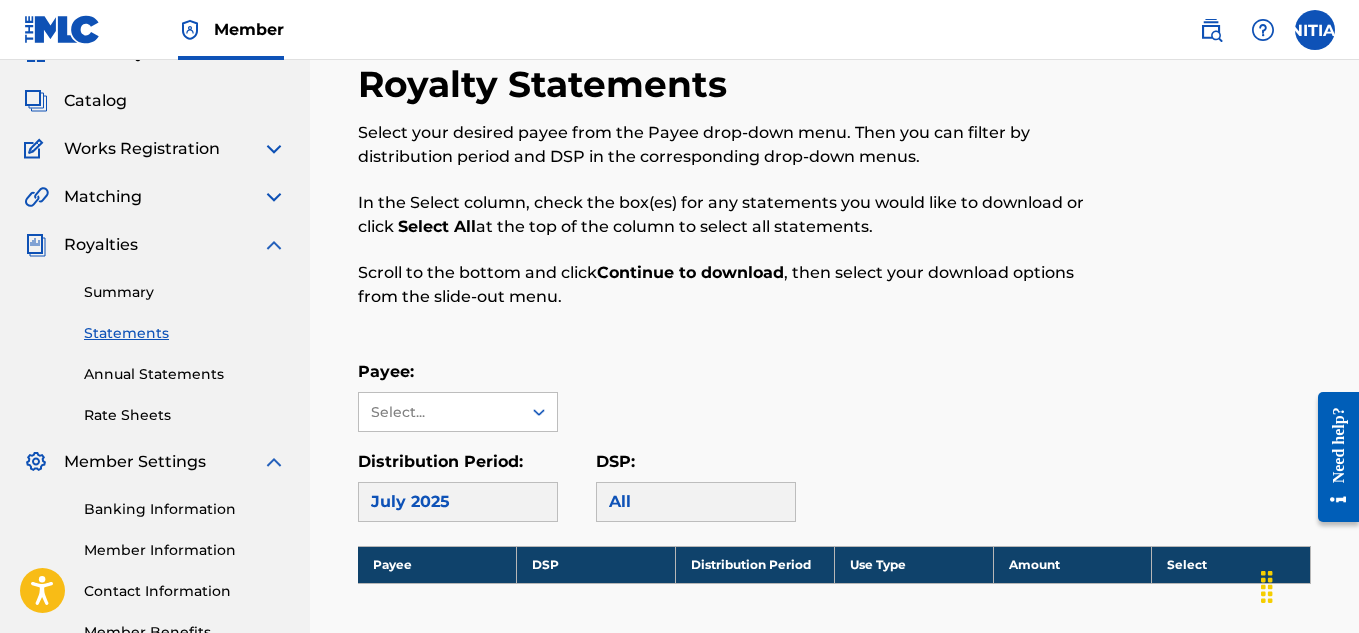 scroll, scrollTop: 66, scrollLeft: 0, axis: vertical 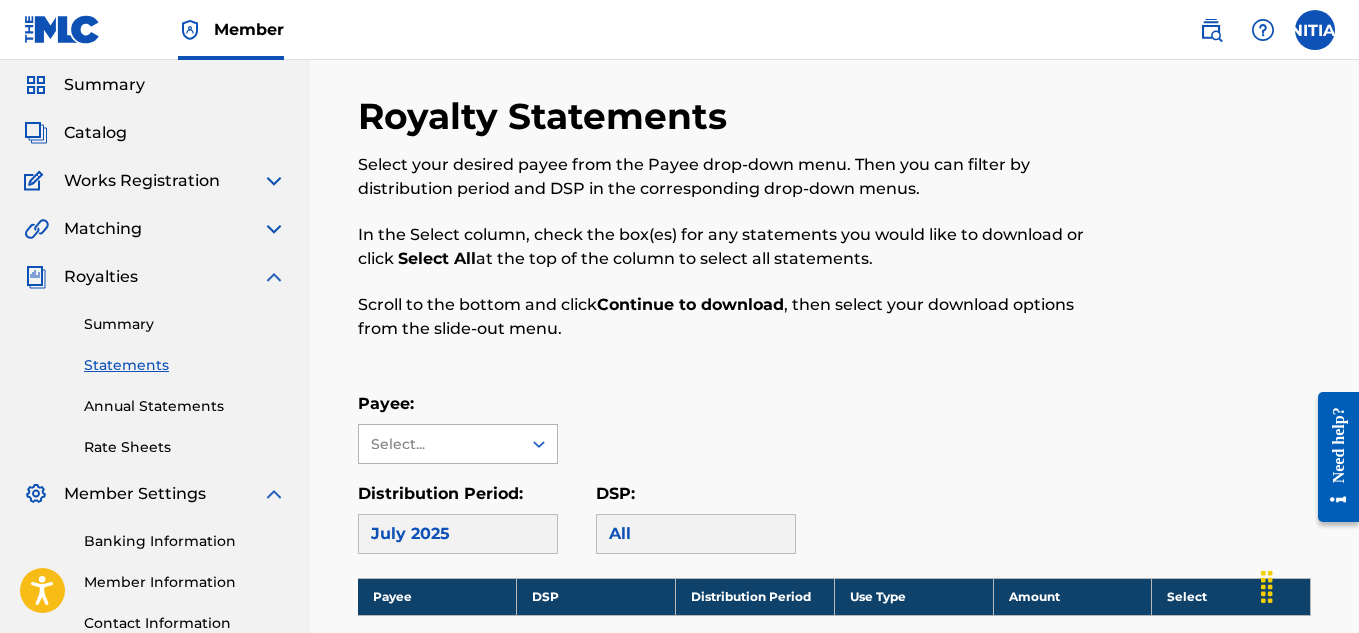 click on "Select..." at bounding box center [439, 444] 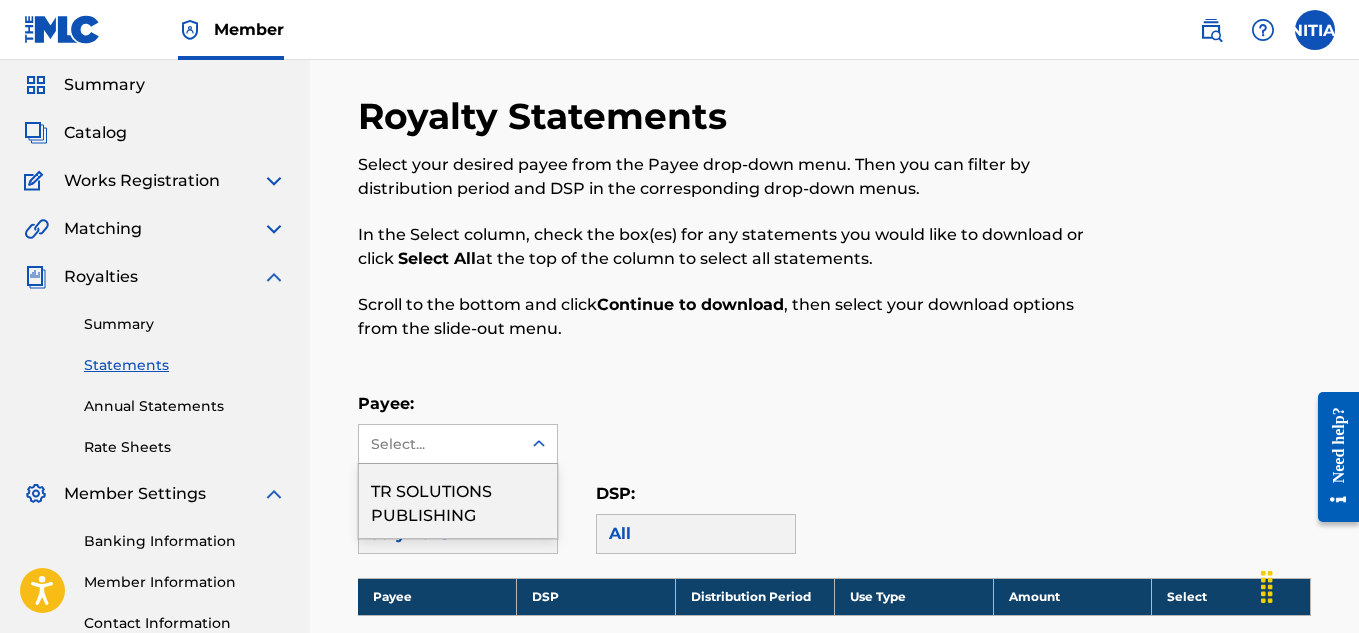 click on "TR SOLUTIONS PUBLISHING" at bounding box center [458, 501] 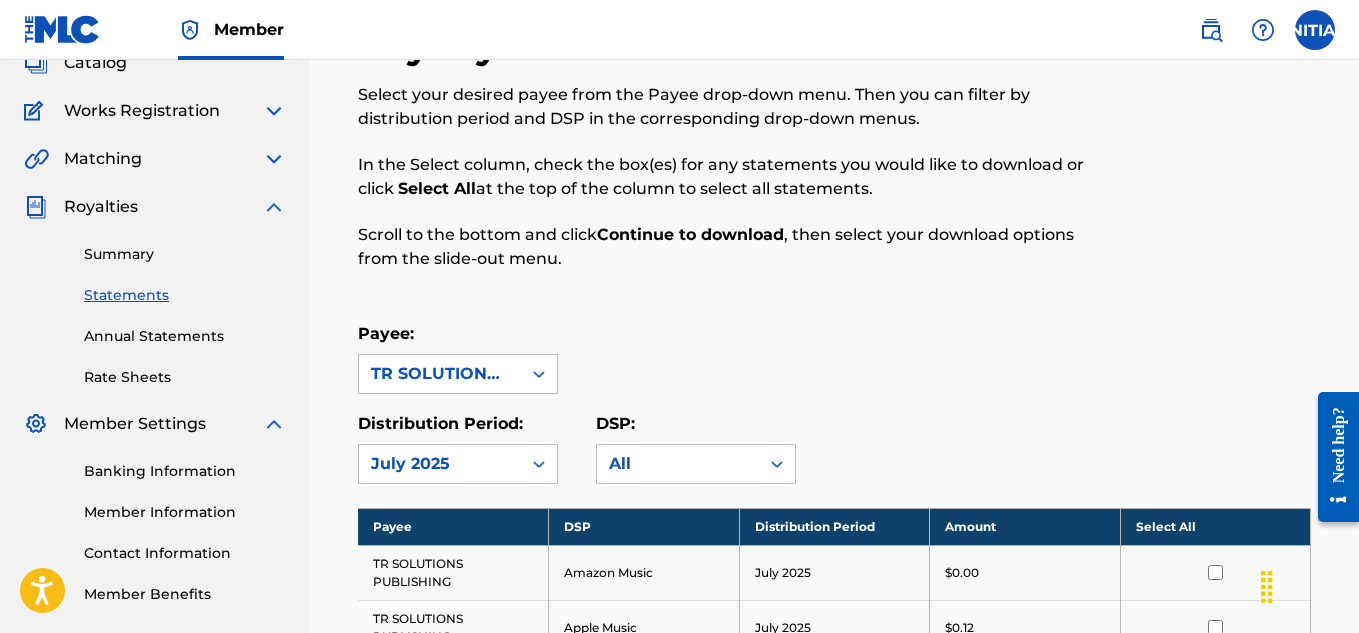 scroll, scrollTop: 120, scrollLeft: 0, axis: vertical 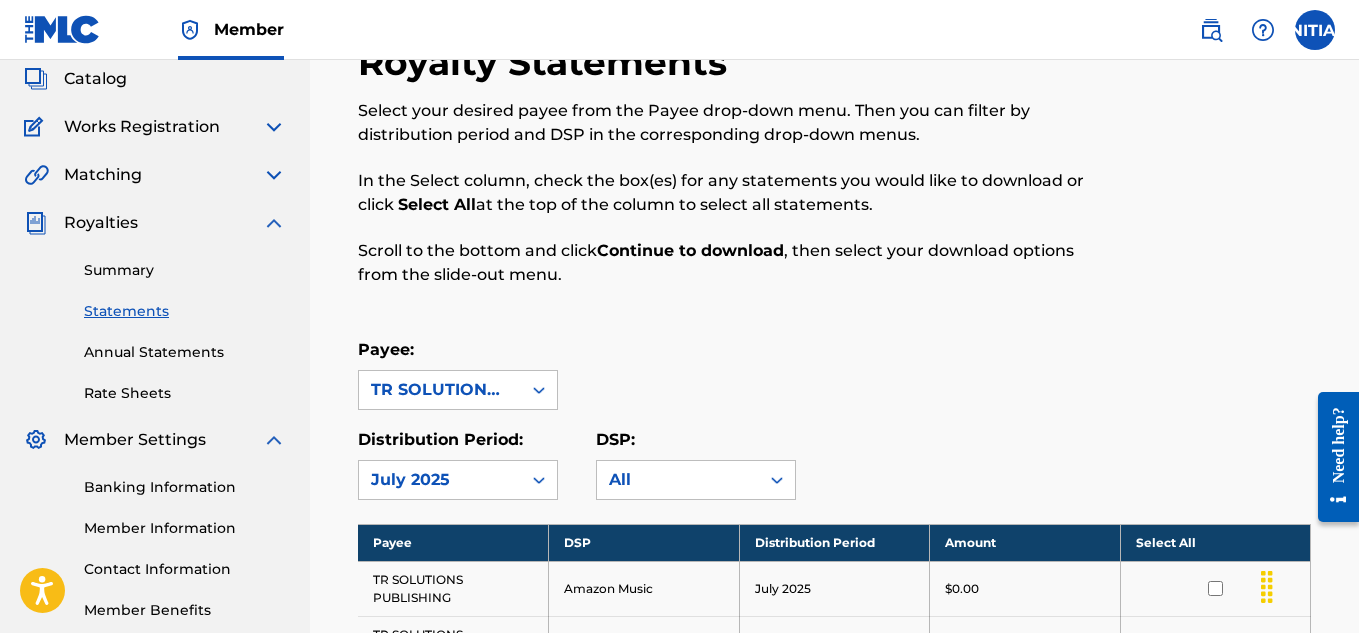 click on "Summary" at bounding box center [185, 270] 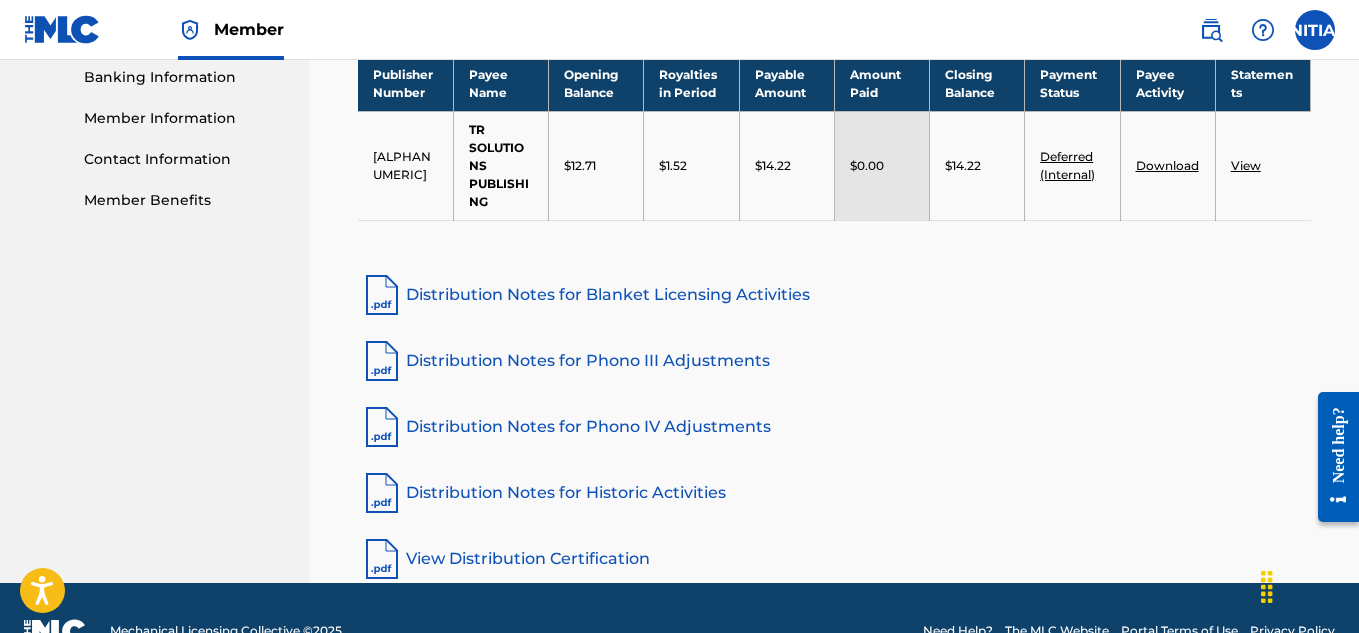 scroll, scrollTop: 528, scrollLeft: 0, axis: vertical 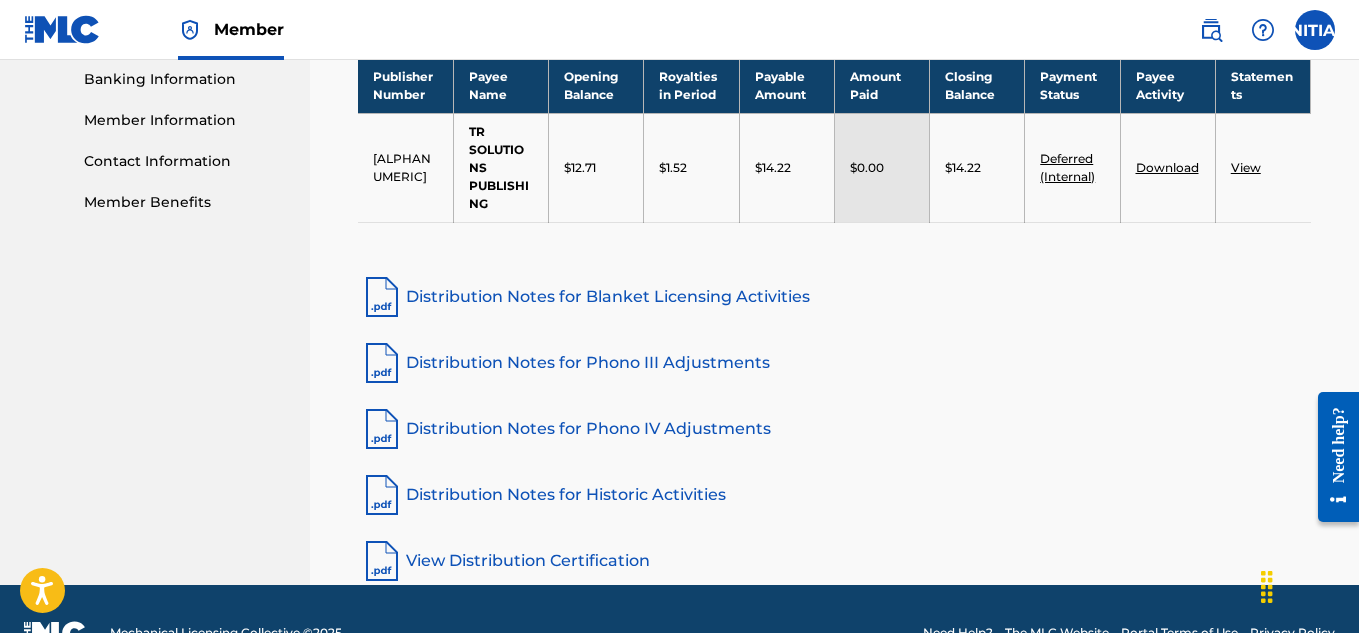 click on "View" at bounding box center [1246, 167] 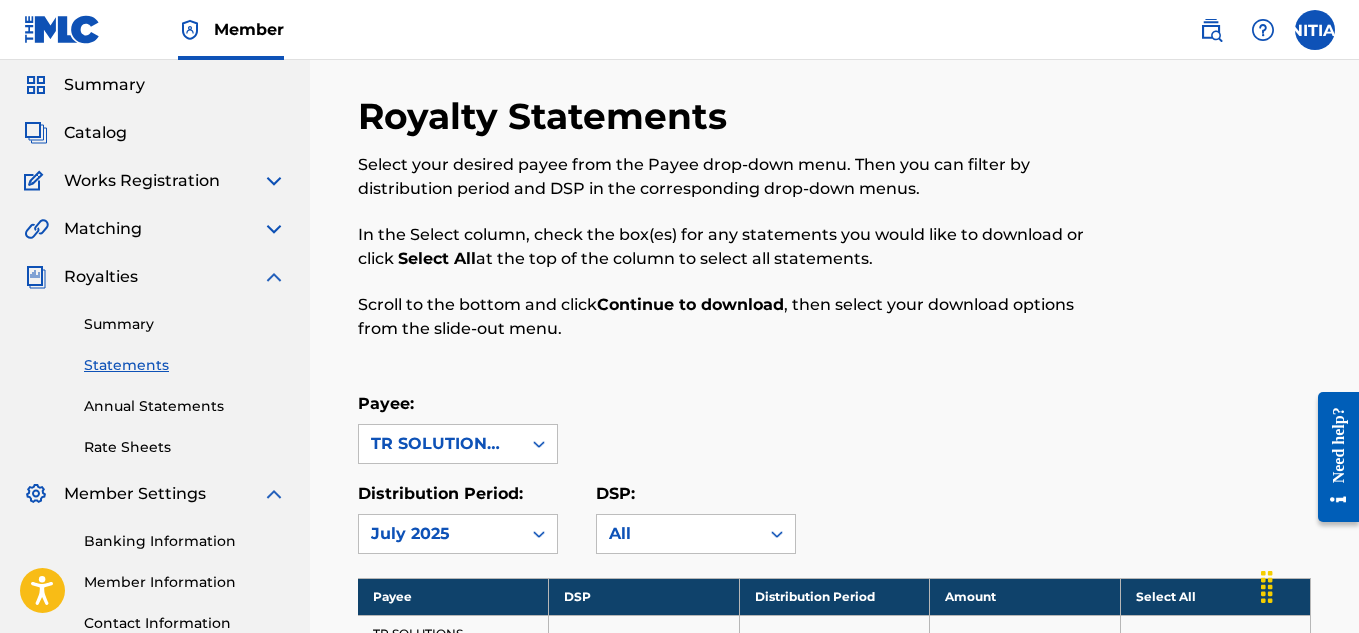 scroll, scrollTop: 56, scrollLeft: 0, axis: vertical 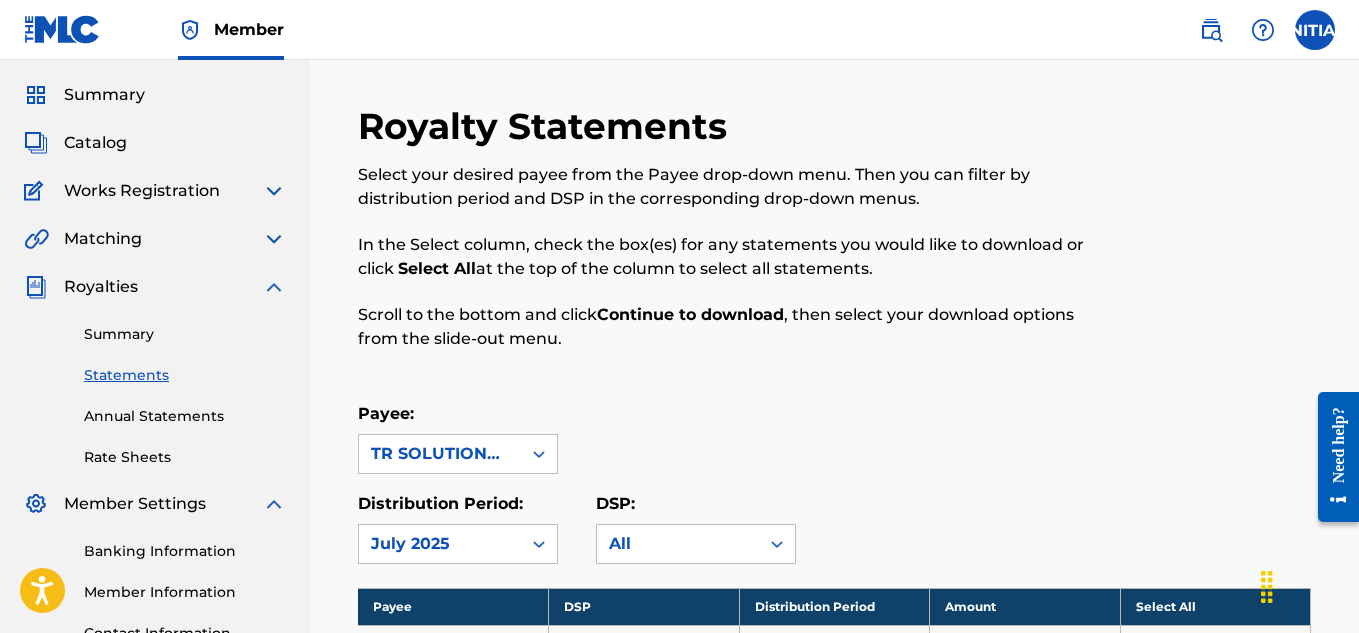 click on "Summary" at bounding box center [185, 334] 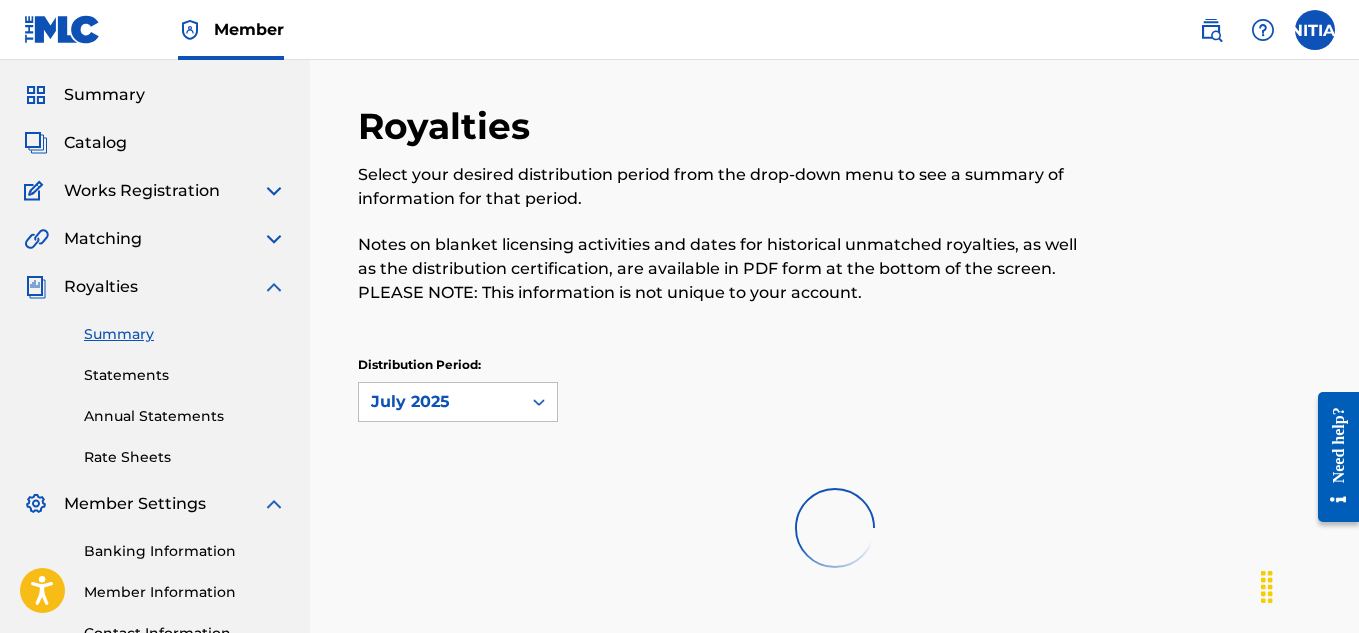 scroll, scrollTop: 0, scrollLeft: 0, axis: both 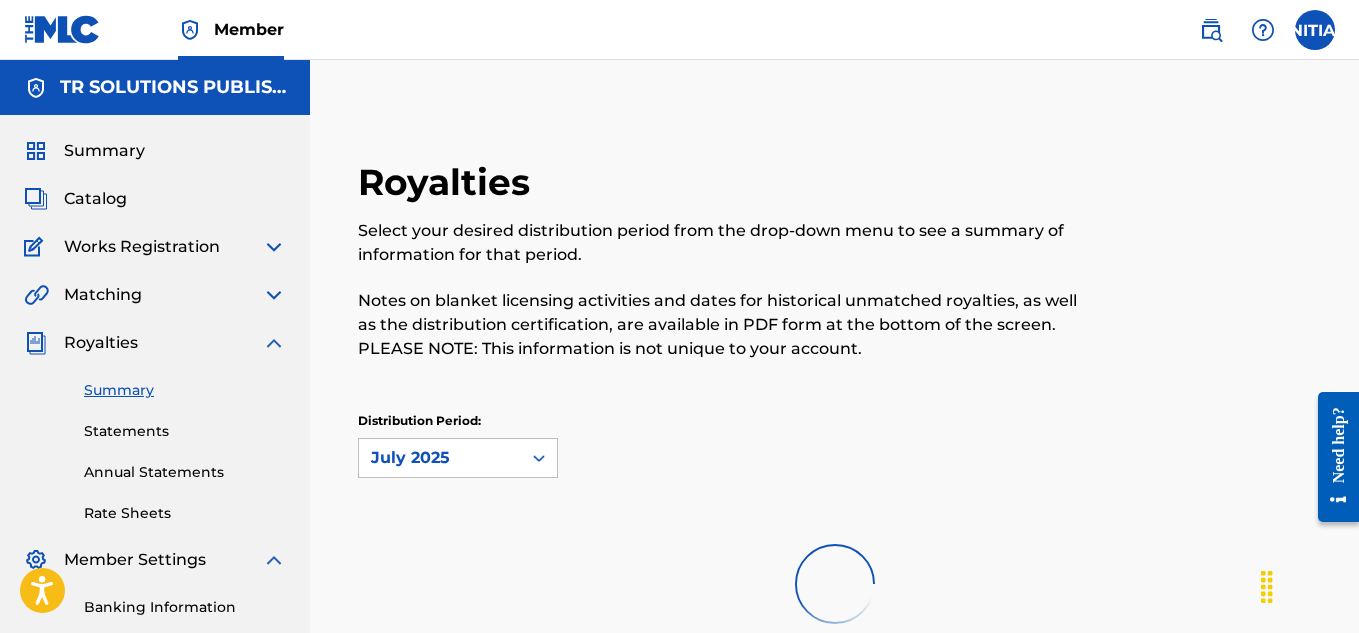click at bounding box center (274, 295) 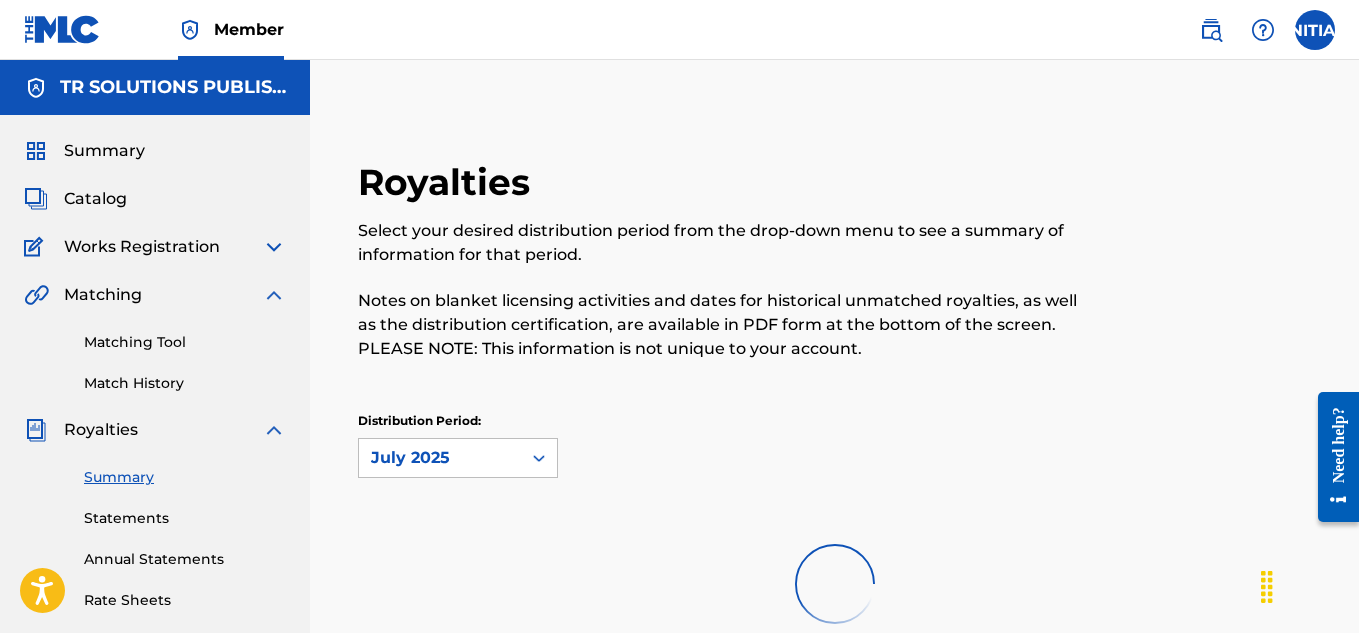 click on "Matching Tool" at bounding box center [185, 342] 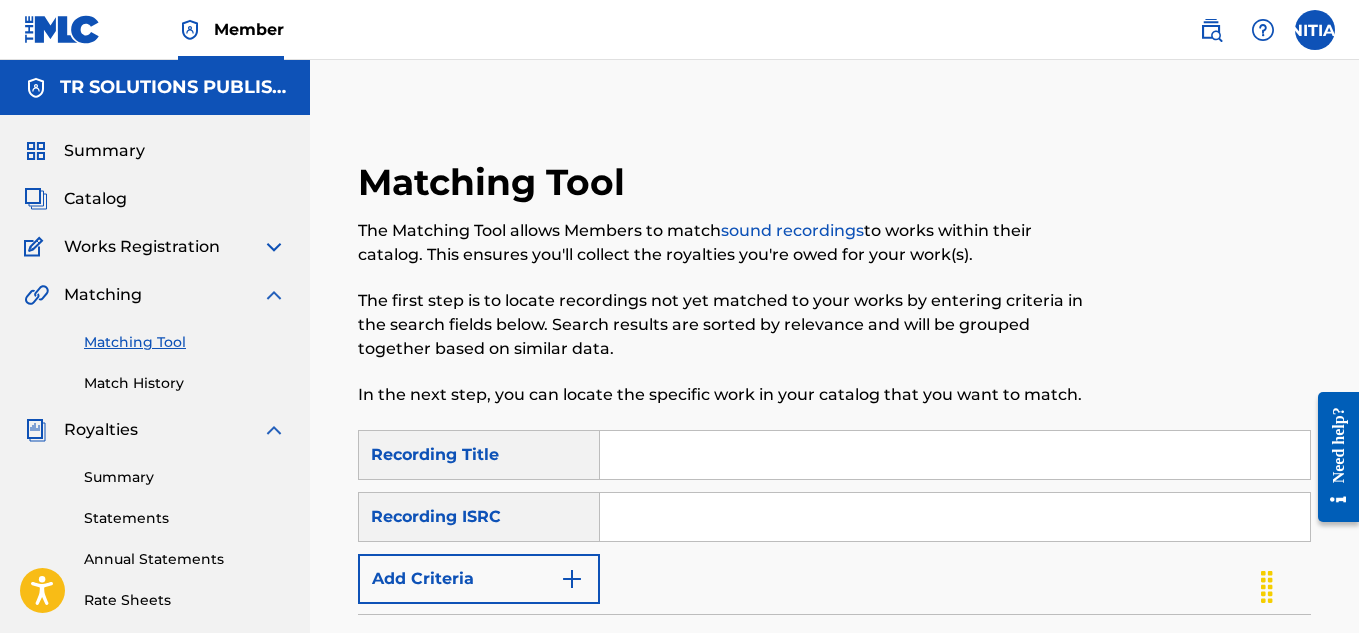 click on "Match History" at bounding box center (185, 383) 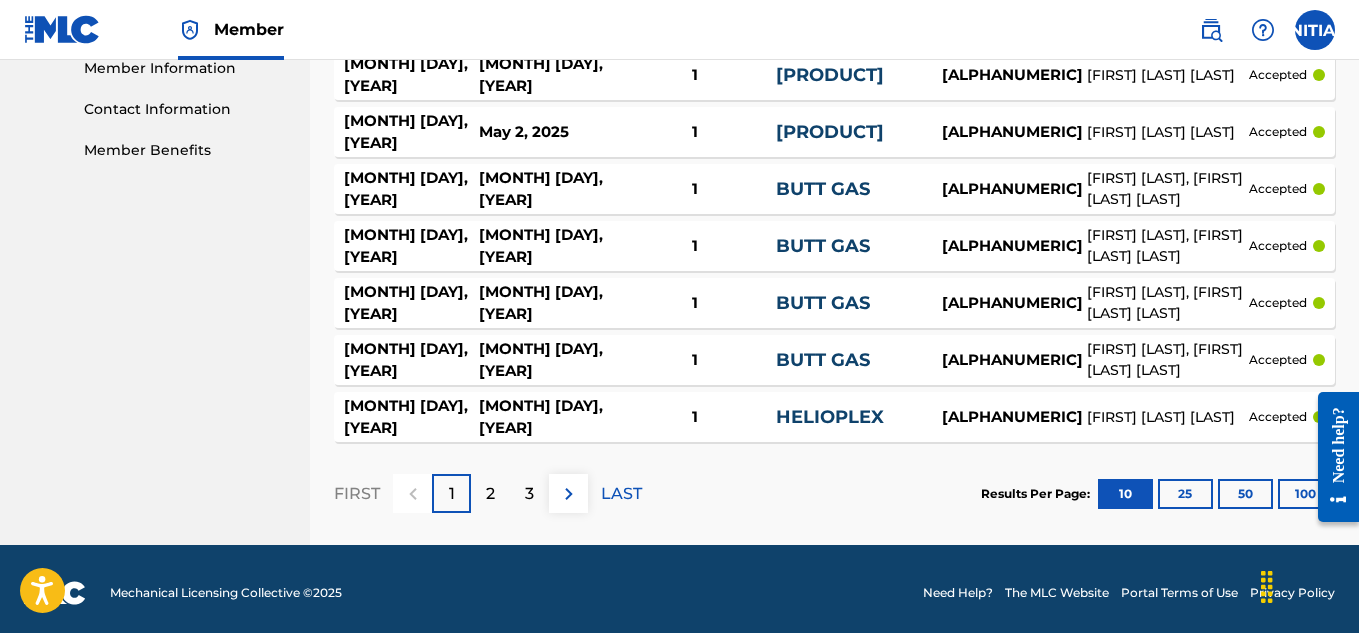 scroll, scrollTop: 665, scrollLeft: 0, axis: vertical 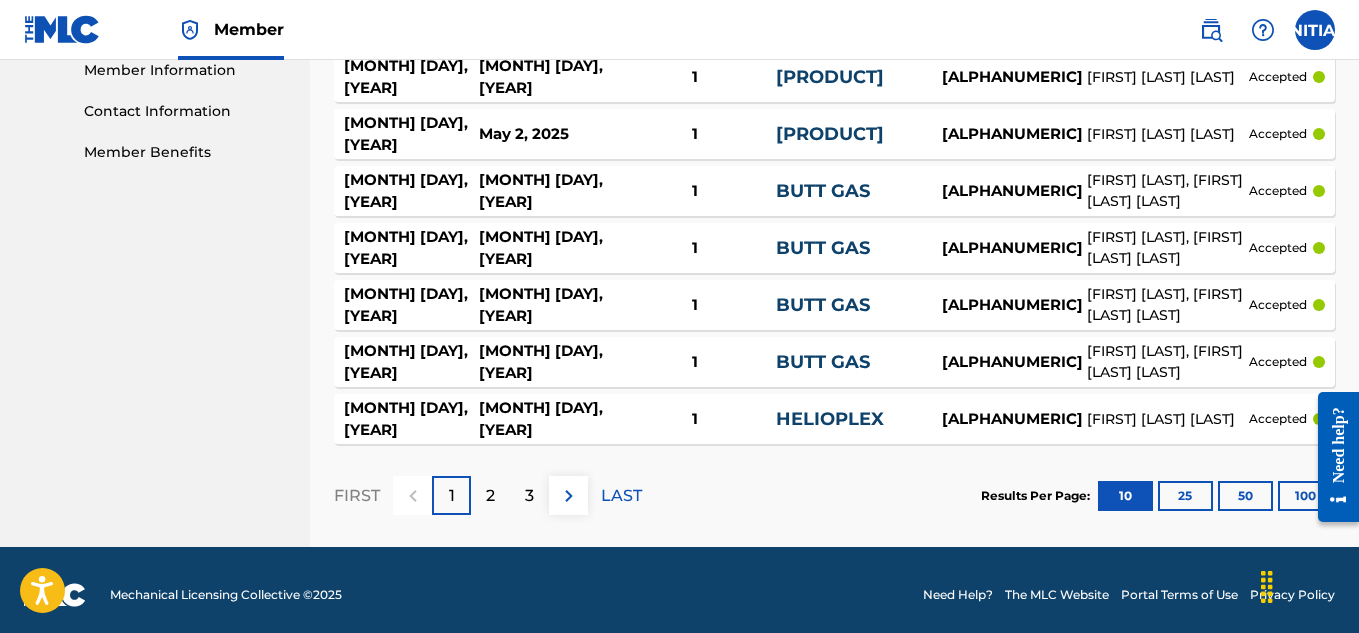 click on "100" at bounding box center (1305, 496) 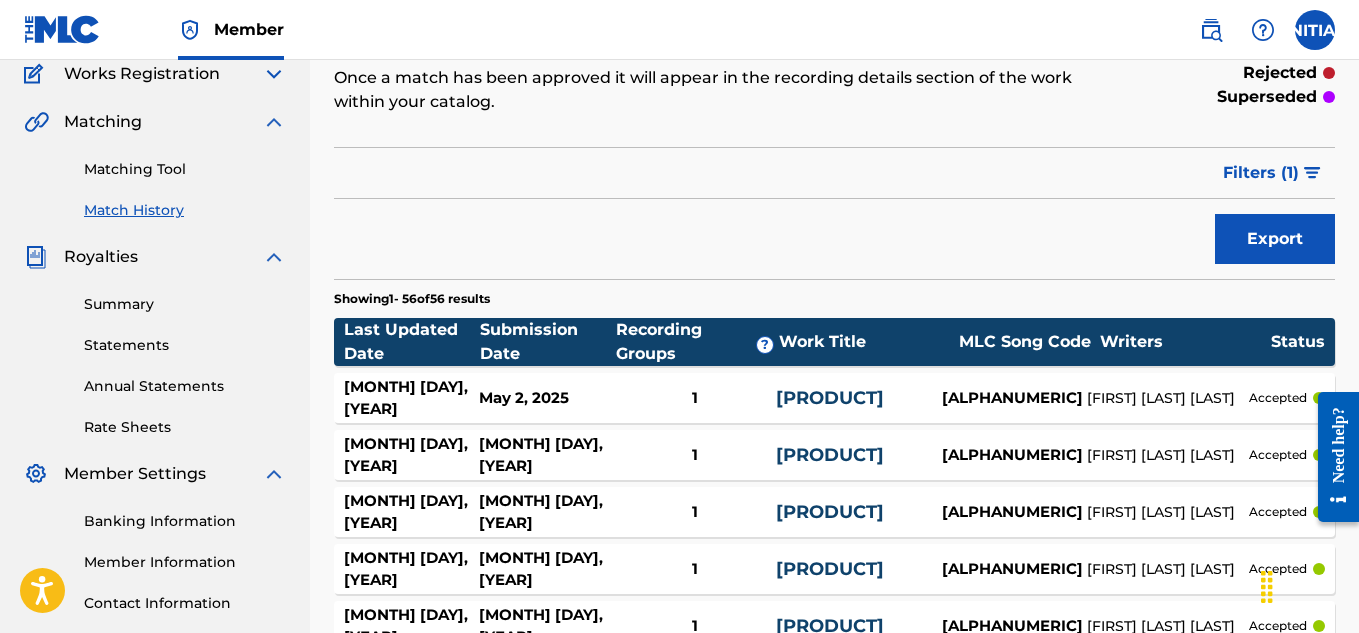 scroll, scrollTop: 120, scrollLeft: 0, axis: vertical 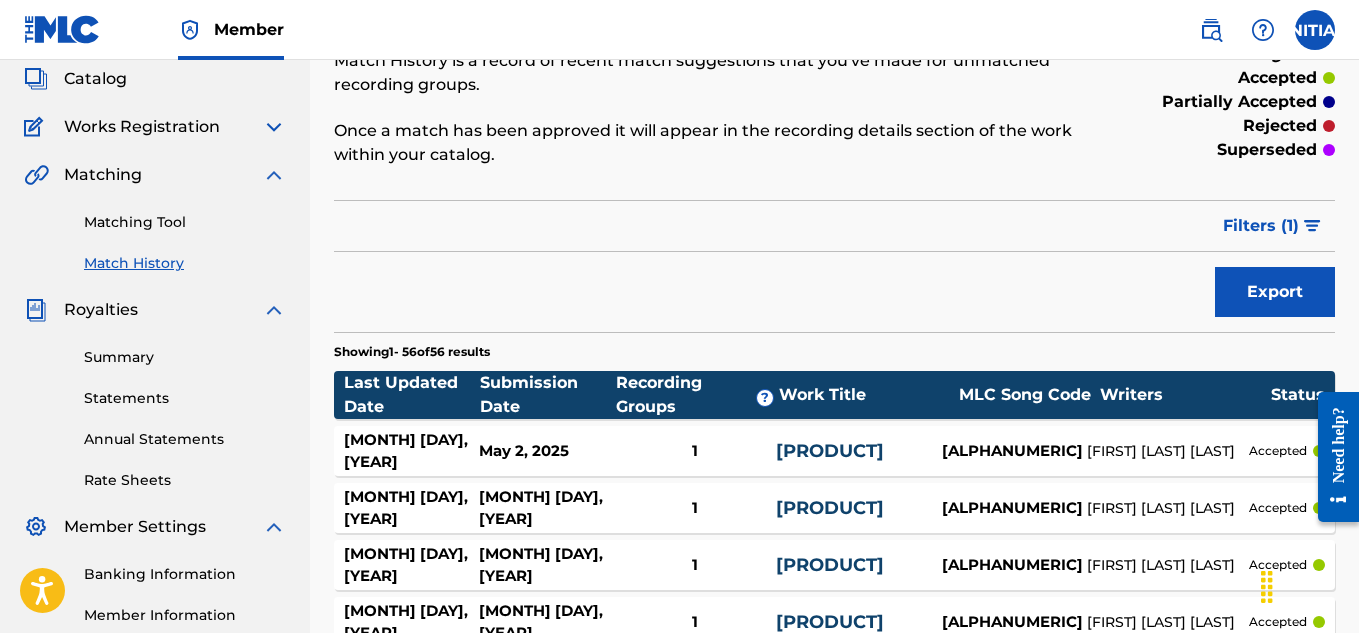 click on "May 2, 2025" at bounding box center [546, 451] 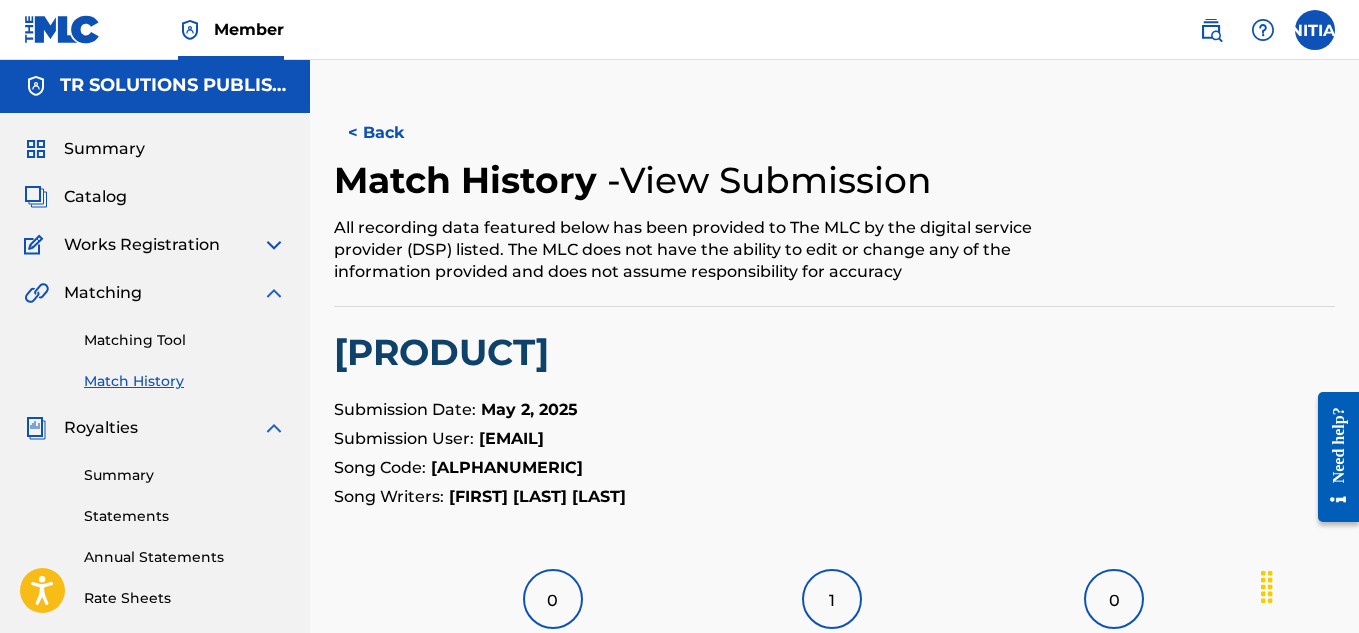 scroll, scrollTop: 9, scrollLeft: 0, axis: vertical 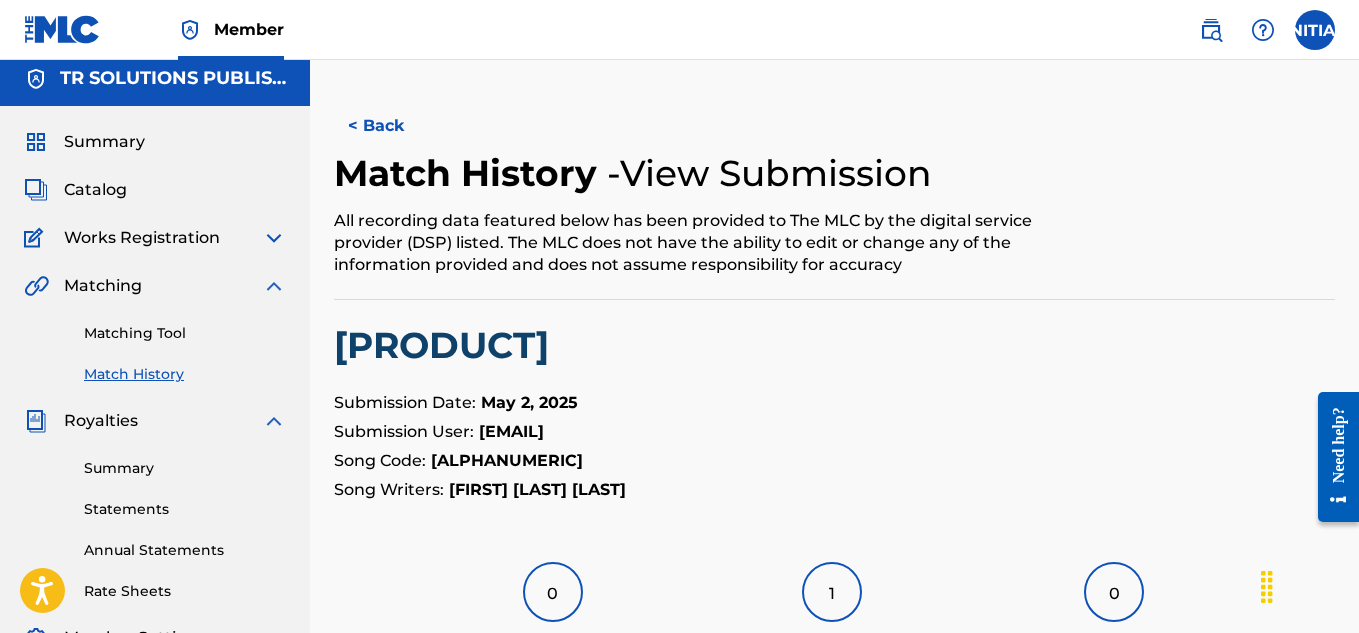 click on "Matching Tool" at bounding box center [185, 333] 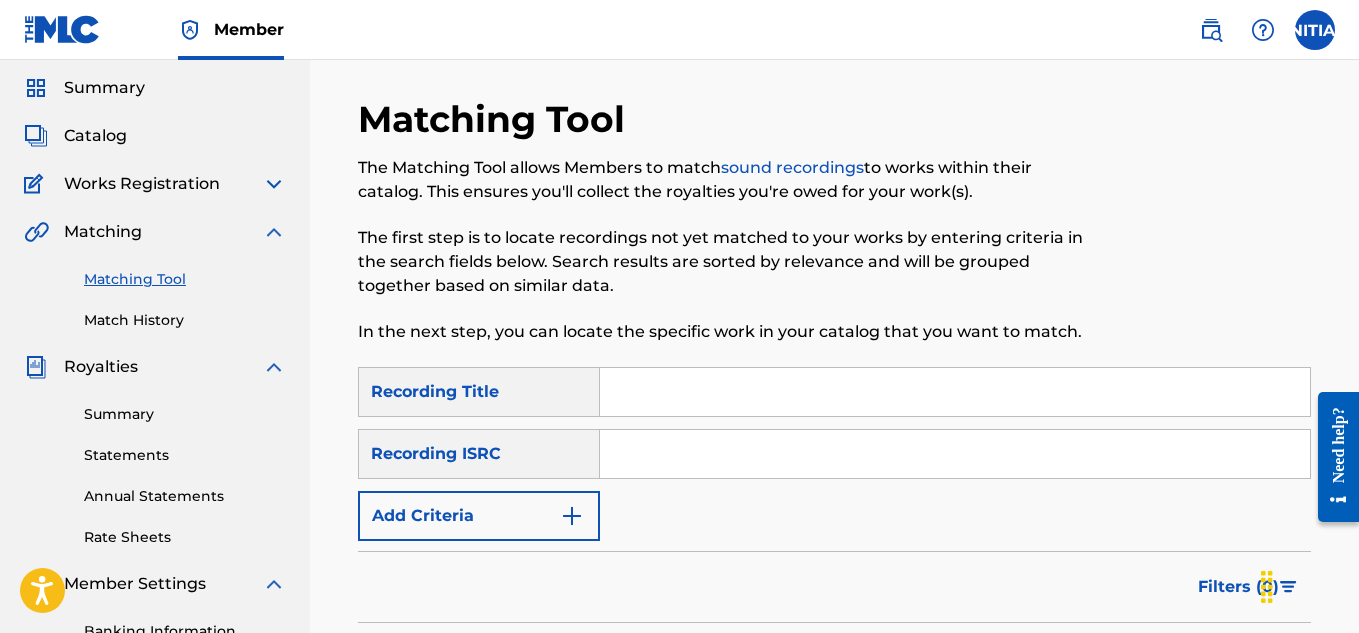 scroll, scrollTop: 221, scrollLeft: 0, axis: vertical 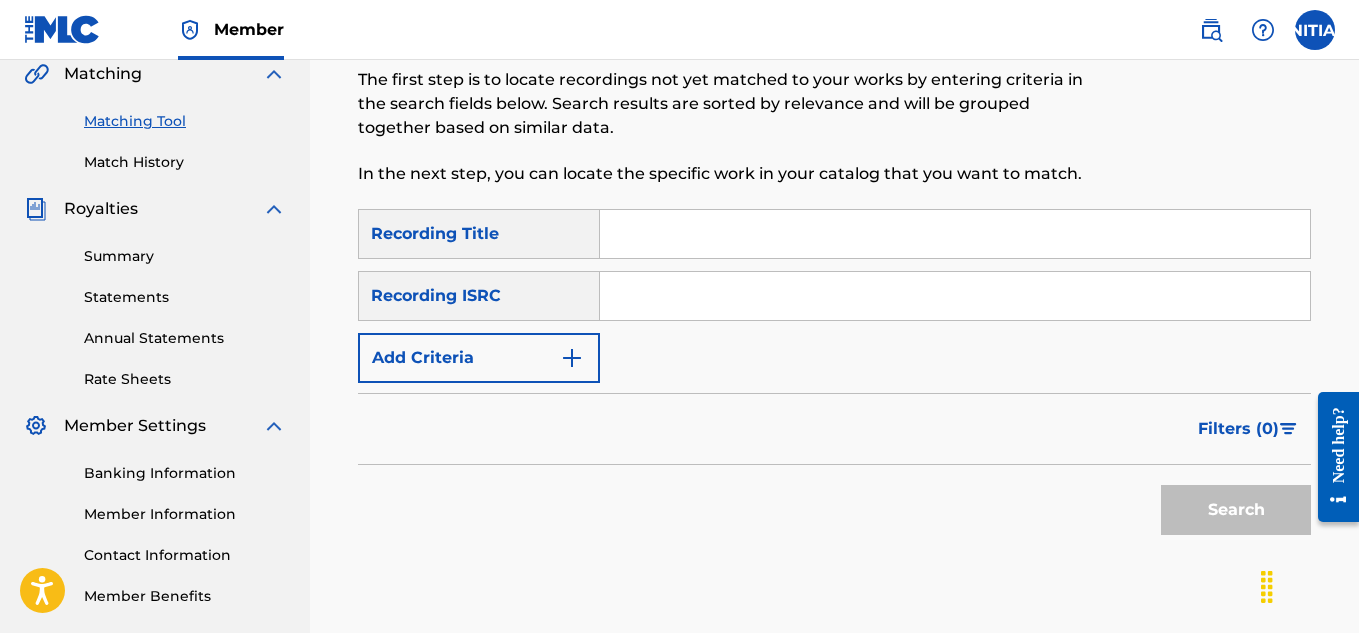 click at bounding box center [572, 358] 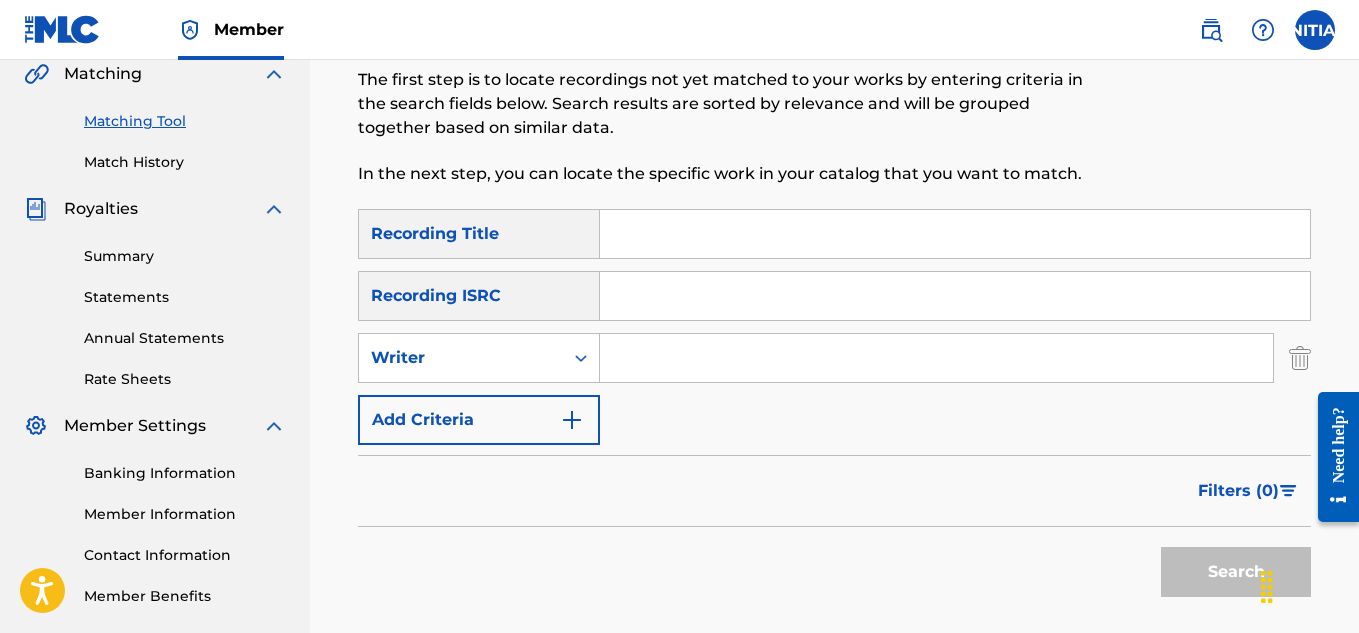 click at bounding box center (936, 358) 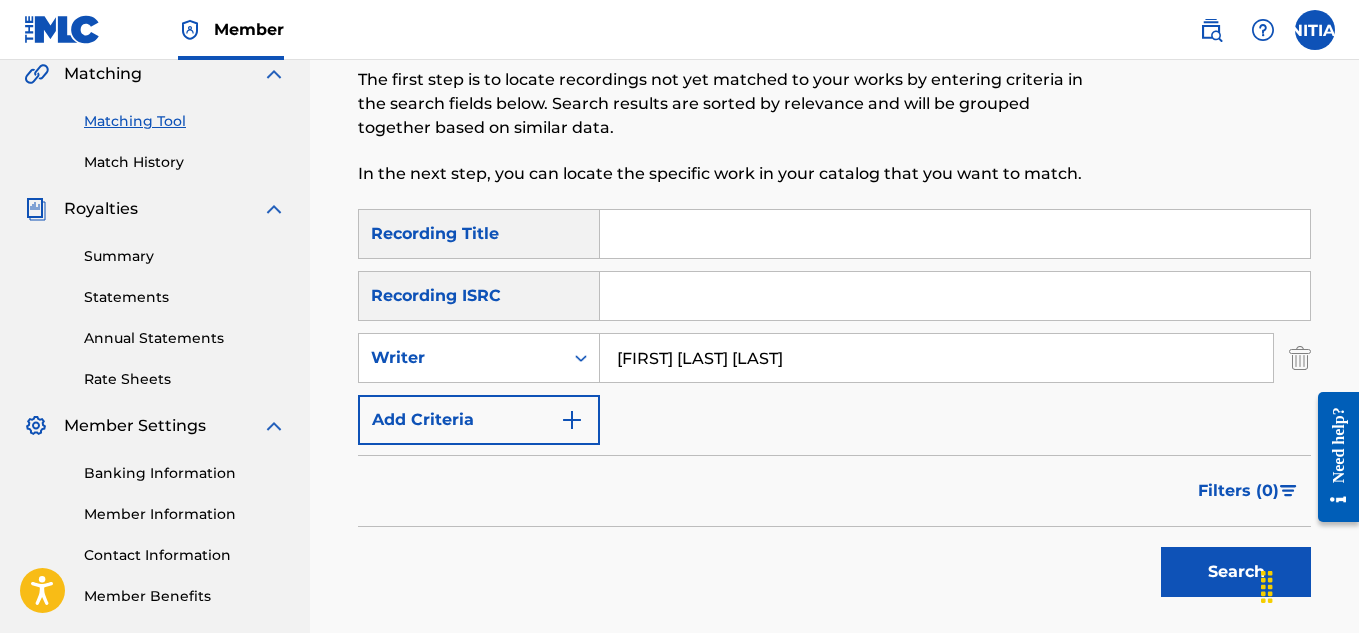 click on "Search" at bounding box center [1236, 572] 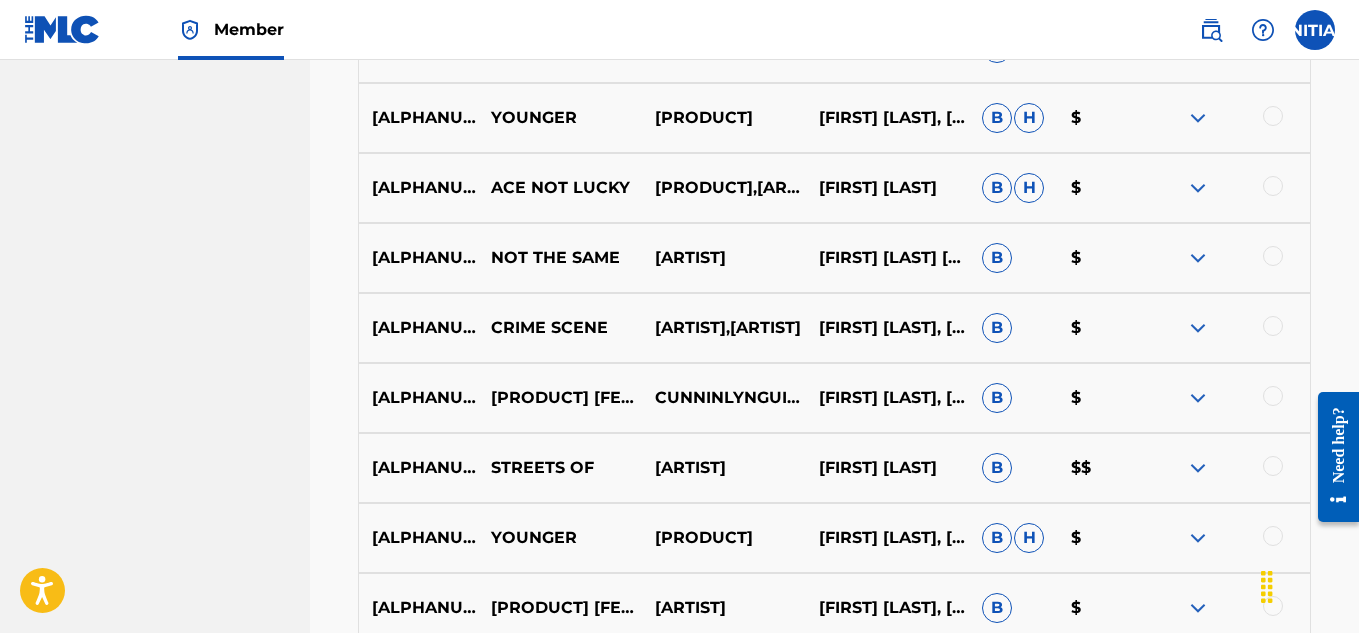 scroll, scrollTop: 686, scrollLeft: 0, axis: vertical 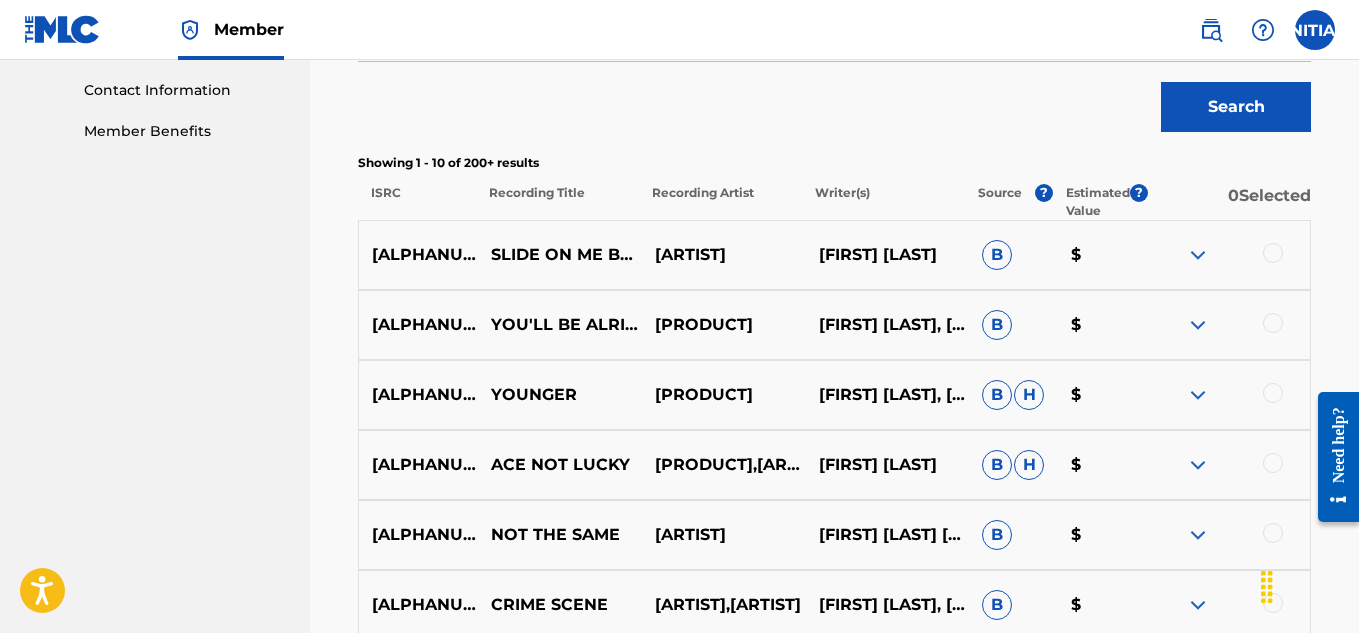 click on "H" at bounding box center [1029, 395] 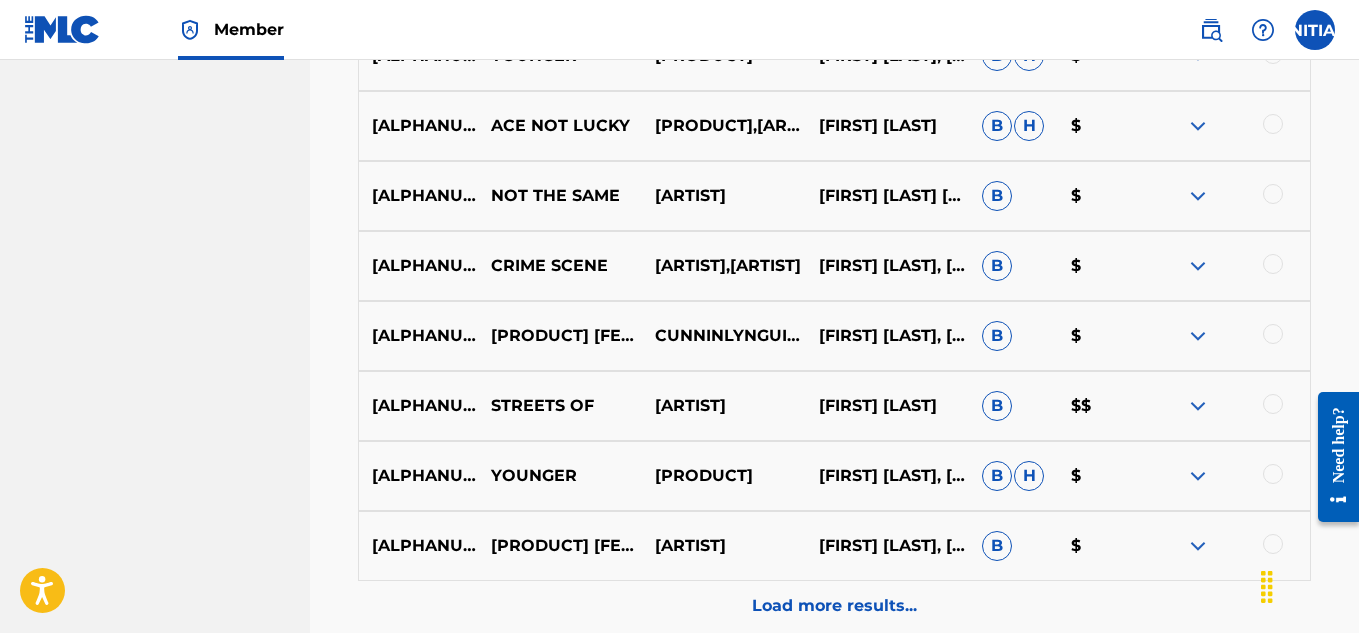 scroll, scrollTop: 1219, scrollLeft: 0, axis: vertical 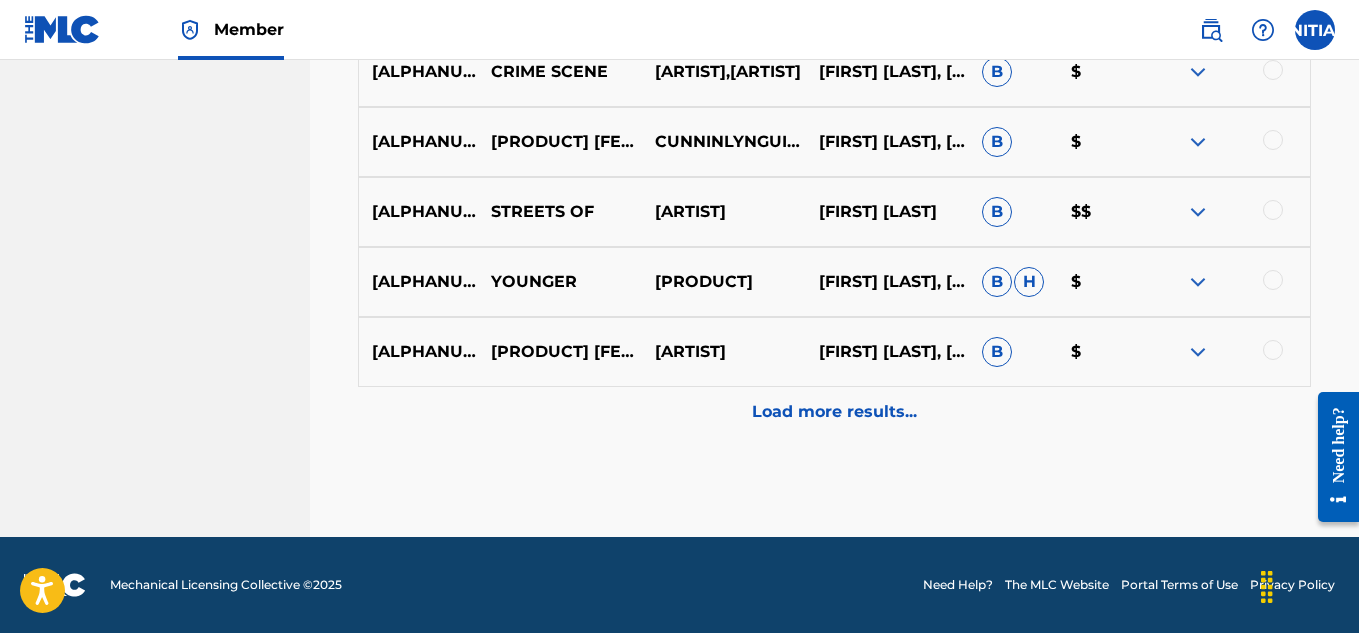 click on "Load more results..." at bounding box center [834, 412] 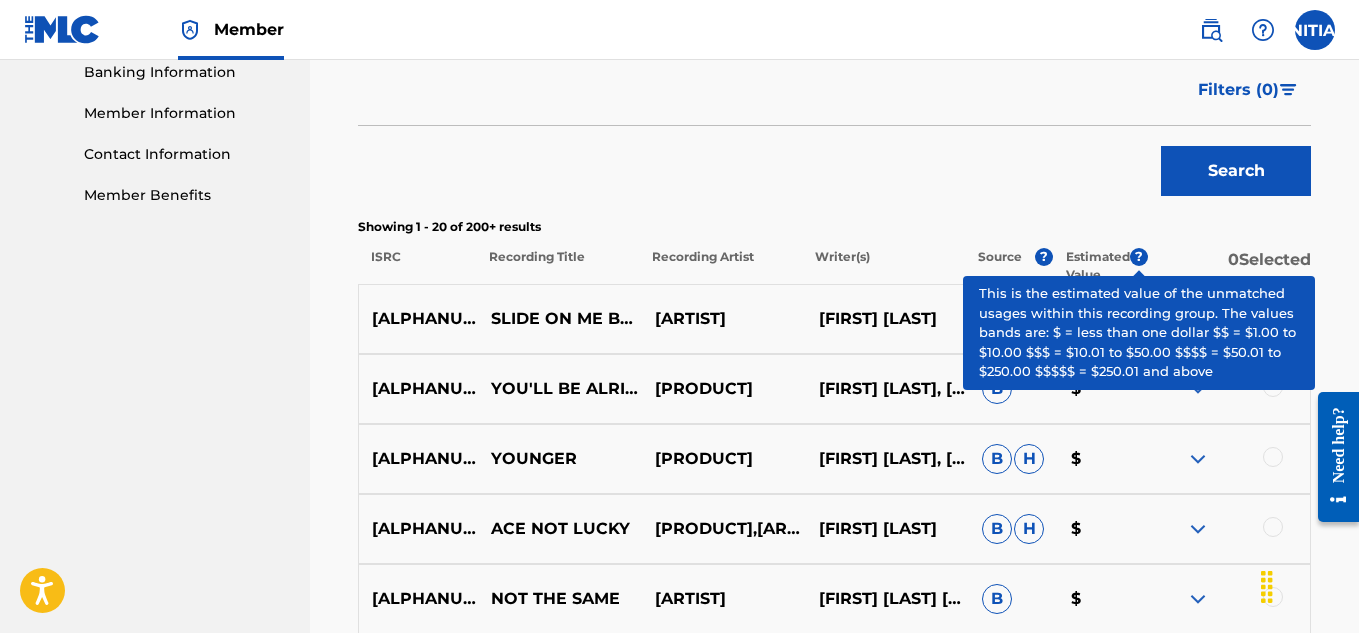 scroll, scrollTop: 655, scrollLeft: 0, axis: vertical 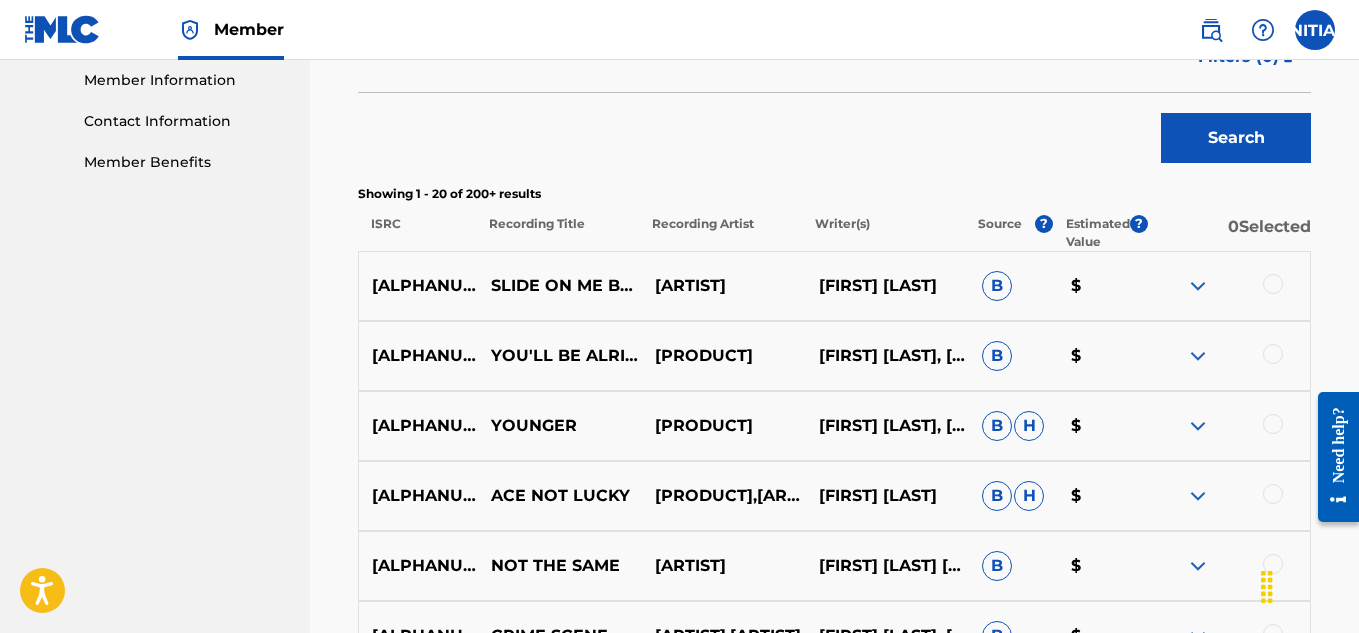click at bounding box center [1198, 286] 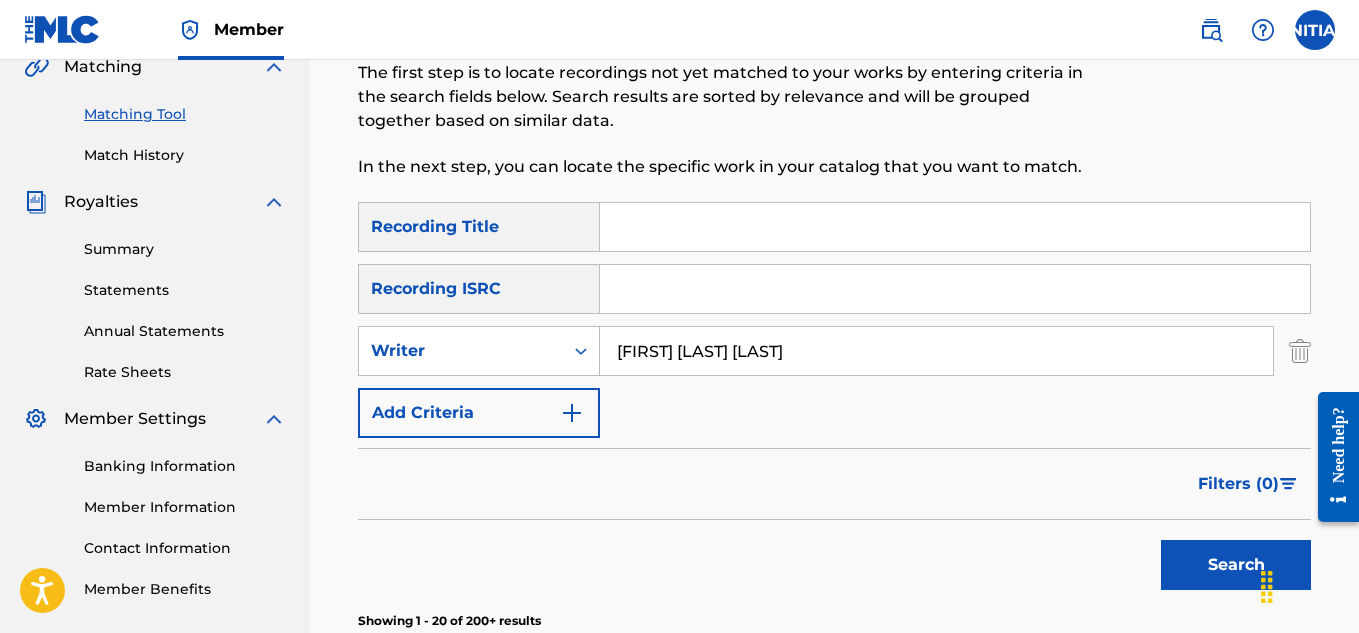 scroll, scrollTop: 0, scrollLeft: 0, axis: both 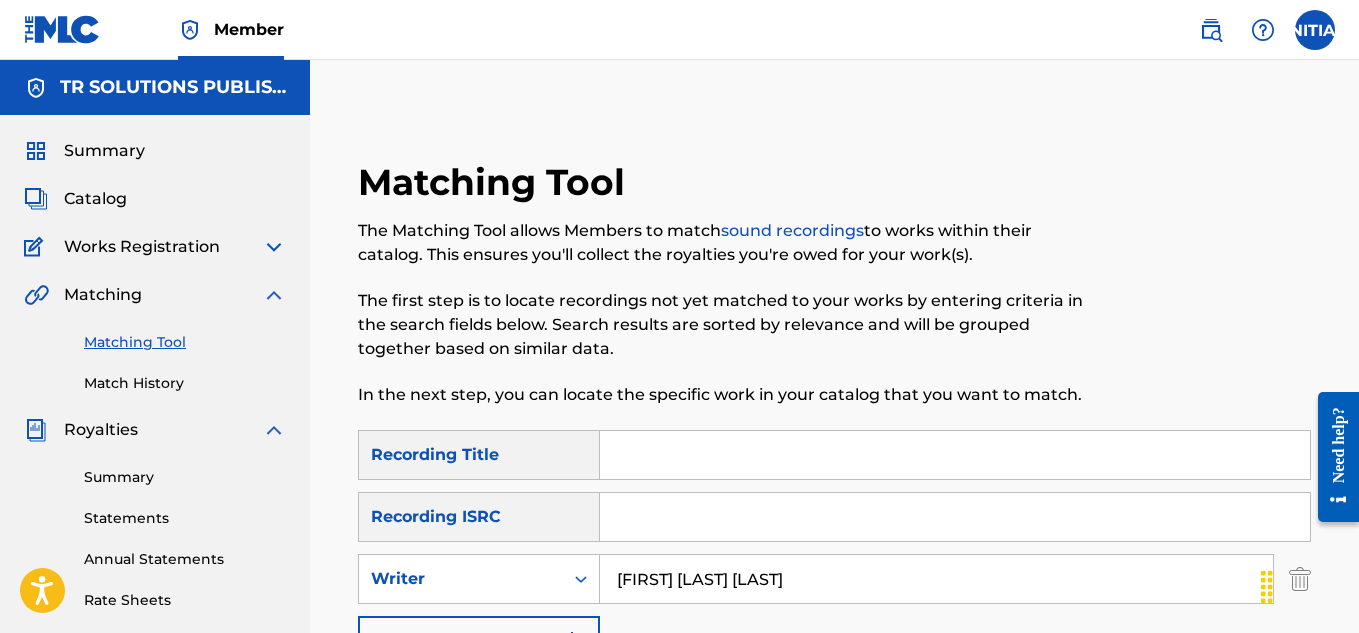 click on "Works Registration" at bounding box center [155, 247] 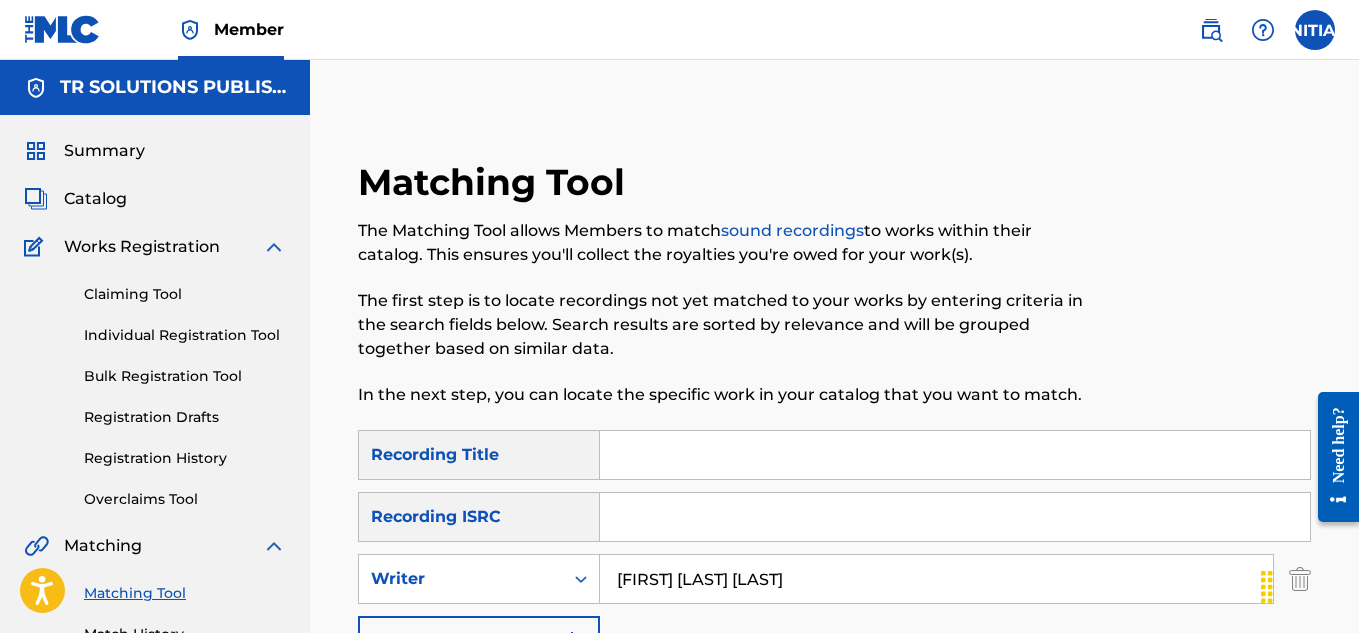 click at bounding box center (274, 247) 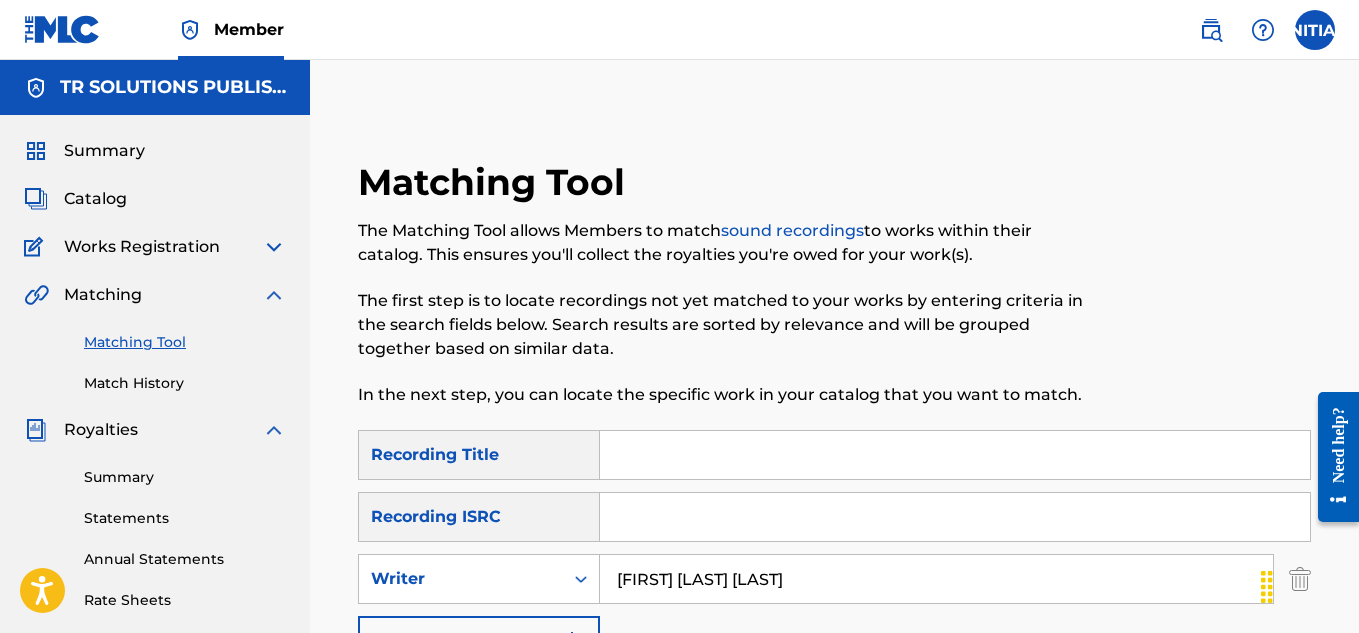click at bounding box center (274, 247) 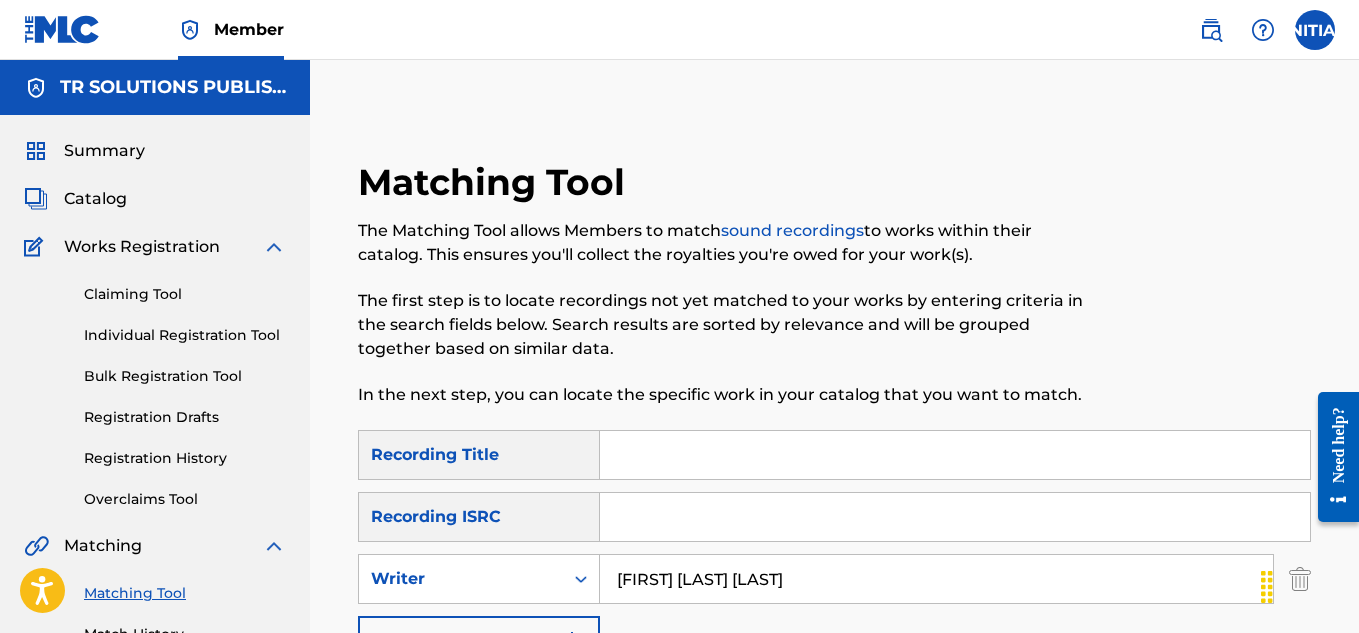 click on "Overclaims Tool" at bounding box center (185, 499) 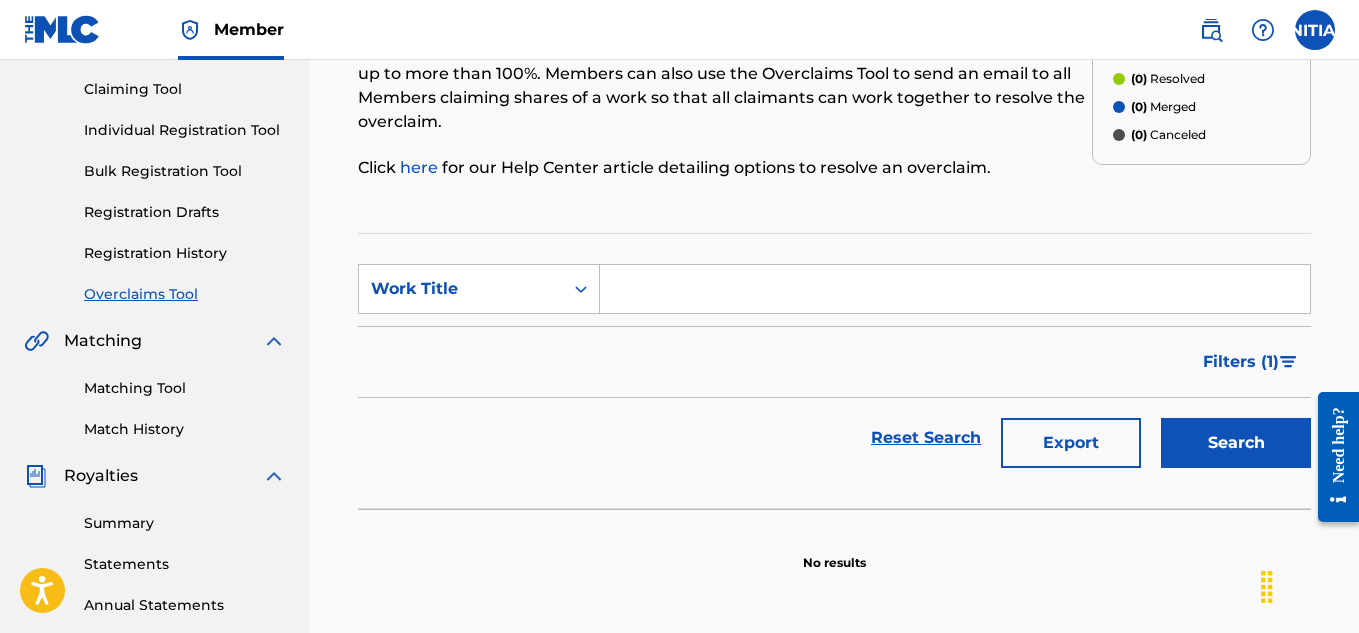 scroll, scrollTop: 200, scrollLeft: 0, axis: vertical 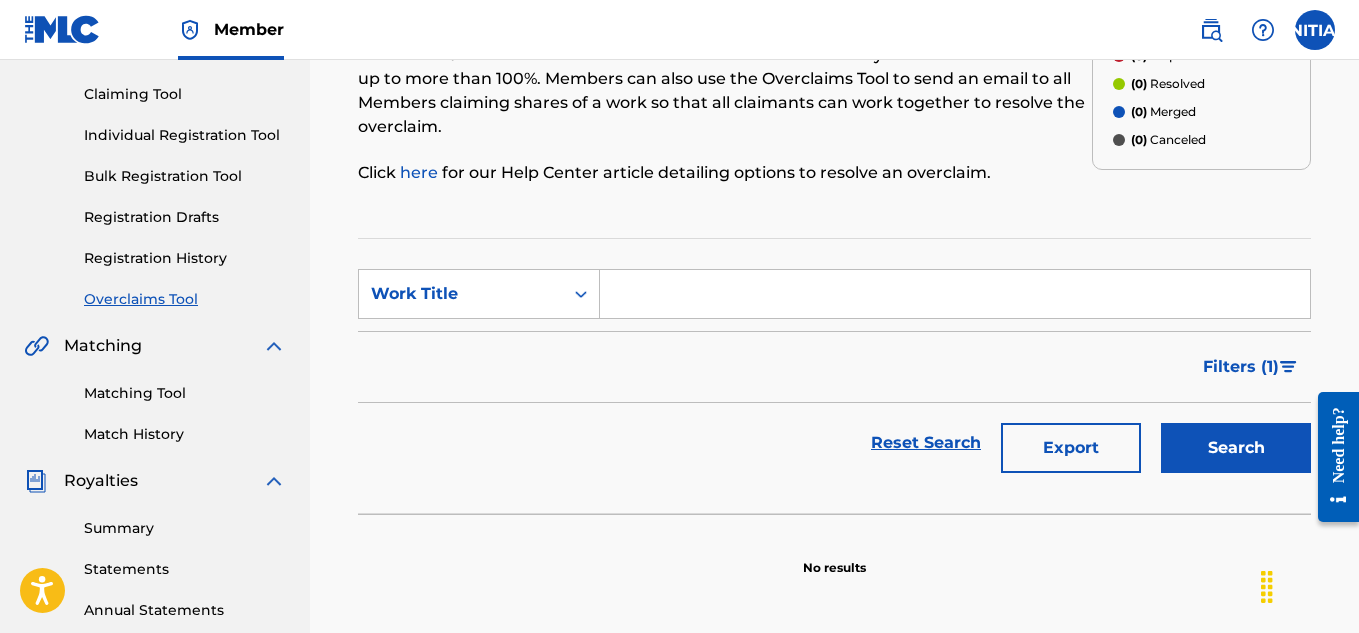 click on "Registration History" at bounding box center [185, 258] 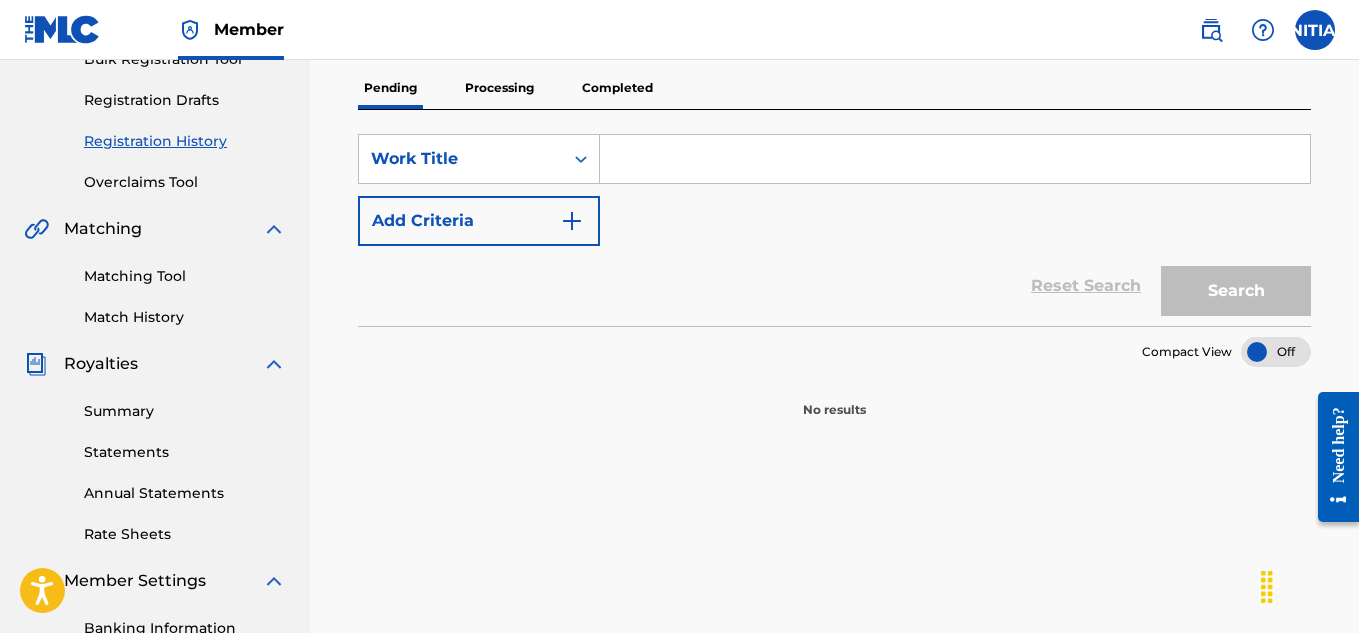 scroll, scrollTop: 255, scrollLeft: 0, axis: vertical 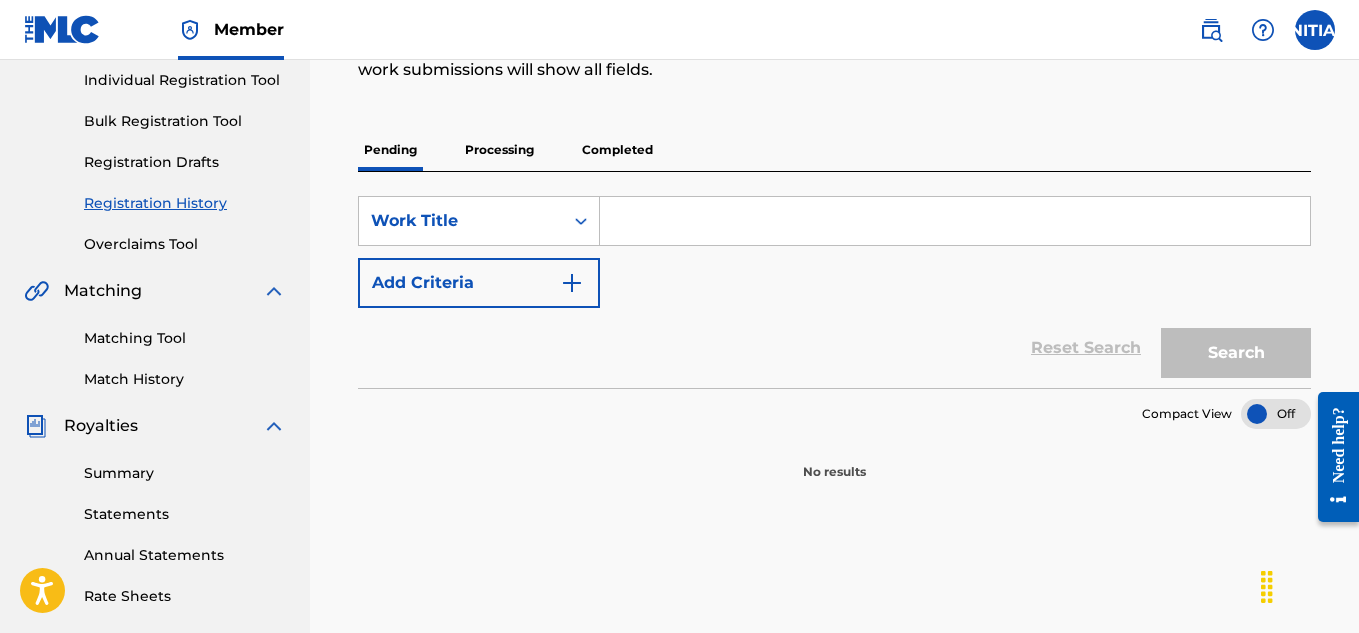 click on "Processing" at bounding box center [499, 150] 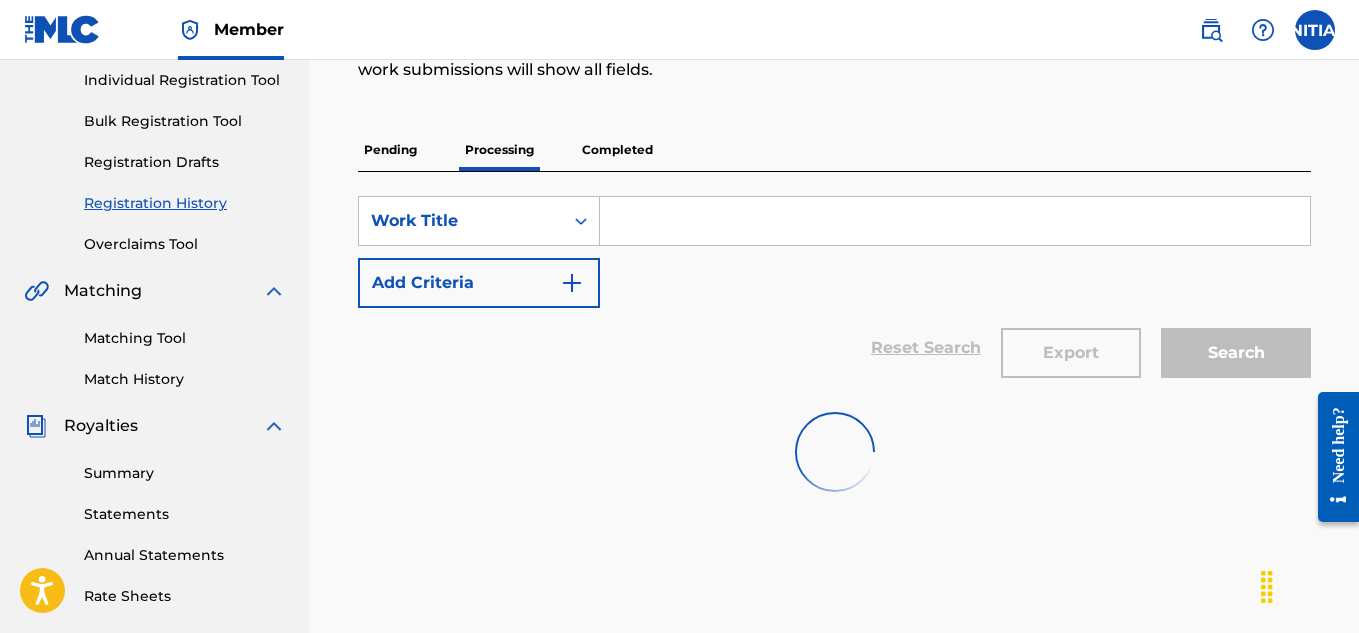 scroll, scrollTop: 0, scrollLeft: 0, axis: both 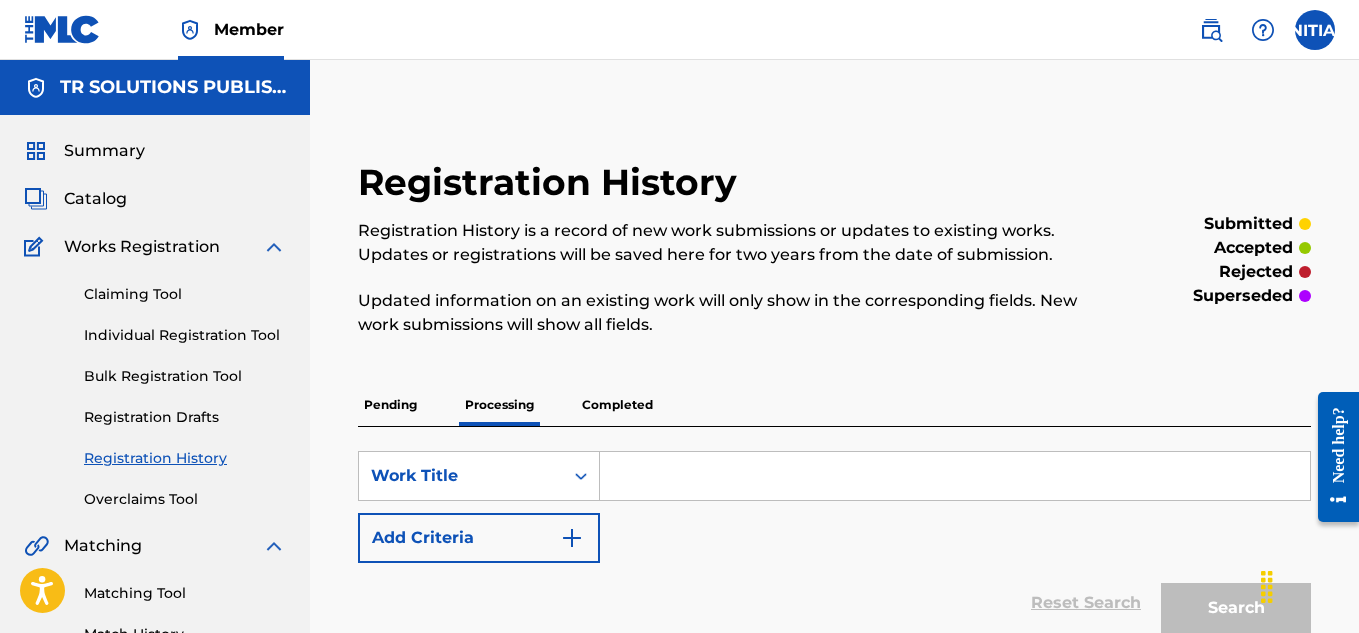 click on "Completed" at bounding box center [617, 405] 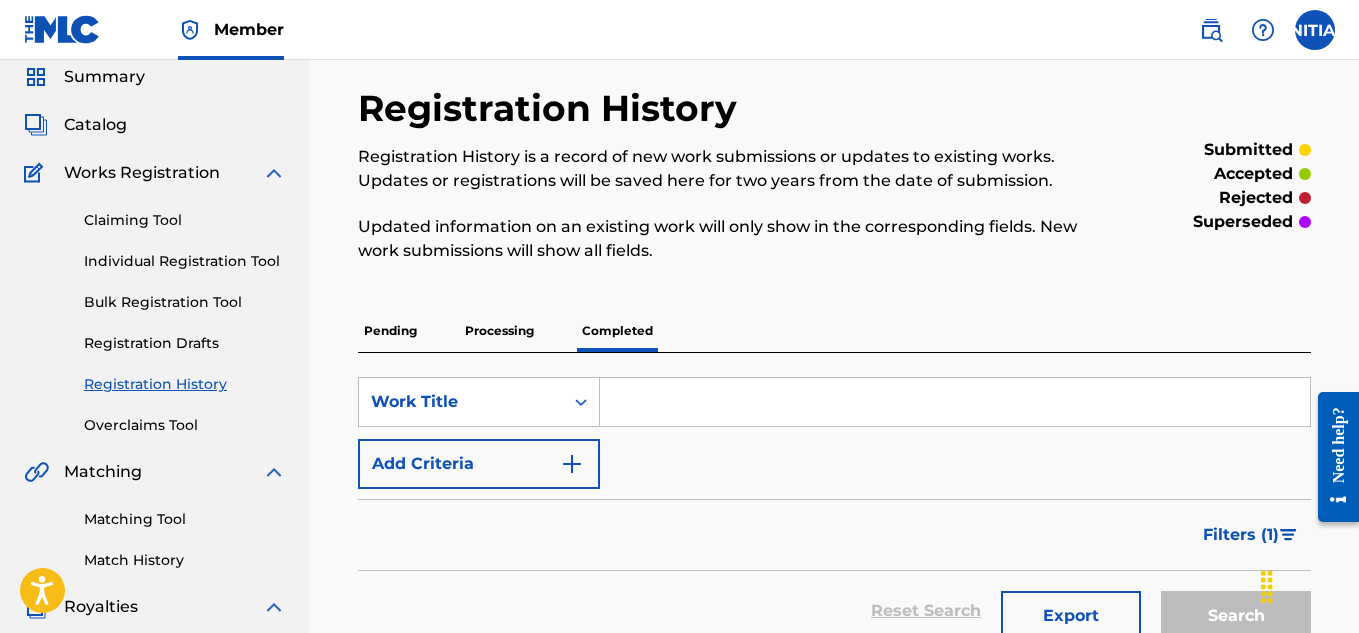 scroll, scrollTop: 566, scrollLeft: 0, axis: vertical 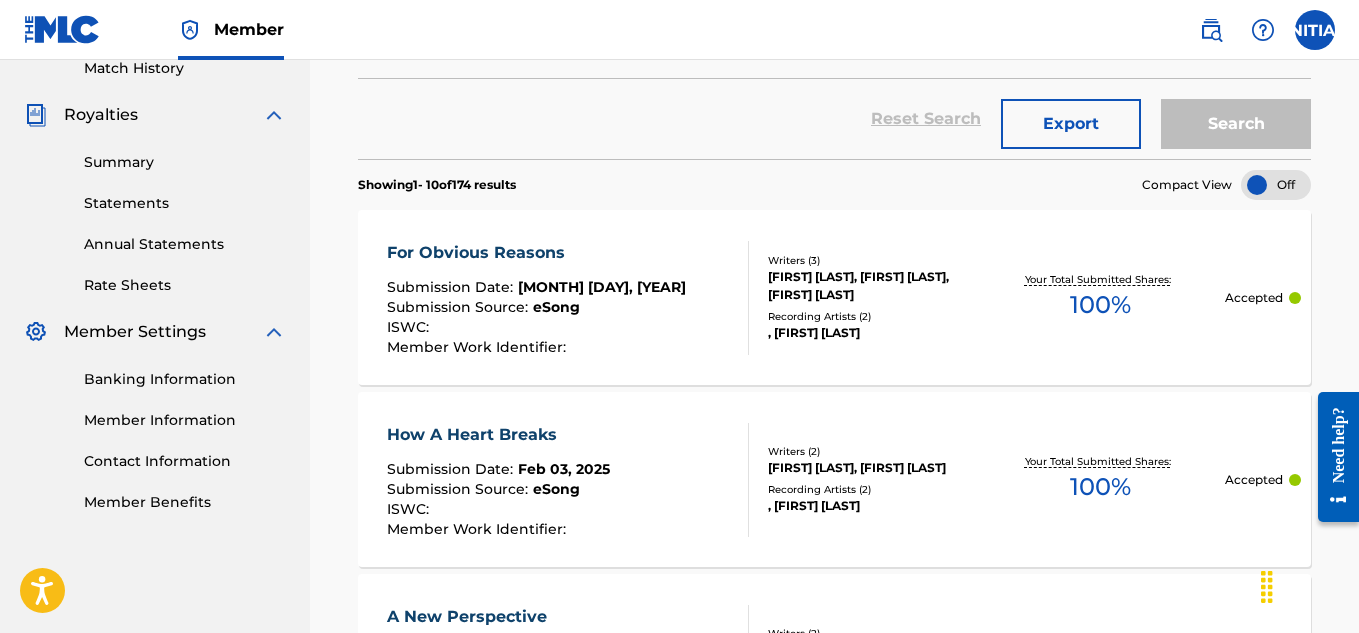 click on "For Obvious Reasons Submission Date : [MONTH] [DAY], [YEAR] Submission Source : eSong ISWC : Member Work Identifier :" at bounding box center [568, 298] 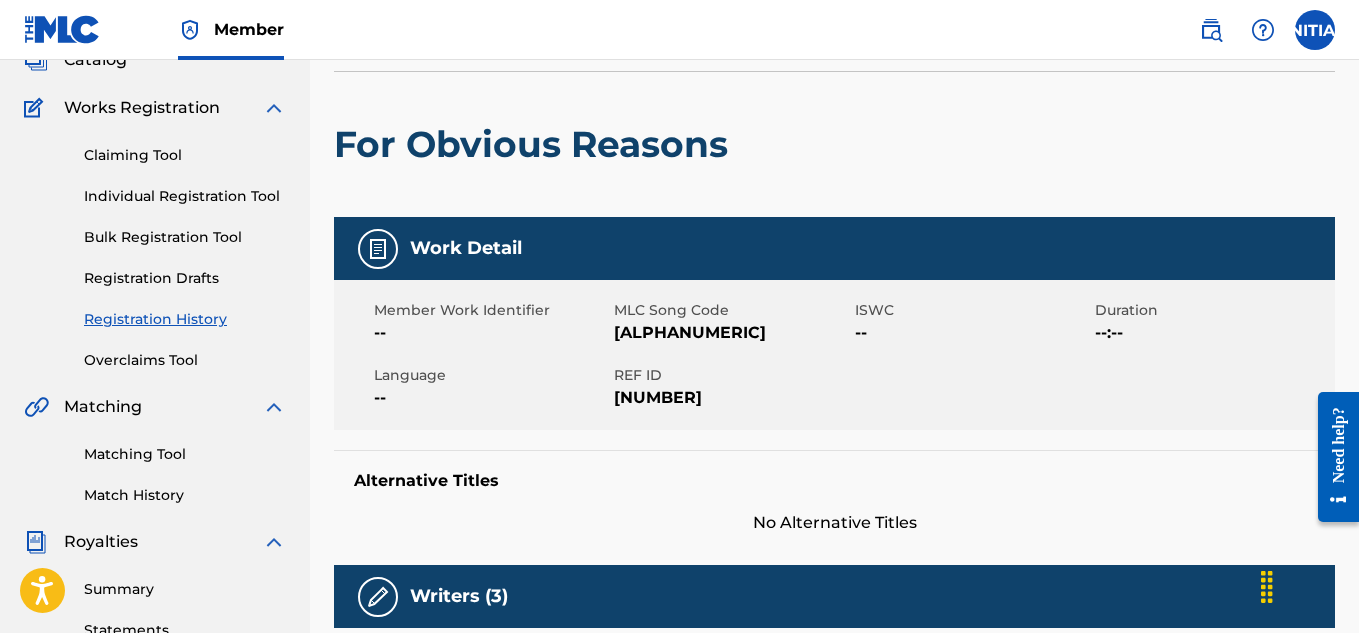 scroll, scrollTop: 0, scrollLeft: 0, axis: both 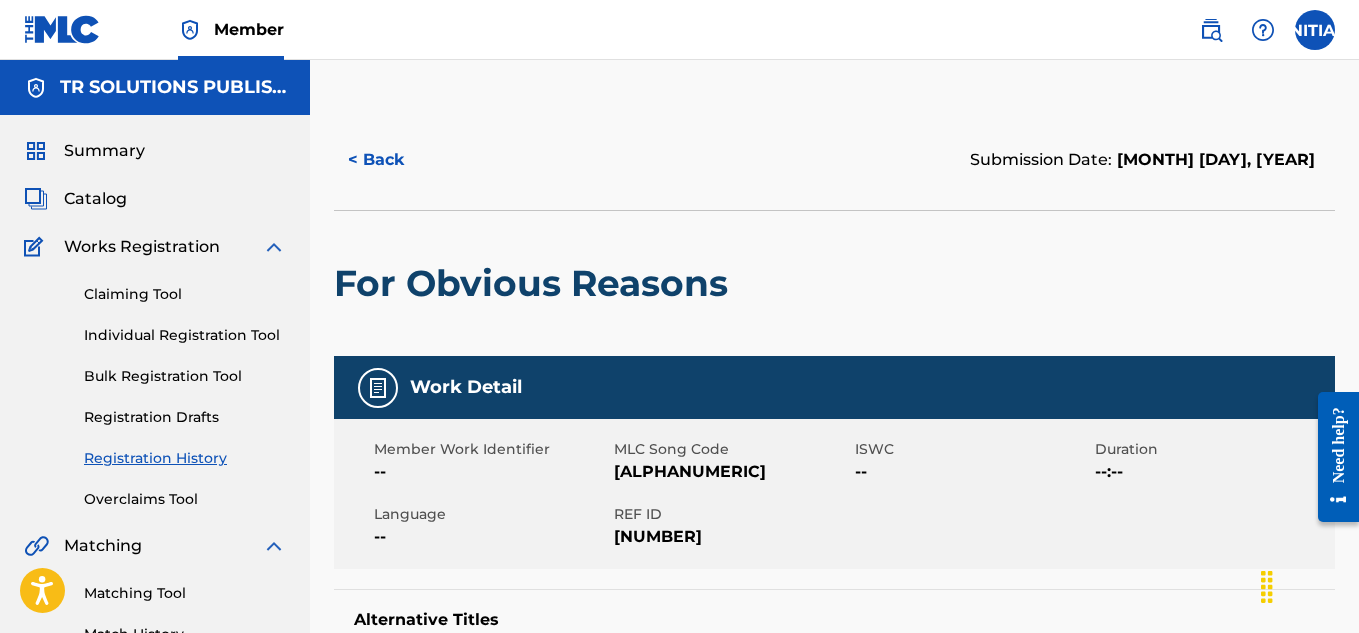 click on "Catalog" at bounding box center [95, 199] 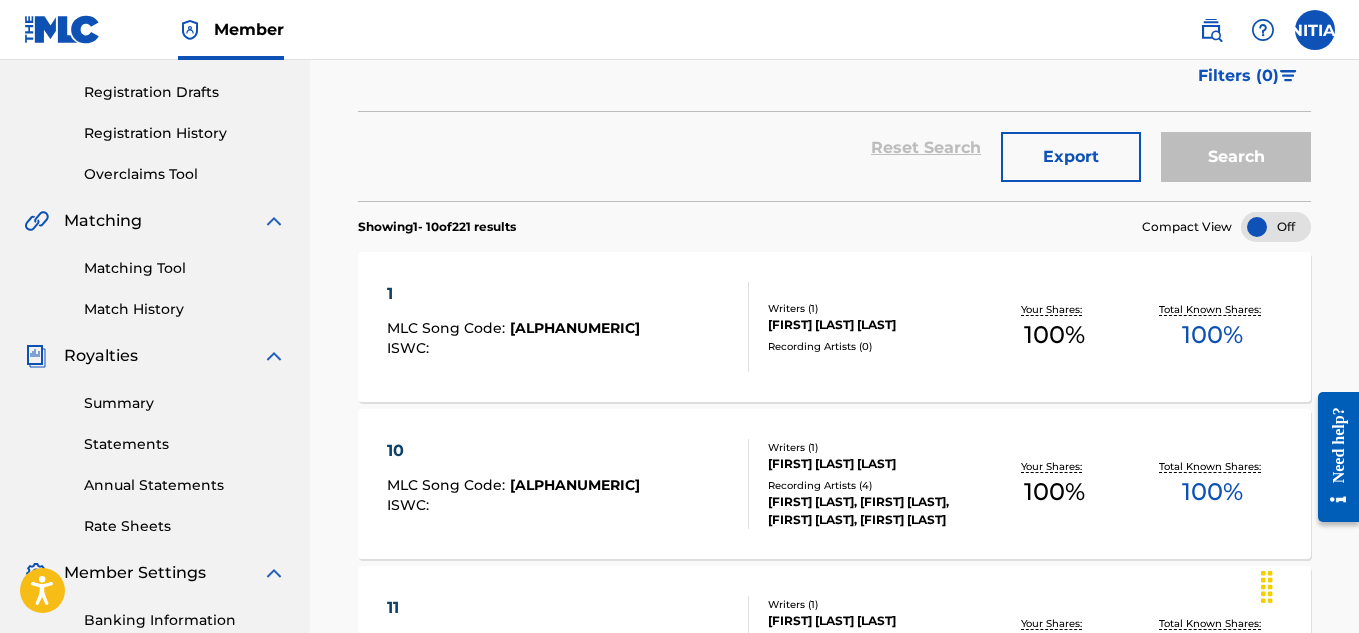 scroll, scrollTop: 0, scrollLeft: 0, axis: both 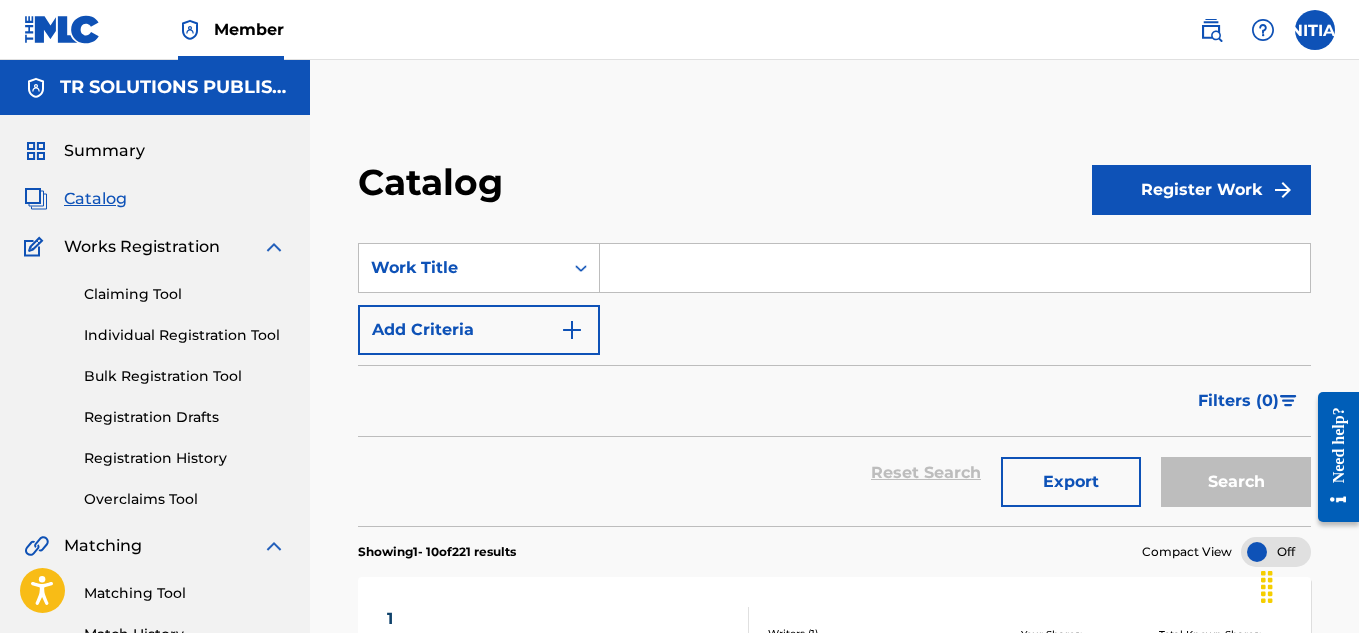 click on "Summary" at bounding box center (104, 151) 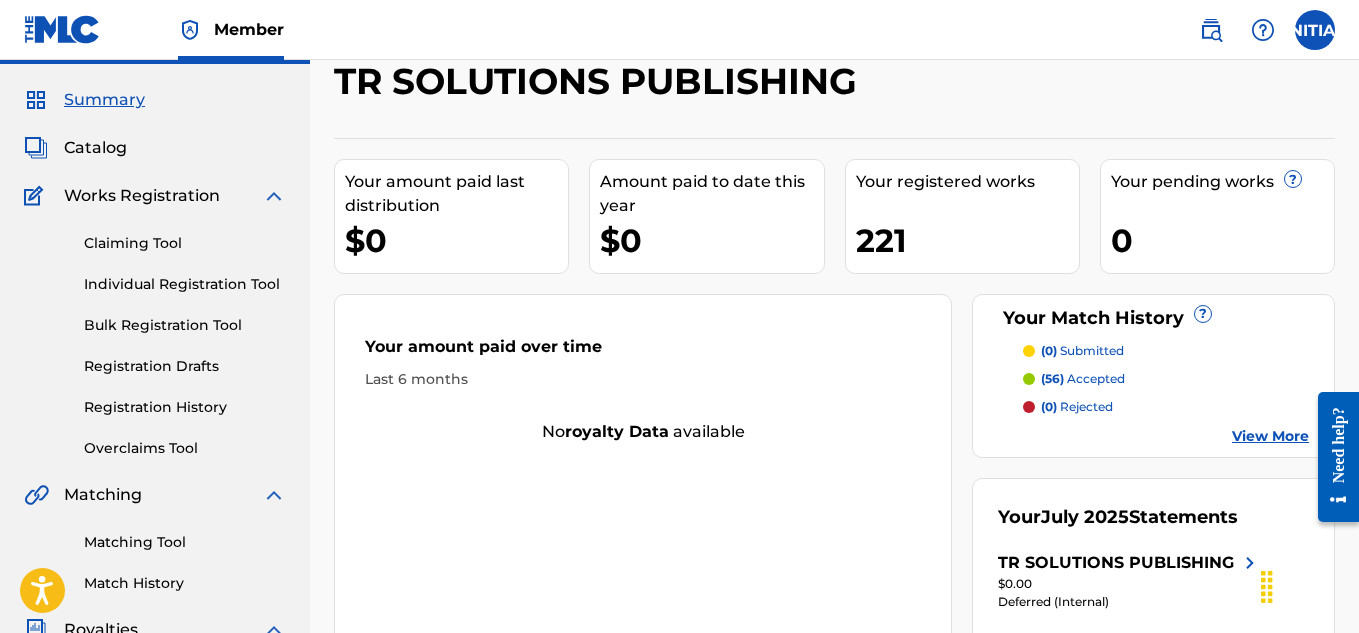 scroll, scrollTop: 0, scrollLeft: 0, axis: both 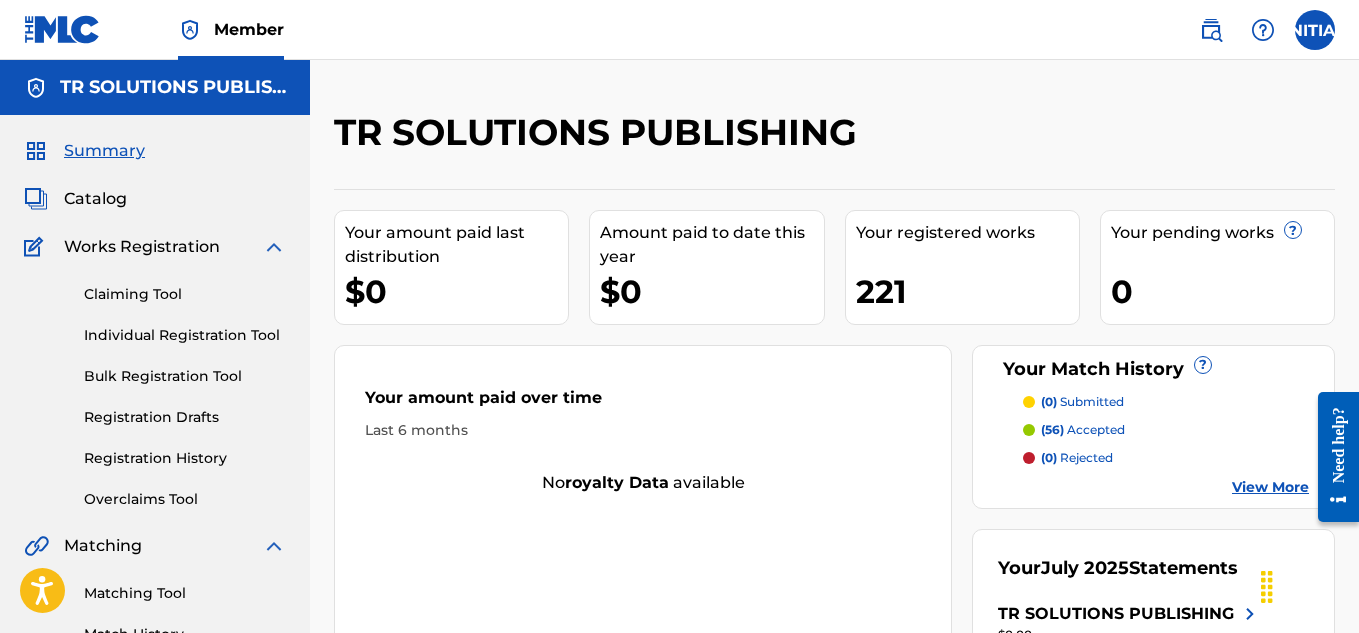 click at bounding box center (1315, 30) 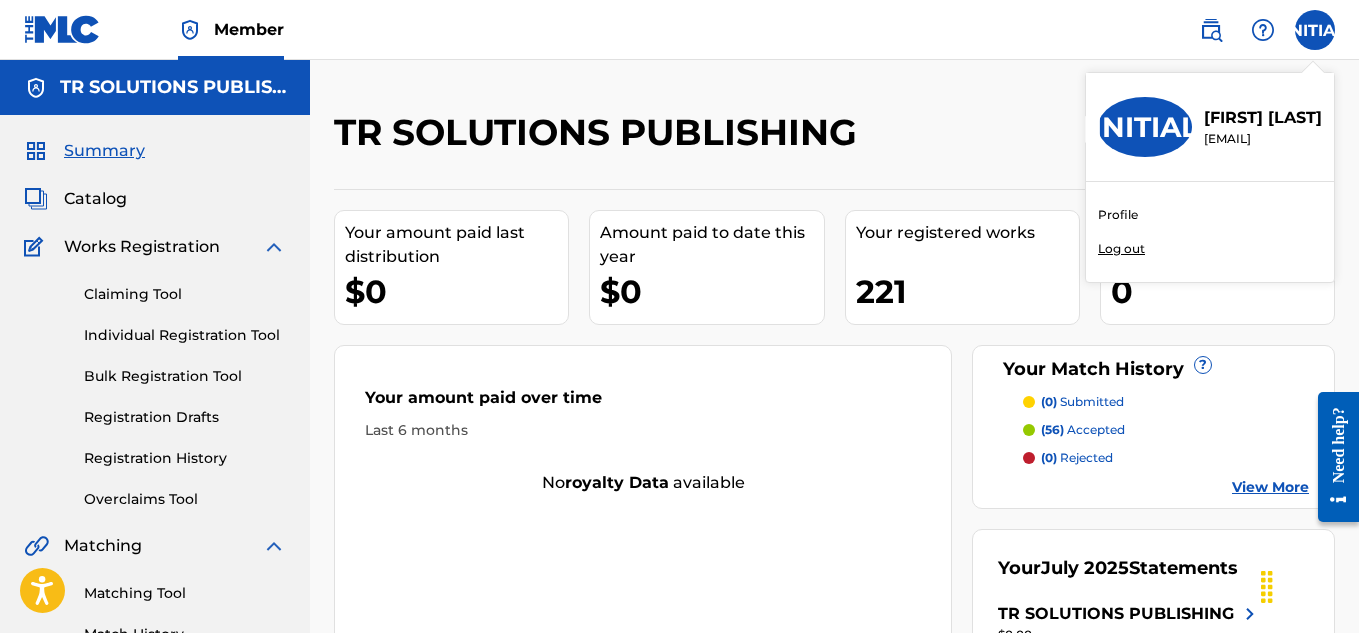 click on "Profile" at bounding box center (1118, 215) 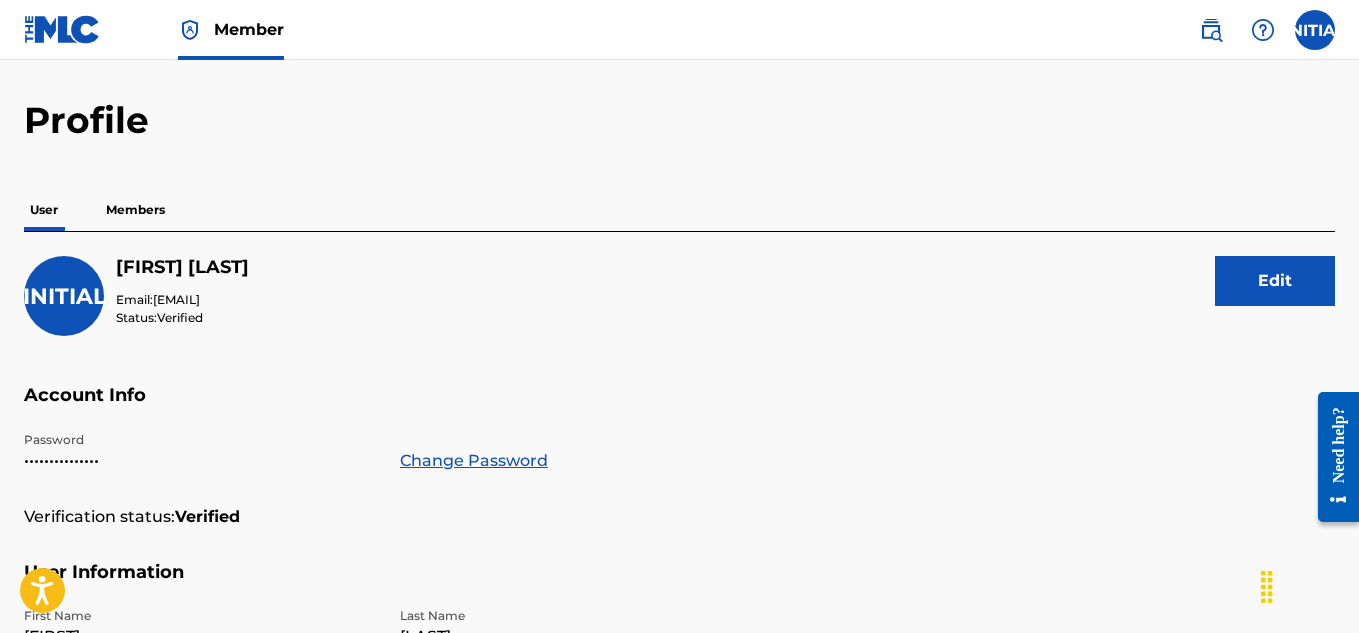 scroll, scrollTop: 0, scrollLeft: 0, axis: both 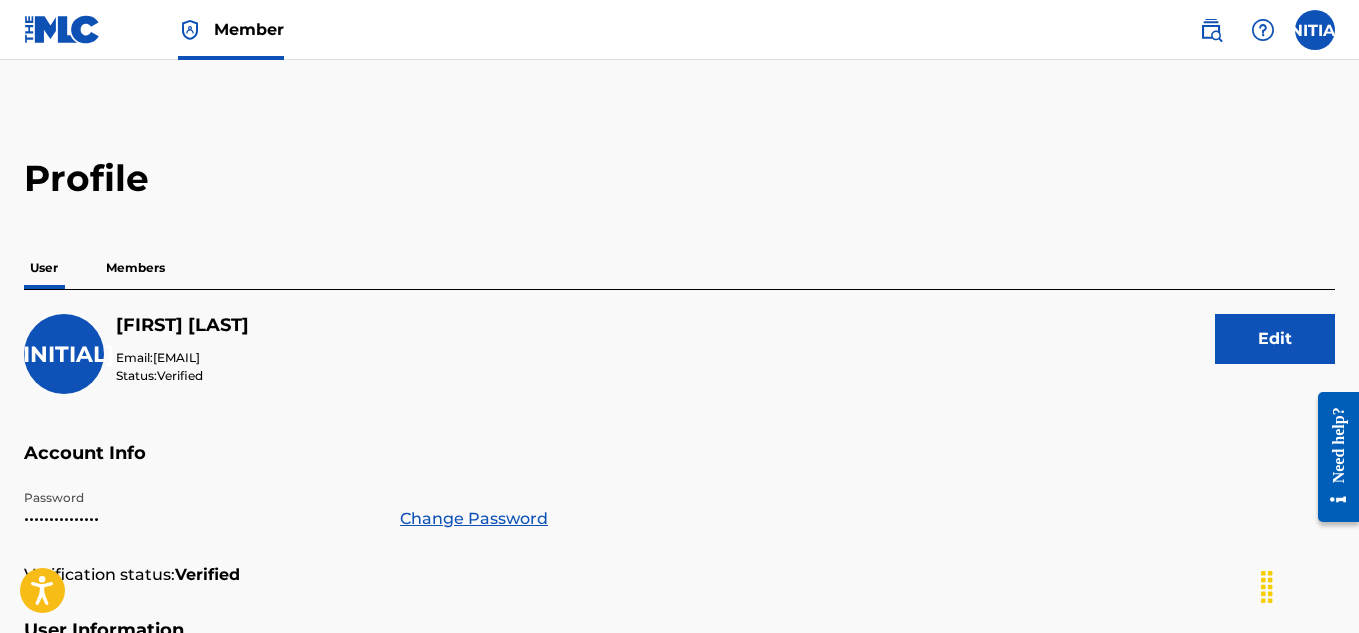 click on "Members" at bounding box center (135, 268) 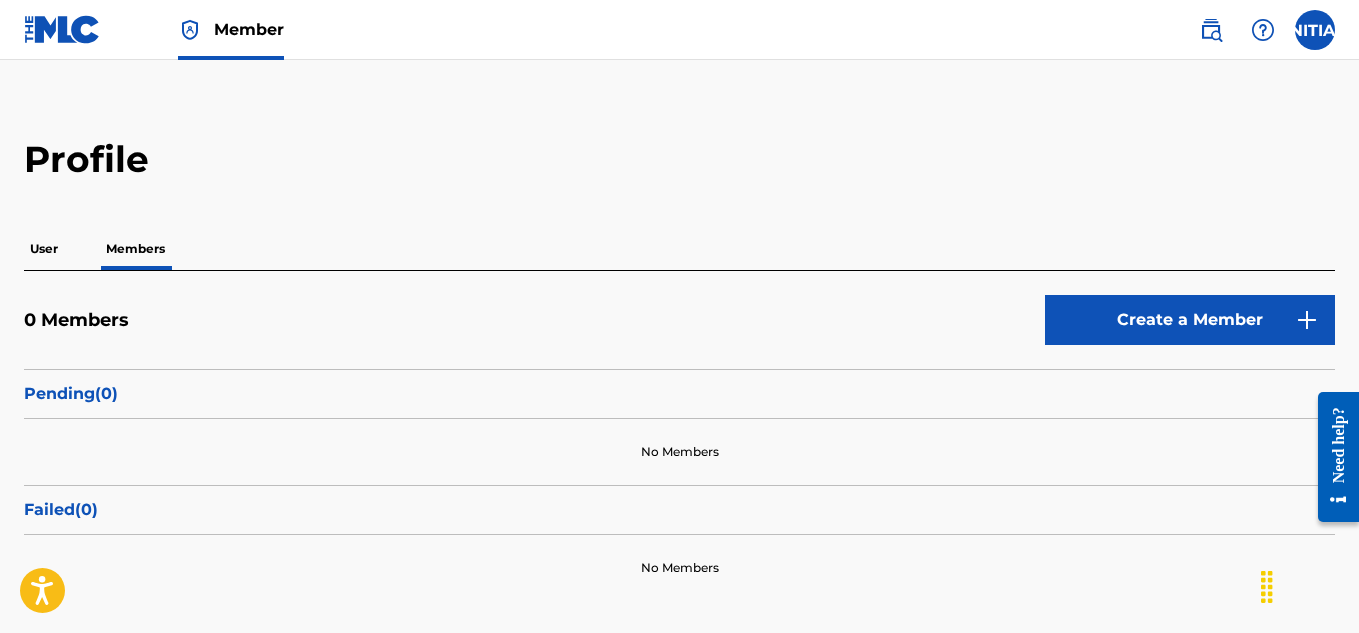 scroll, scrollTop: 0, scrollLeft: 0, axis: both 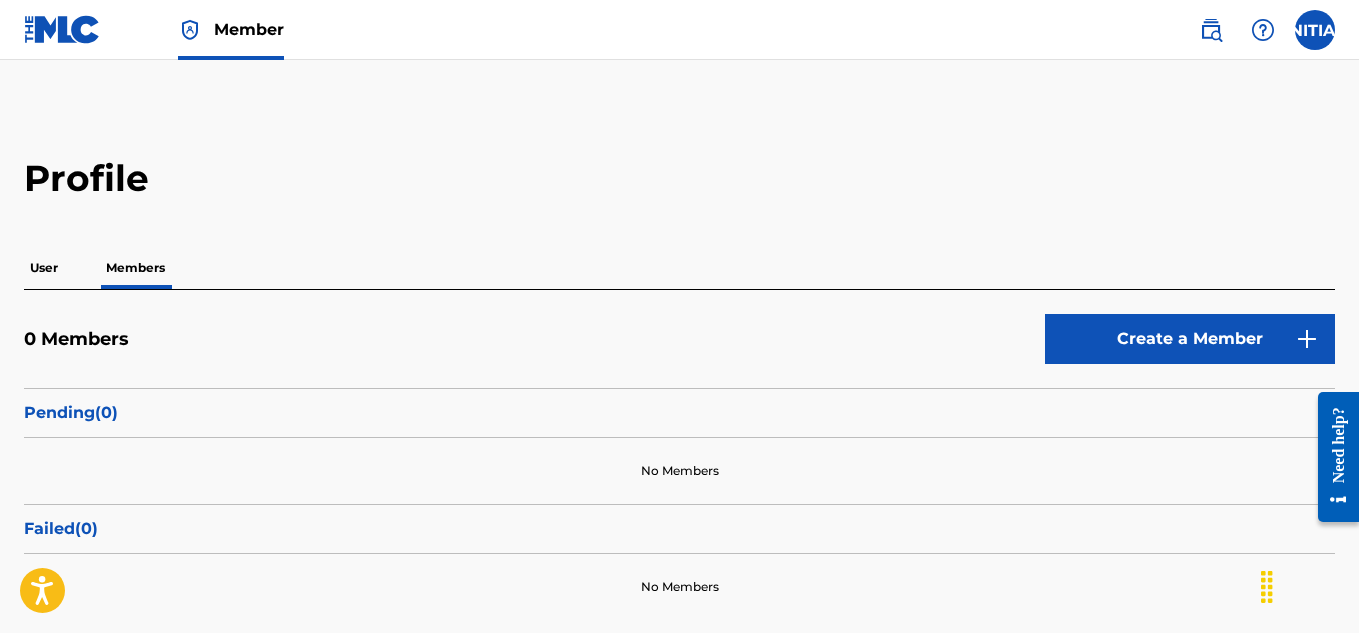 click on "User" at bounding box center (44, 268) 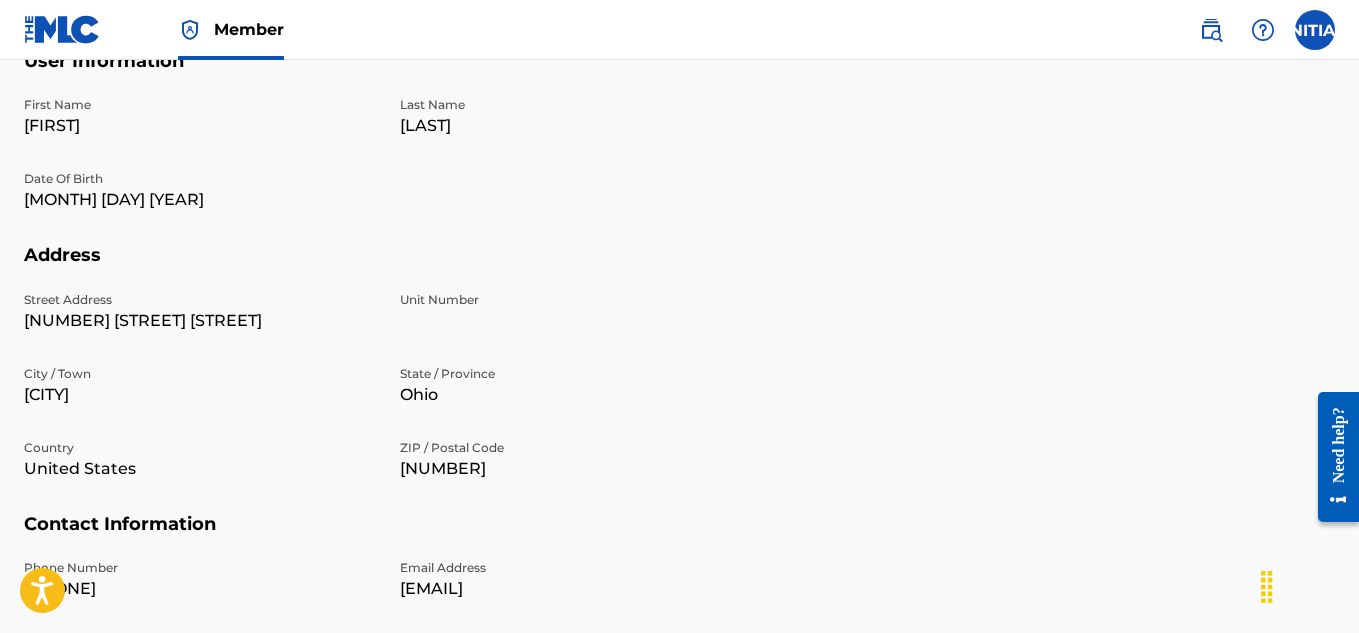 scroll, scrollTop: 0, scrollLeft: 0, axis: both 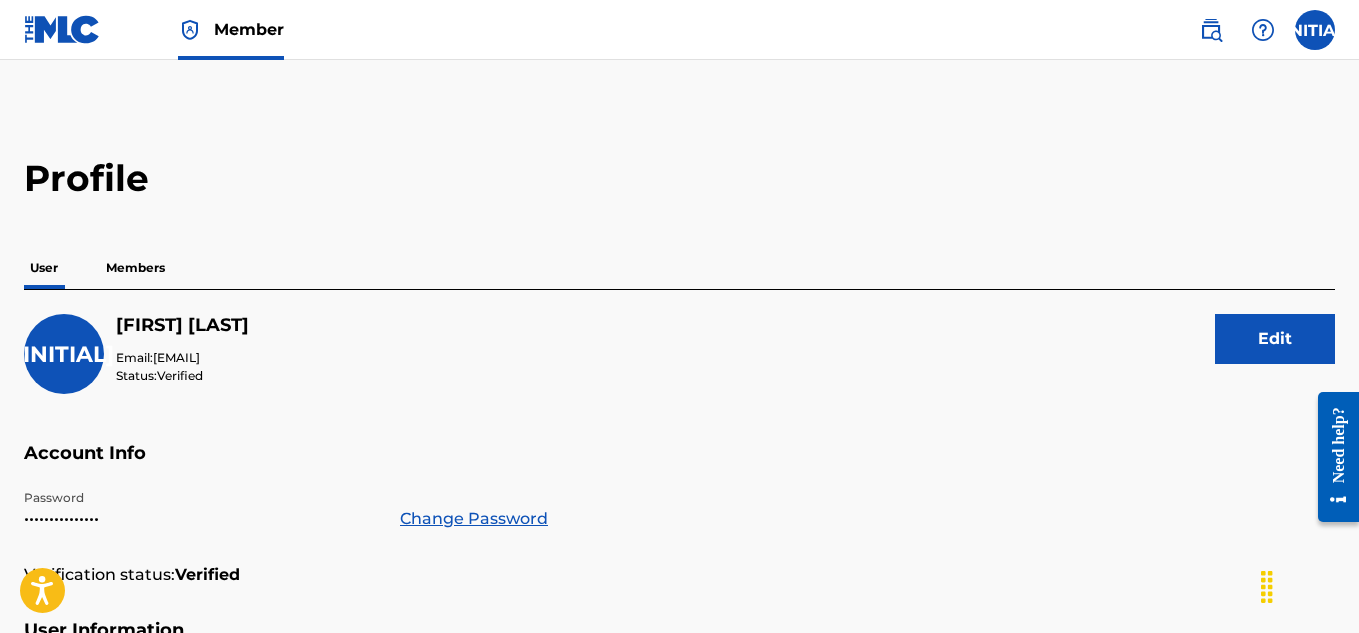 click on "Member" at bounding box center (249, 29) 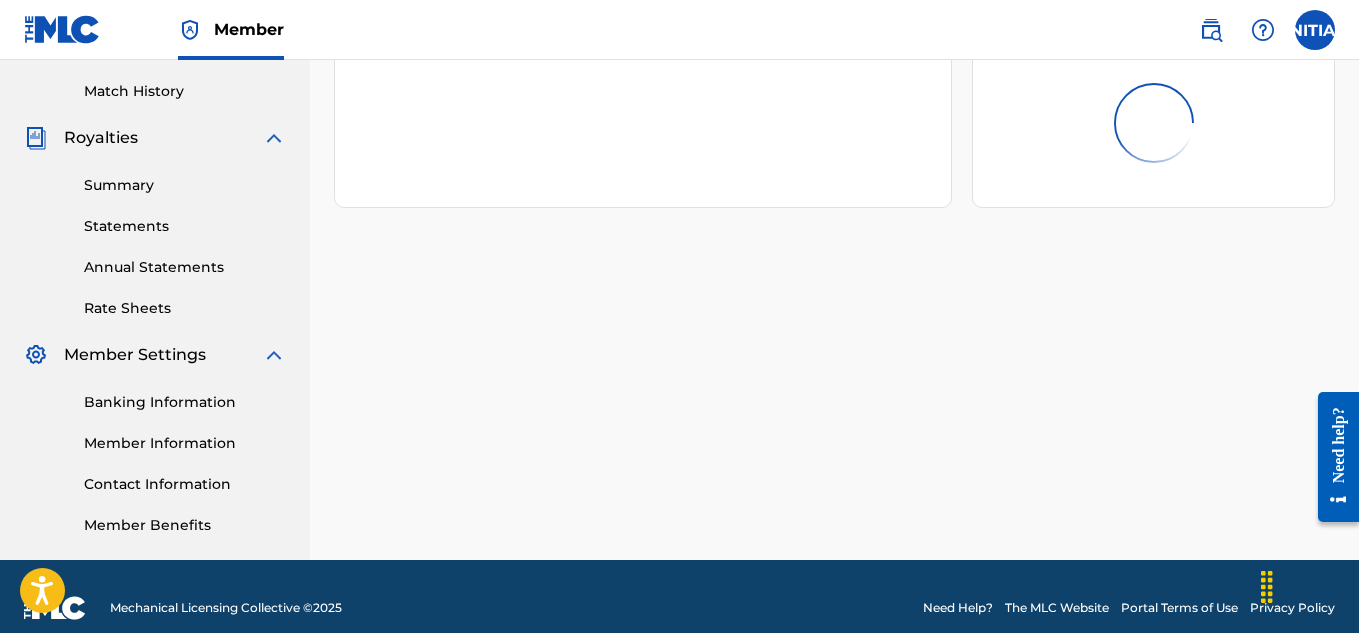 scroll, scrollTop: 552, scrollLeft: 0, axis: vertical 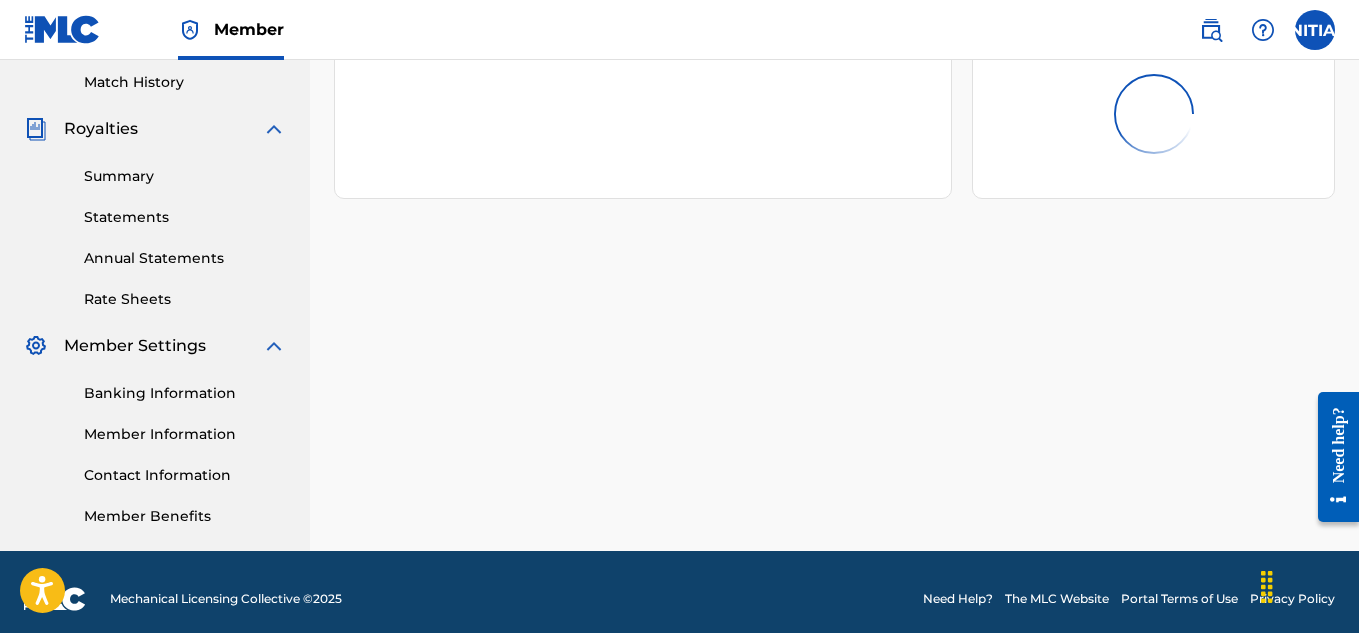 click on "Member Information" at bounding box center (185, 434) 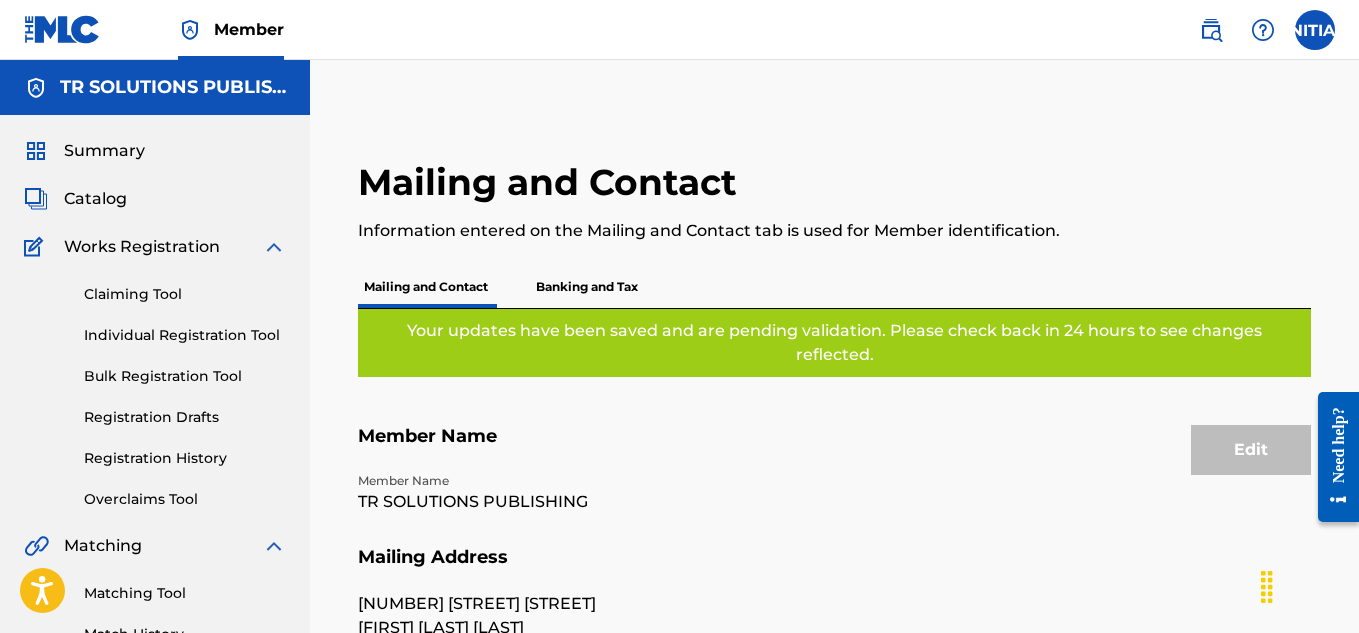 click at bounding box center (1315, 30) 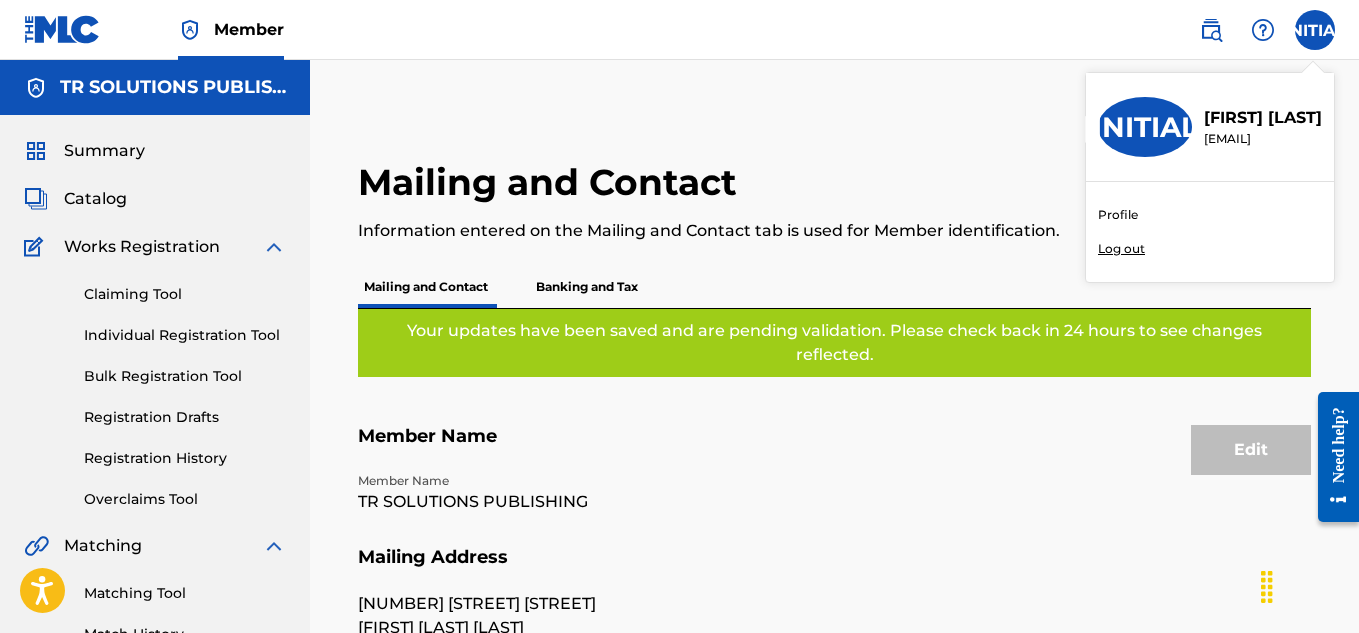 click on "Log out" at bounding box center (1121, 249) 